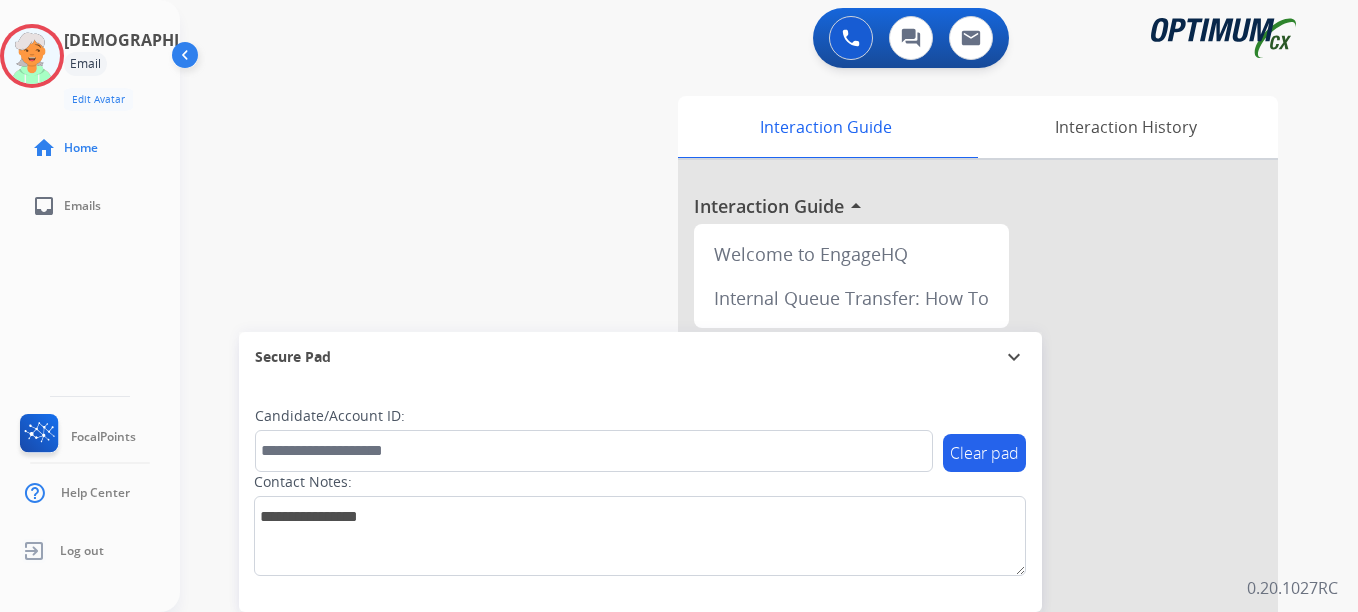 scroll, scrollTop: 0, scrollLeft: 0, axis: both 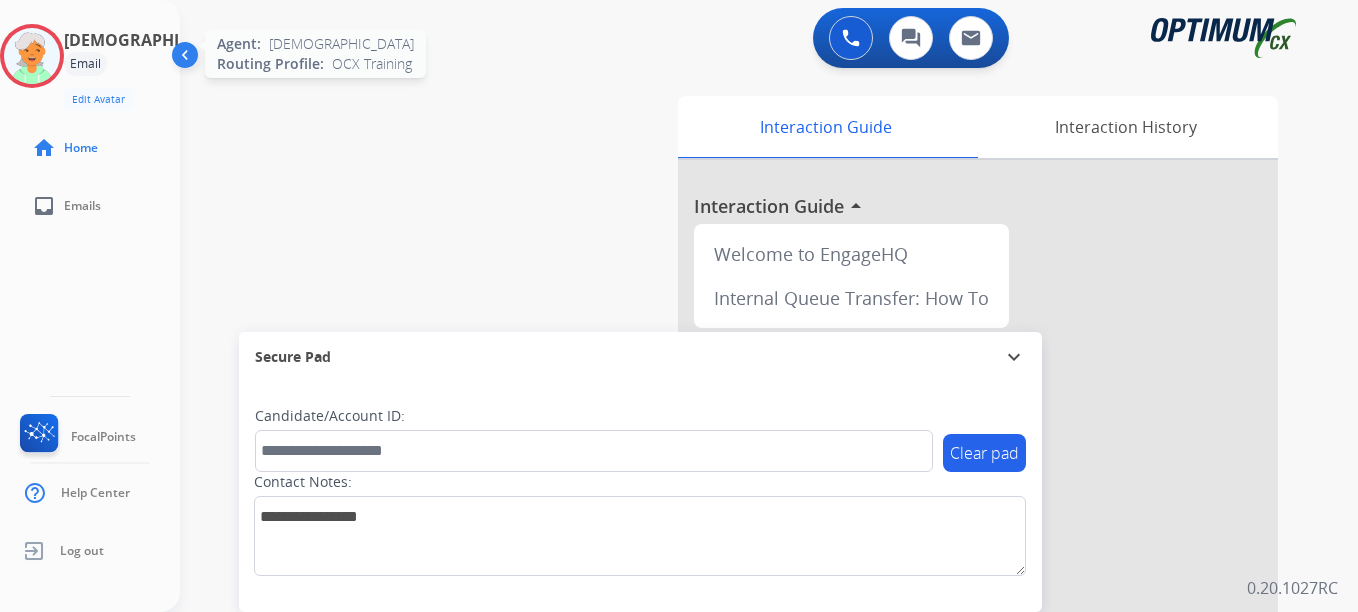 click at bounding box center (32, 56) 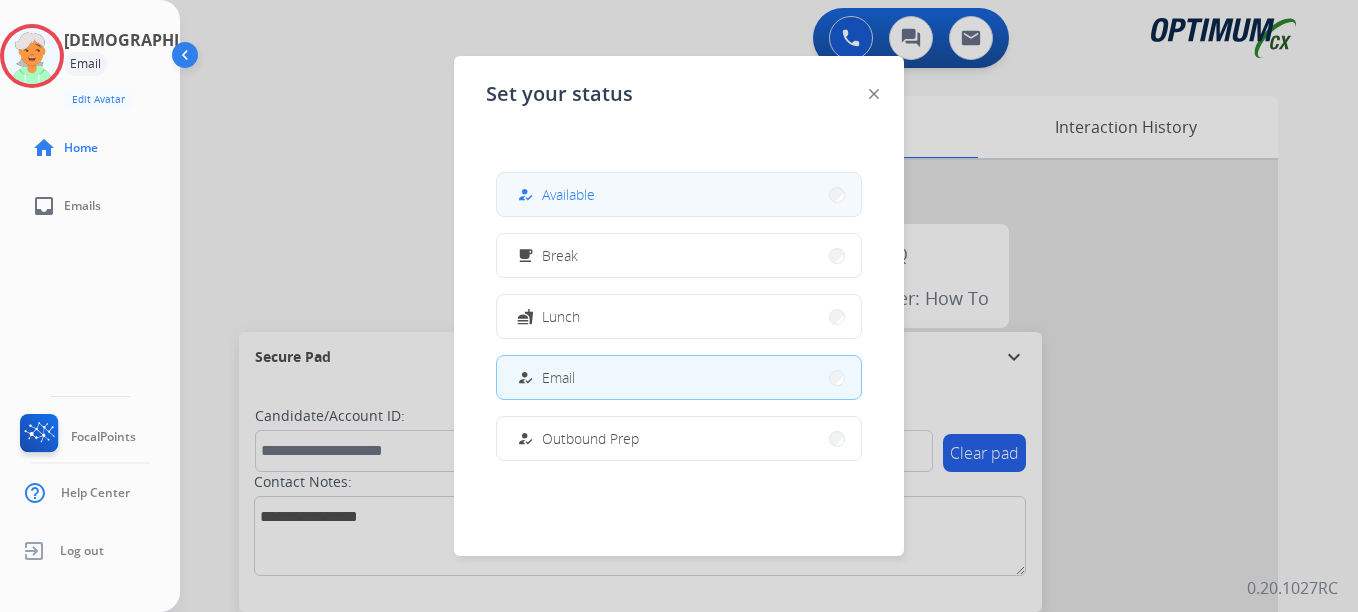 click on "how_to_reg Available" at bounding box center (679, 194) 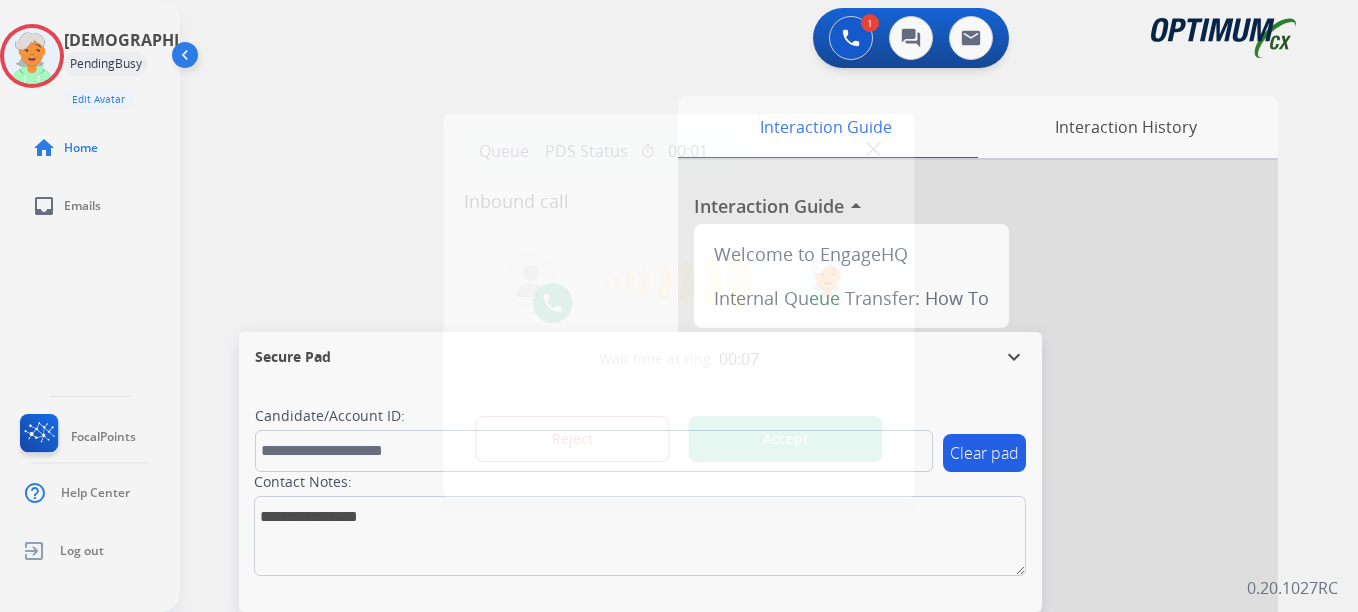click on "Accept" at bounding box center (786, 439) 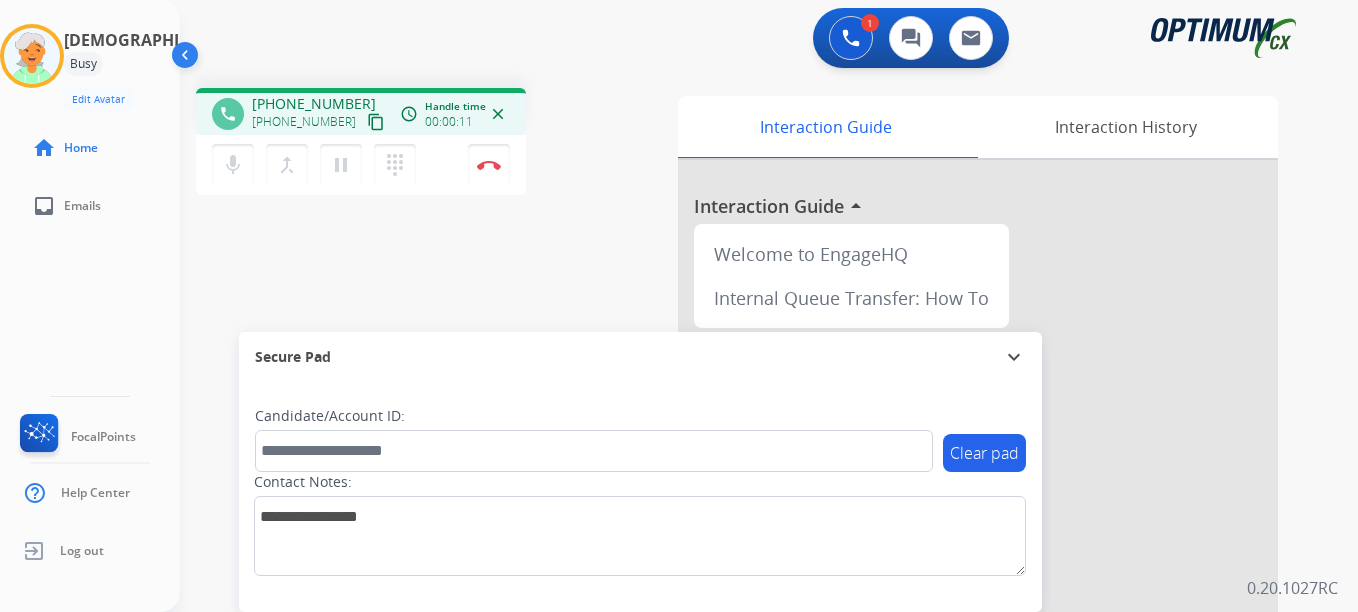 click on "content_copy" at bounding box center [376, 122] 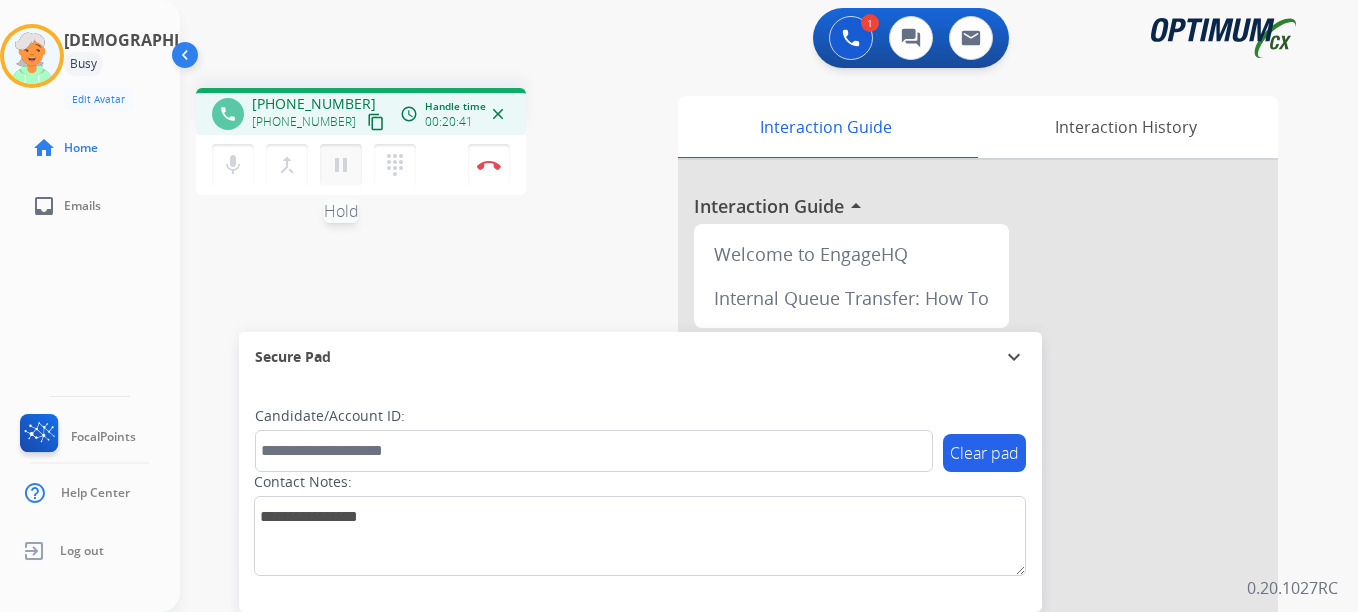 click on "pause" at bounding box center [341, 165] 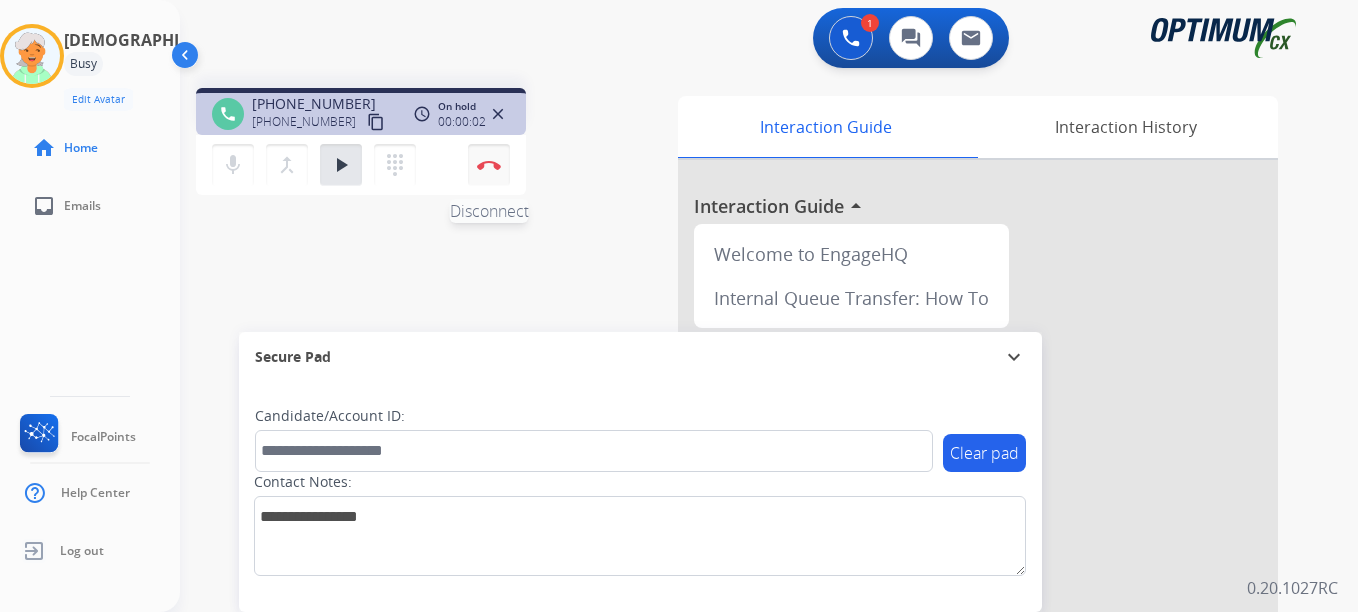 click on "Disconnect" at bounding box center (489, 165) 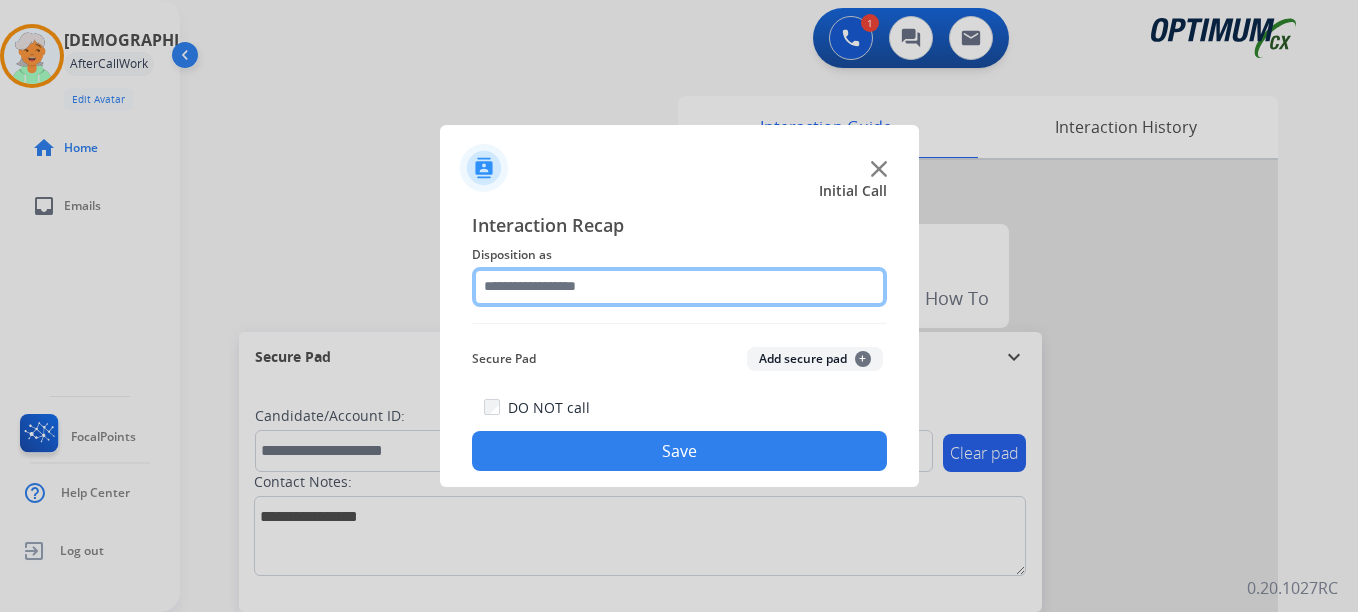 click 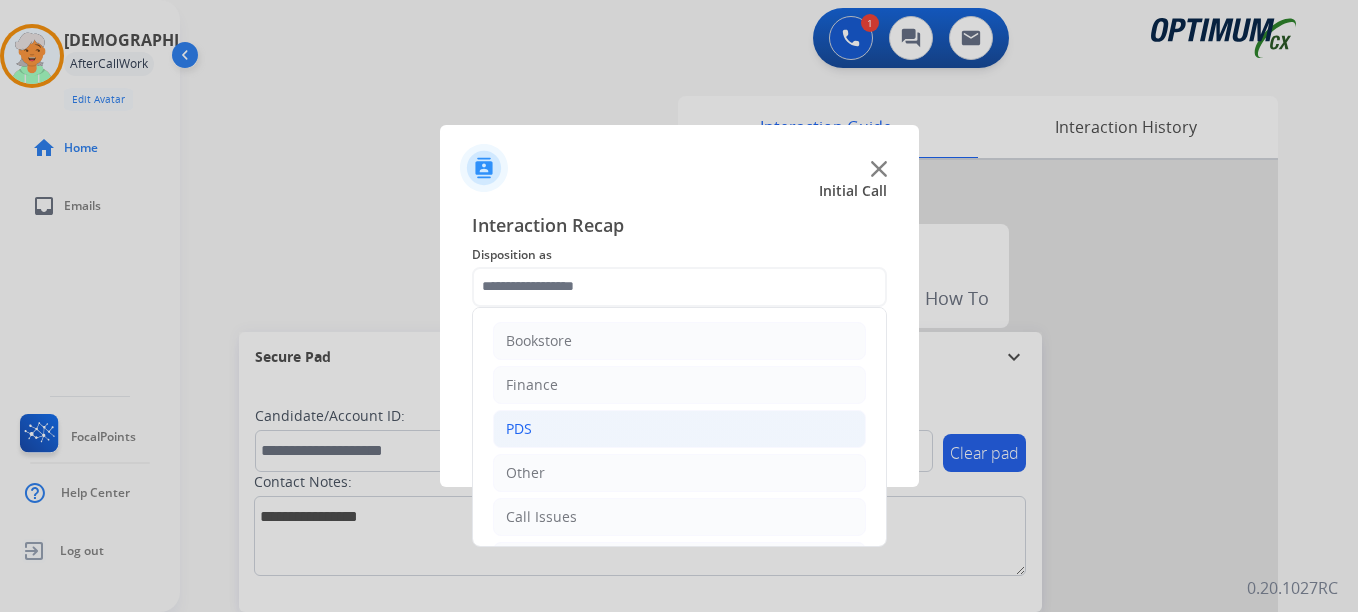 click on "PDS" 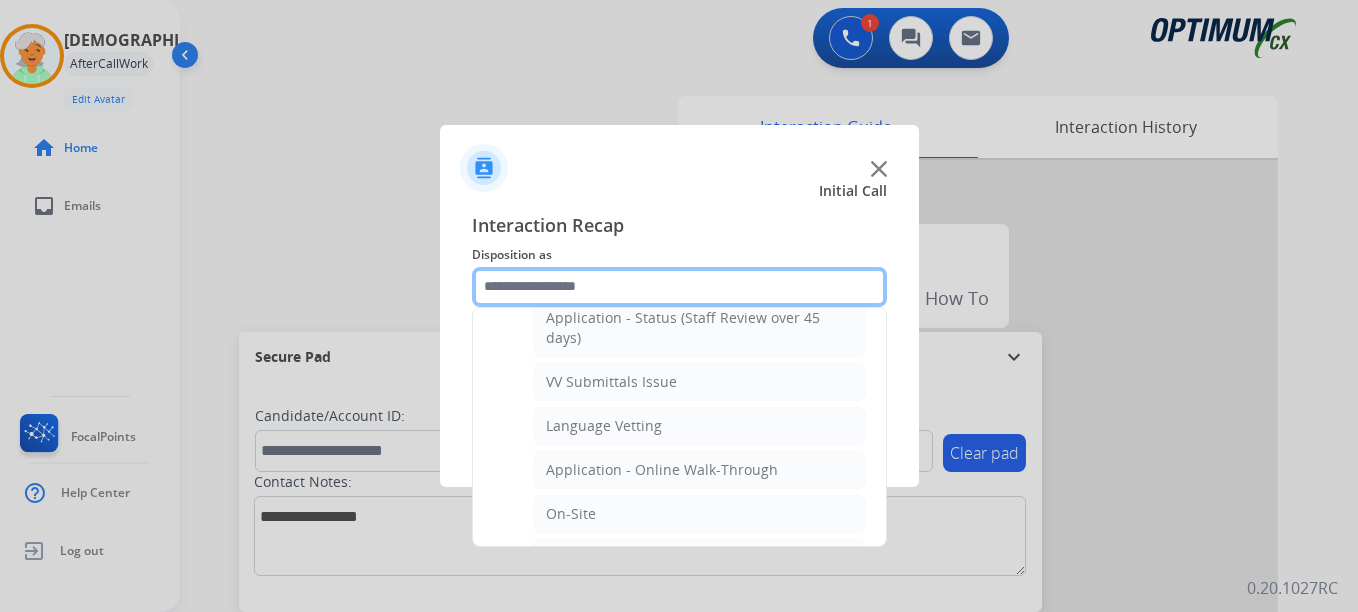 scroll, scrollTop: 400, scrollLeft: 0, axis: vertical 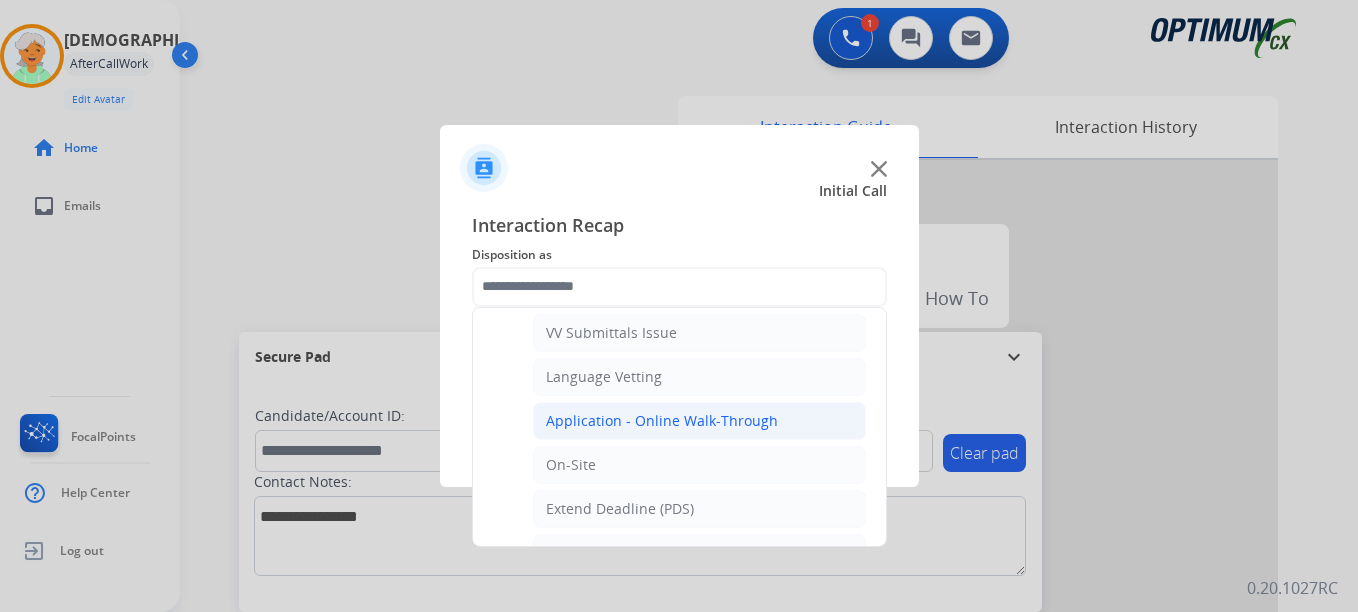 click on "Application - Online Walk-Through" 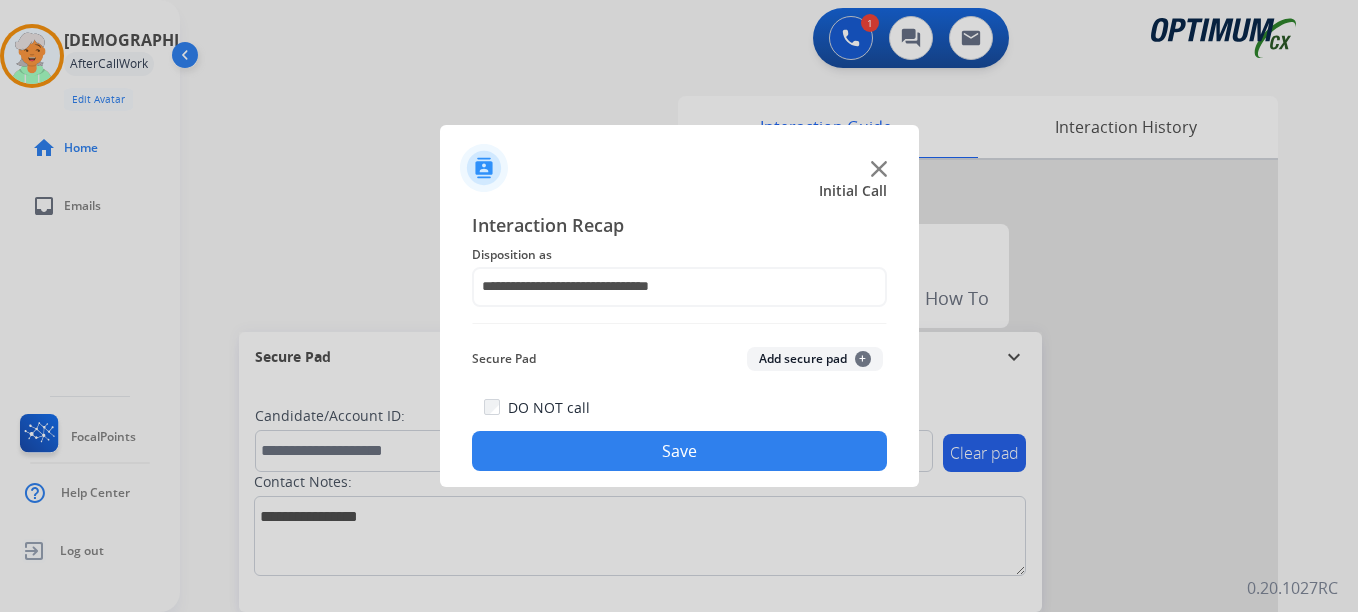 click on "Add secure pad  +" 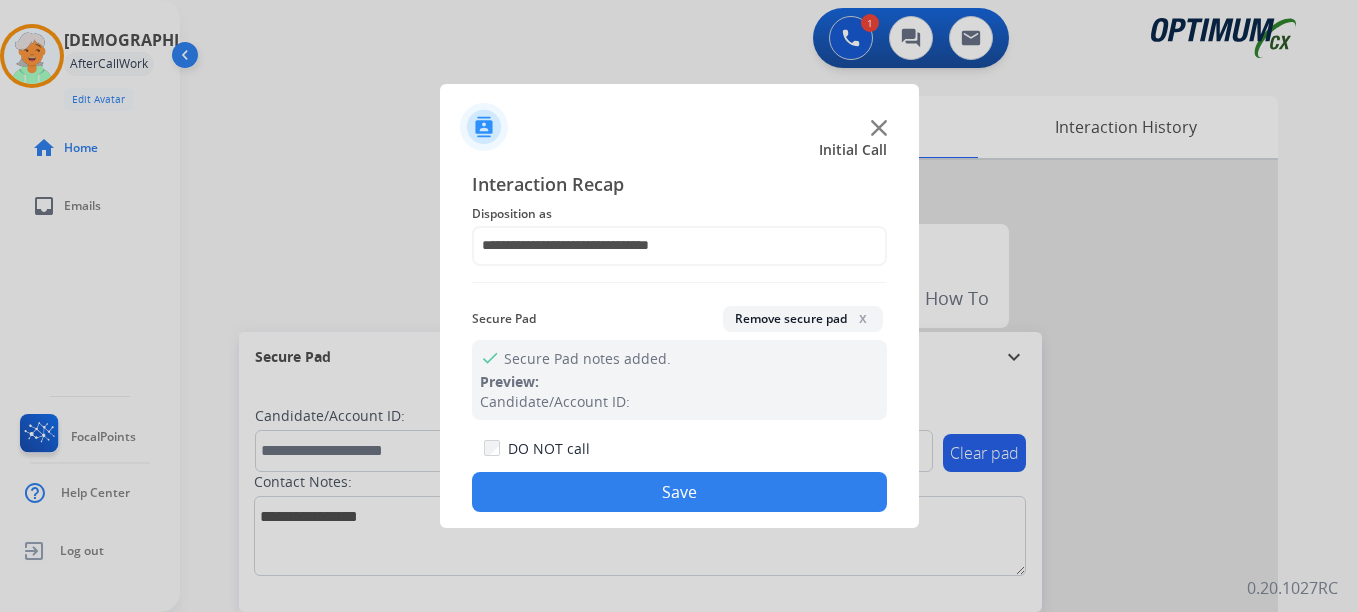 click on "Save" 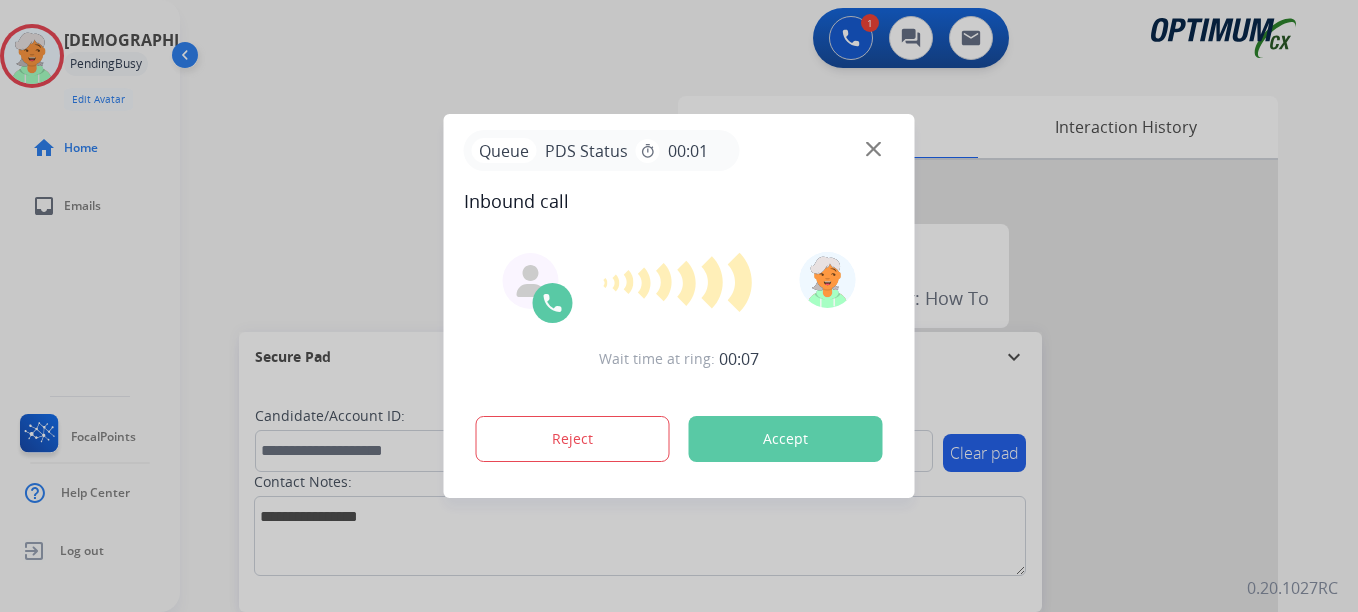drag, startPoint x: 782, startPoint y: 446, endPoint x: 747, endPoint y: 434, distance: 37 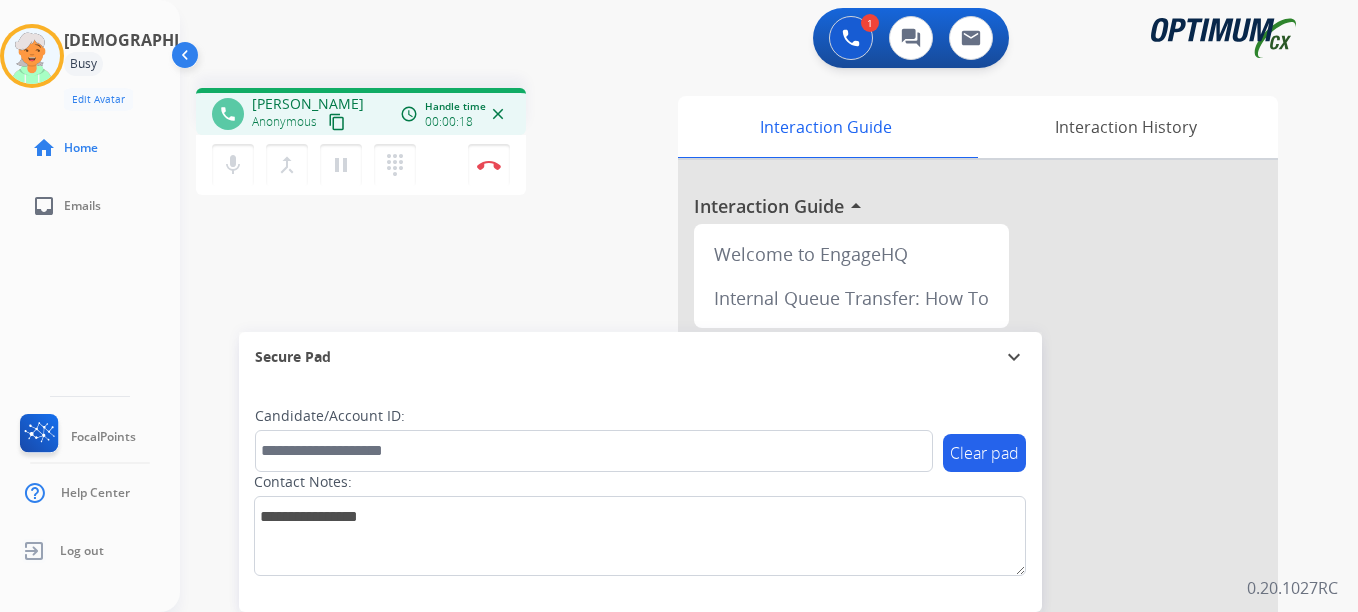 click on "content_copy" at bounding box center [337, 122] 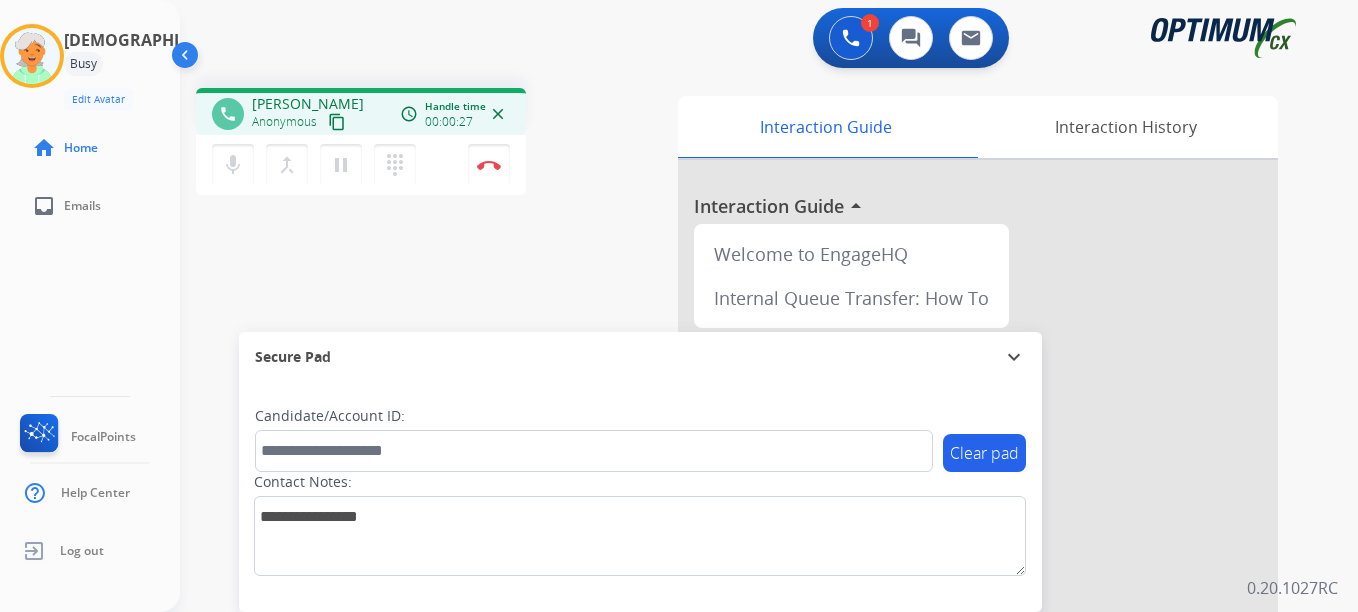 click on "content_copy" at bounding box center (337, 122) 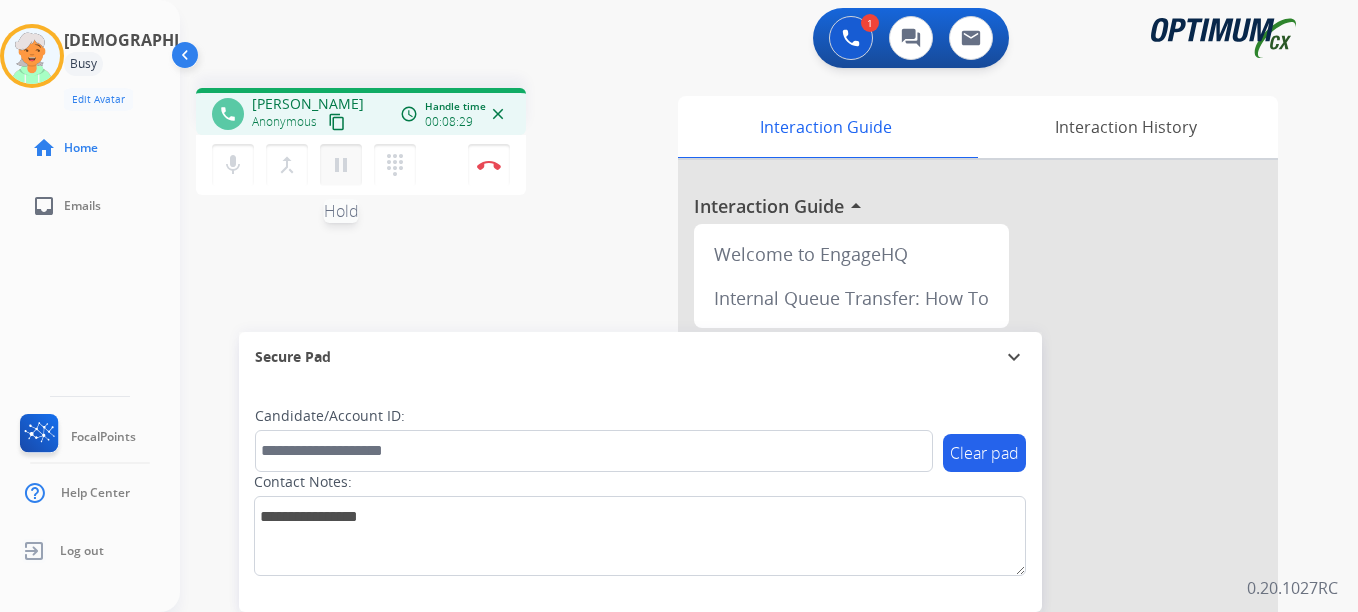 click on "pause" at bounding box center [341, 165] 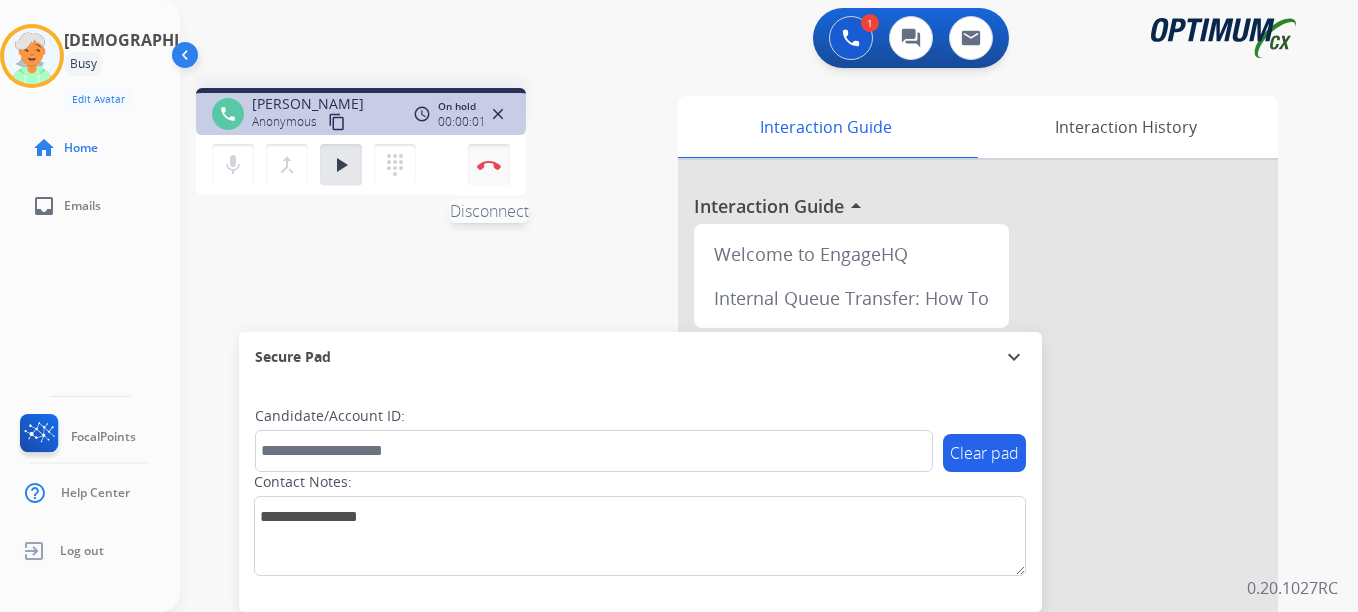 click at bounding box center [489, 165] 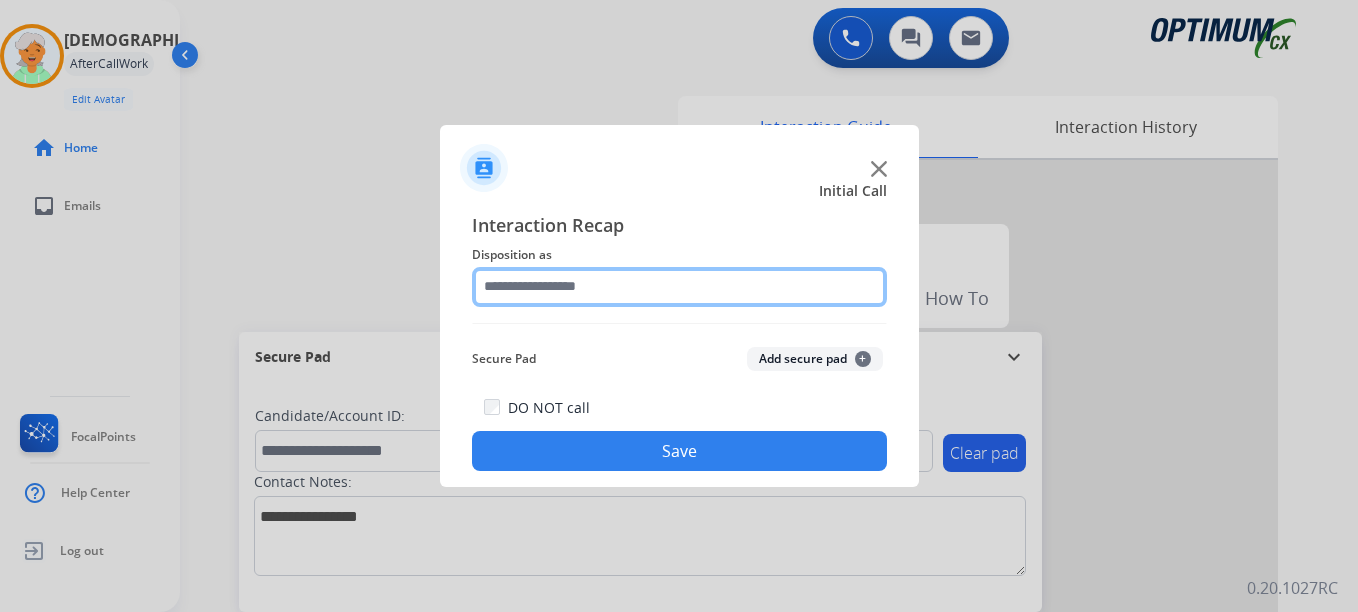 click 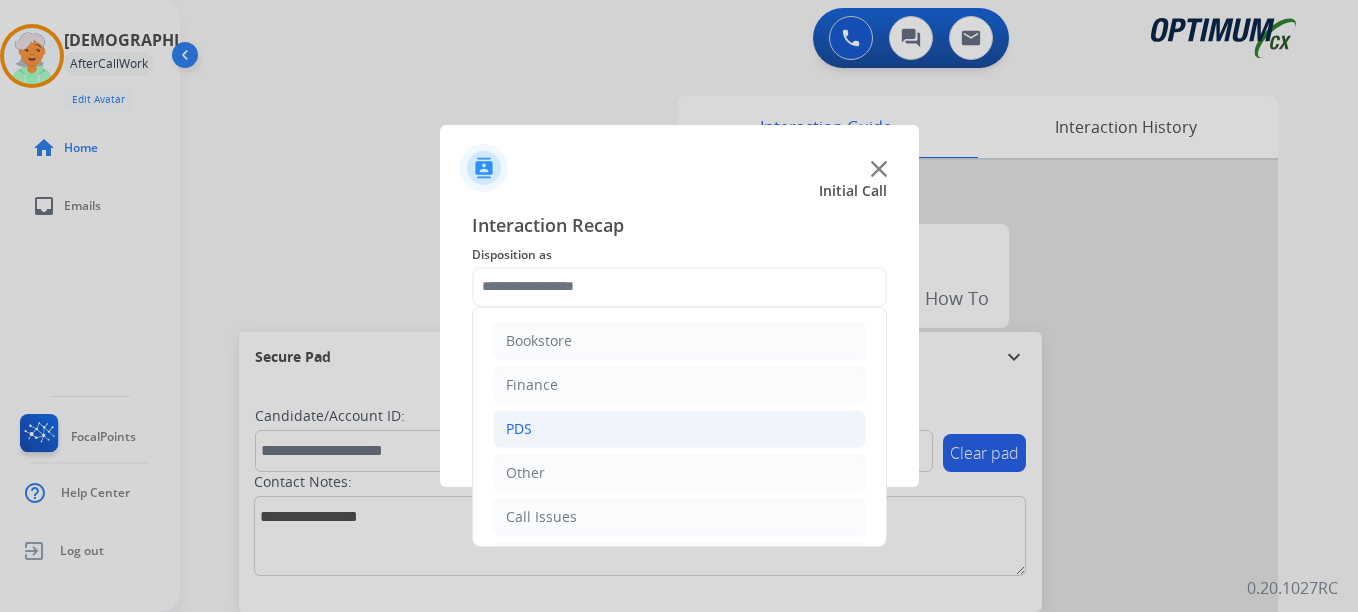 click on "PDS" 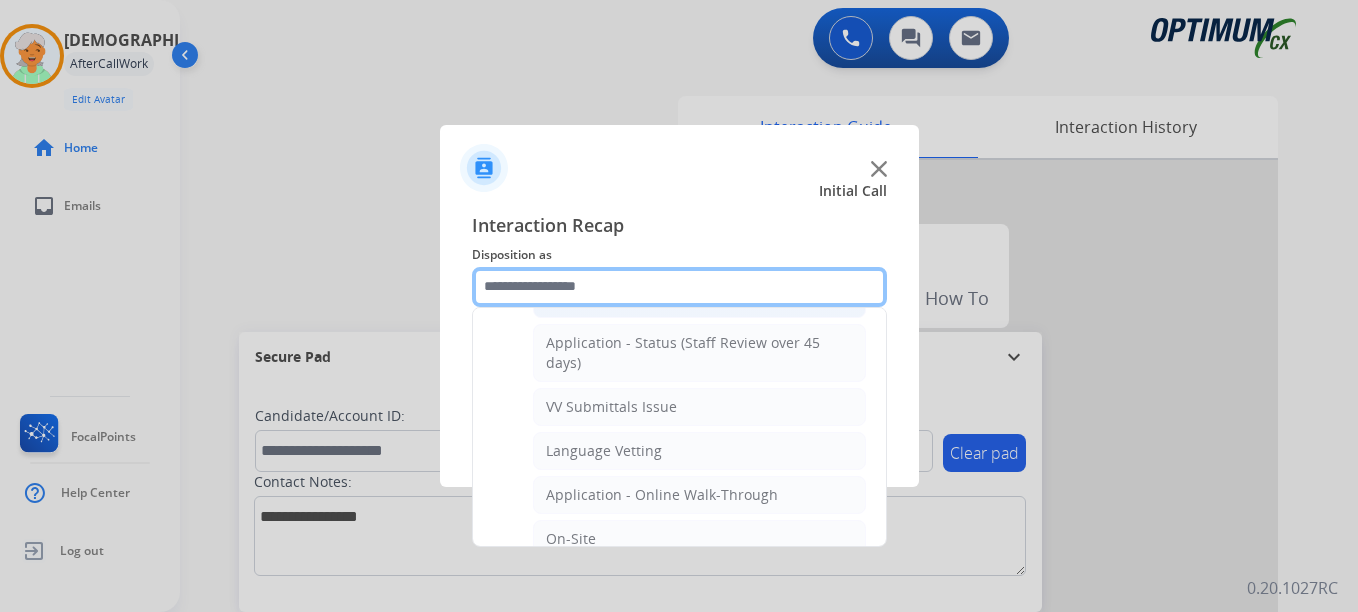 scroll, scrollTop: 400, scrollLeft: 0, axis: vertical 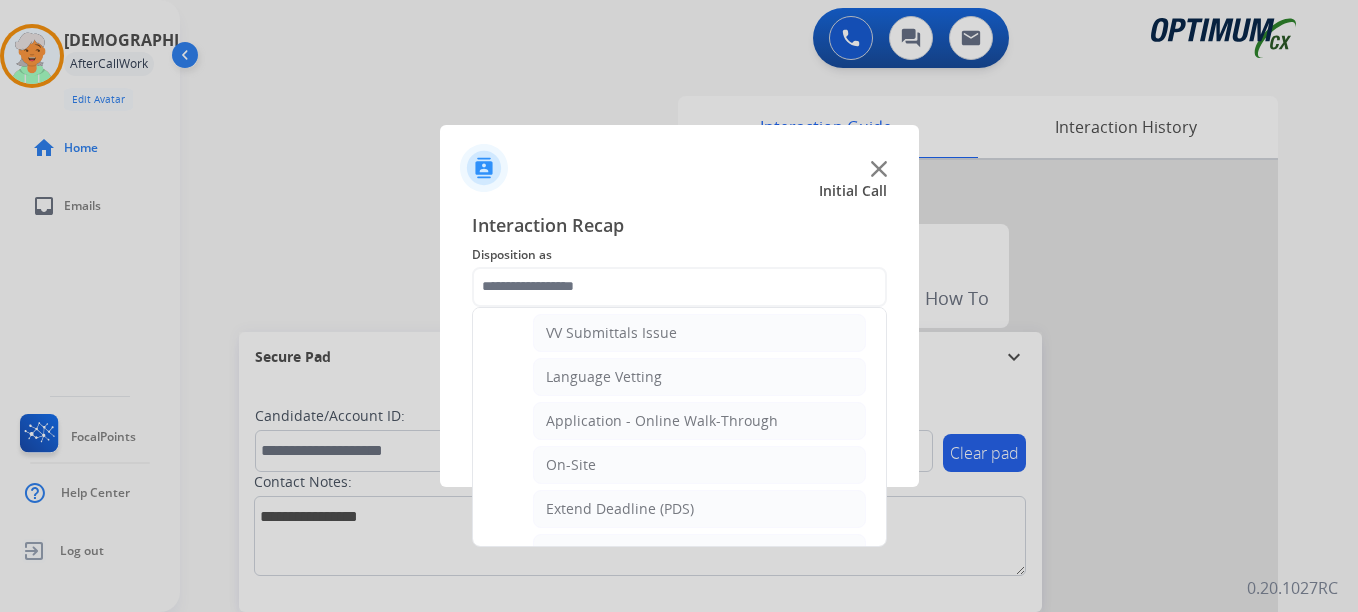click on "Application - Online Walk-Through" 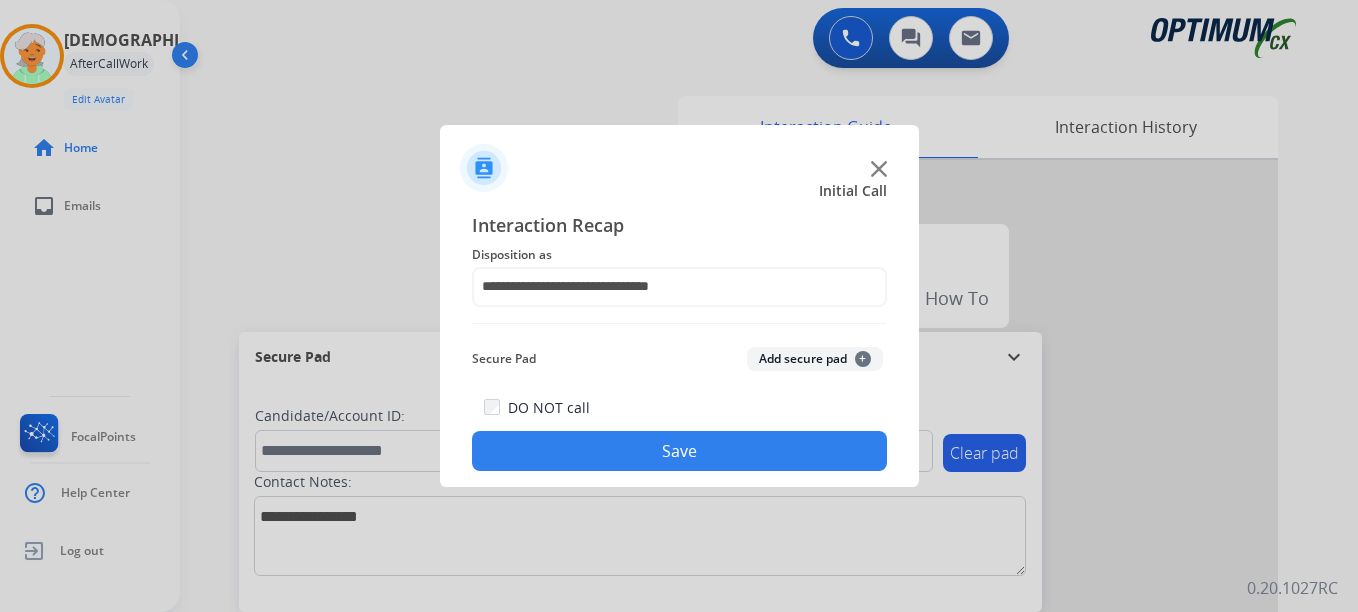 click on "Add secure pad  +" 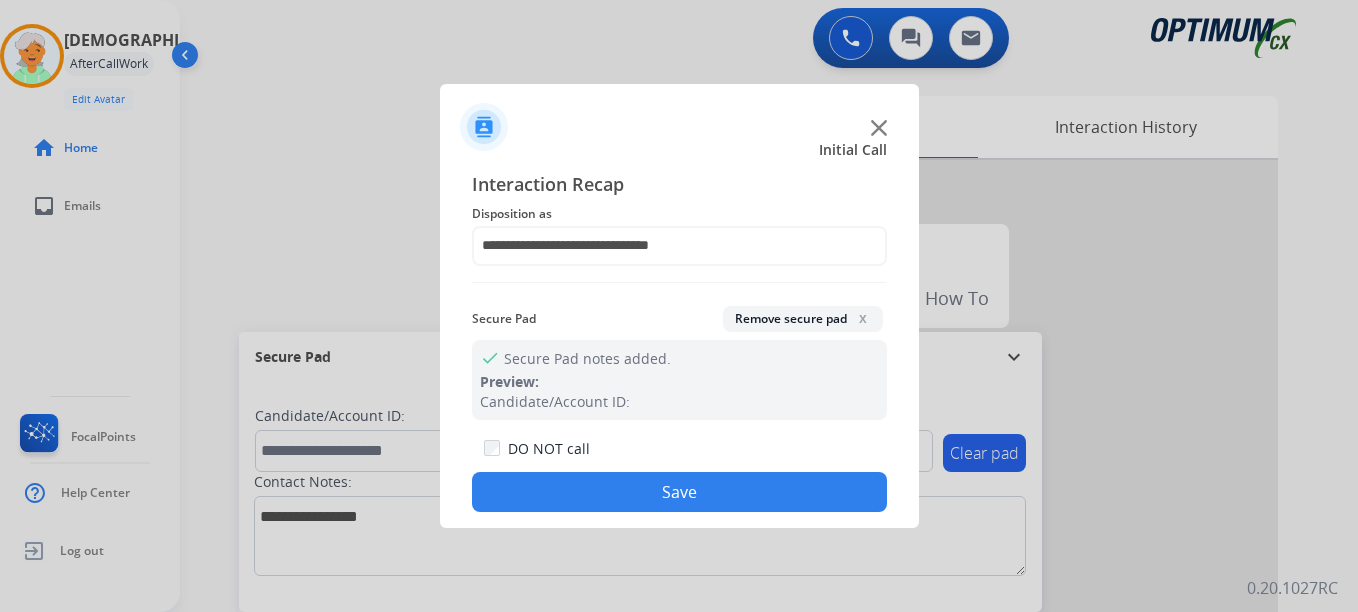 click on "Save" 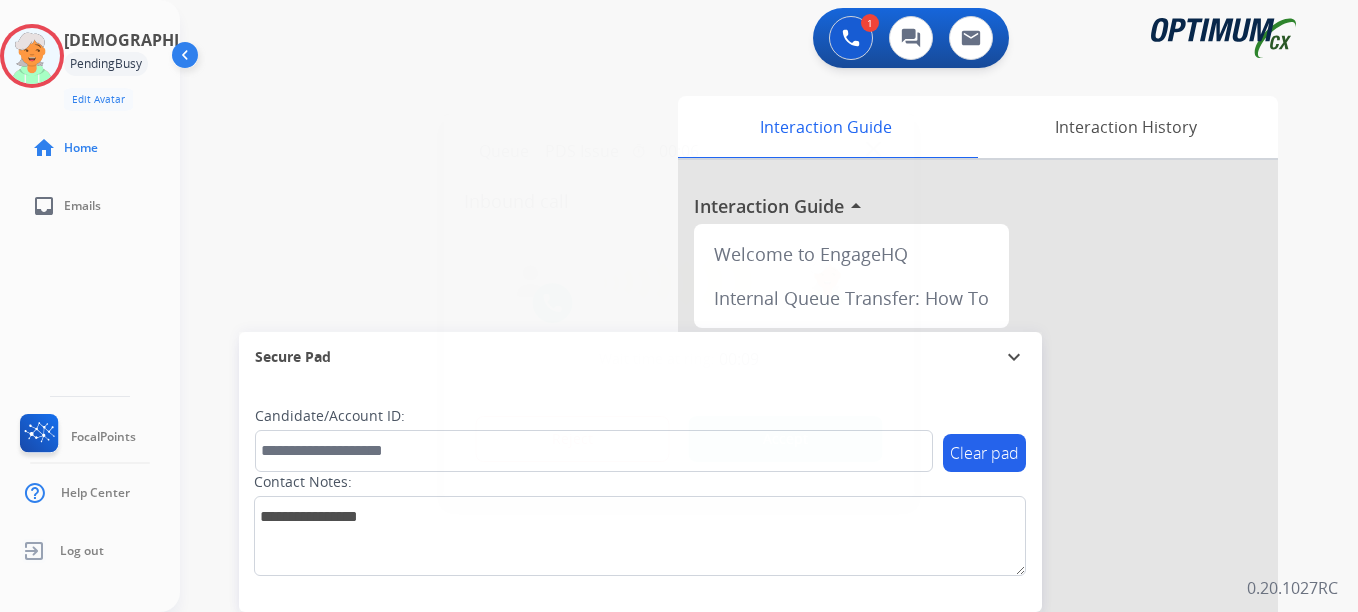 click on "Accept" at bounding box center (786, 439) 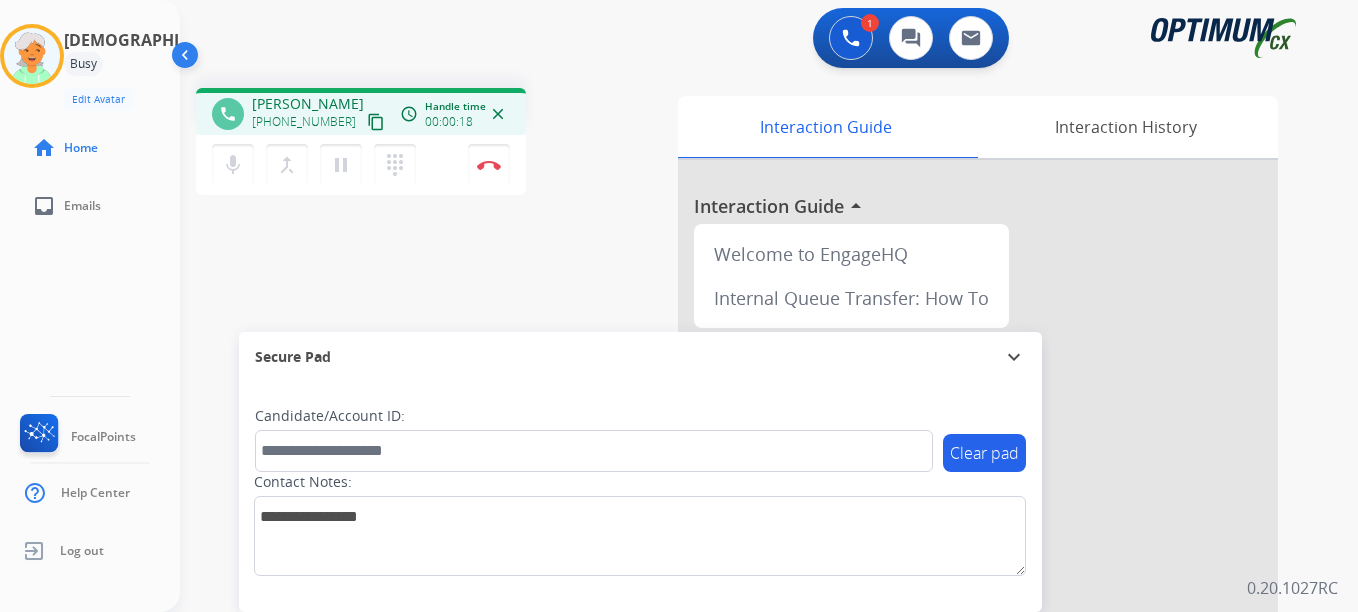 click on "content_copy" at bounding box center [376, 122] 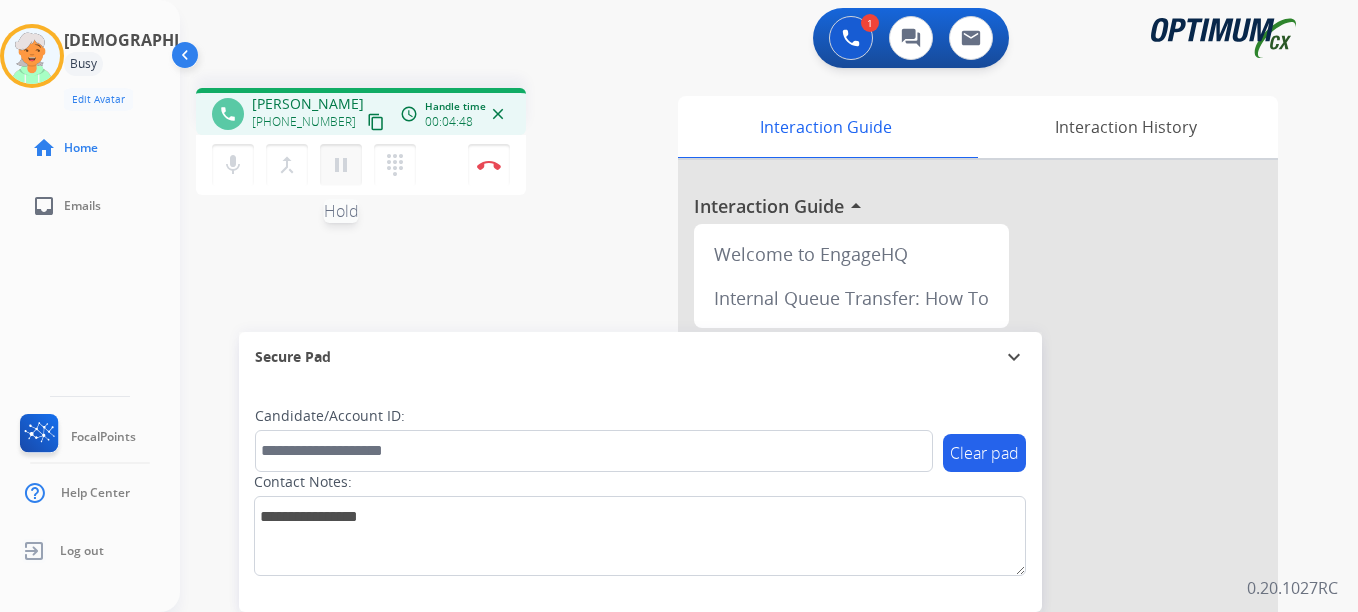 click on "pause Hold" at bounding box center (341, 165) 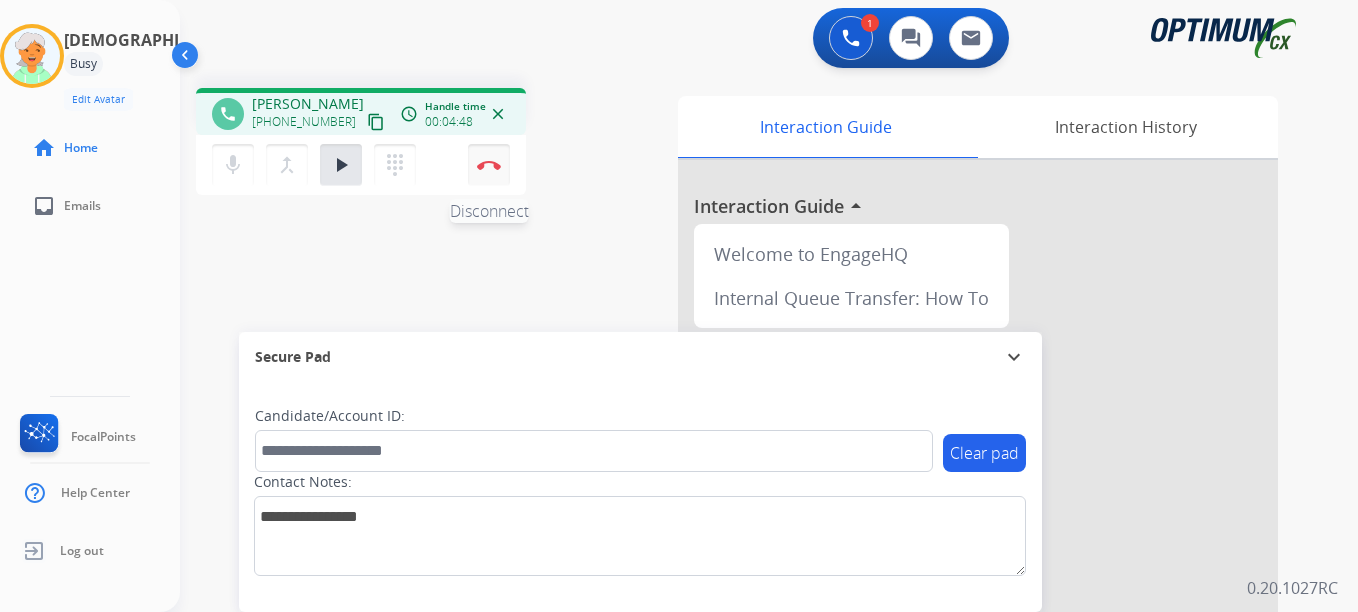click on "Disconnect" at bounding box center [489, 165] 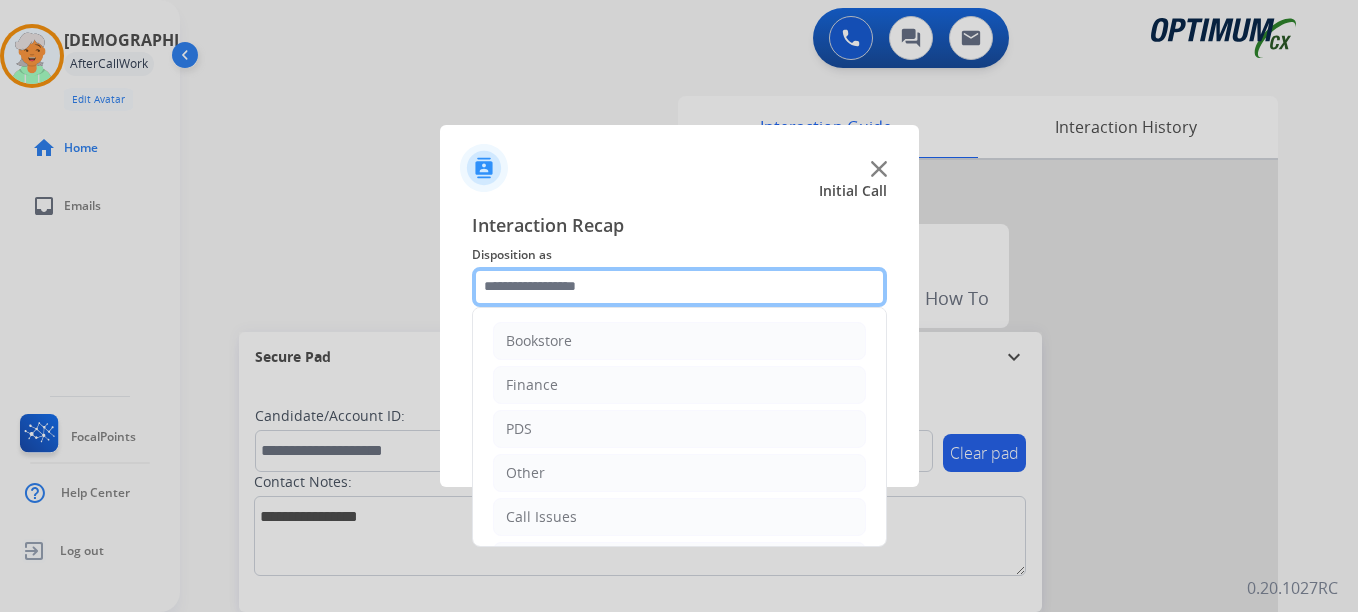 click 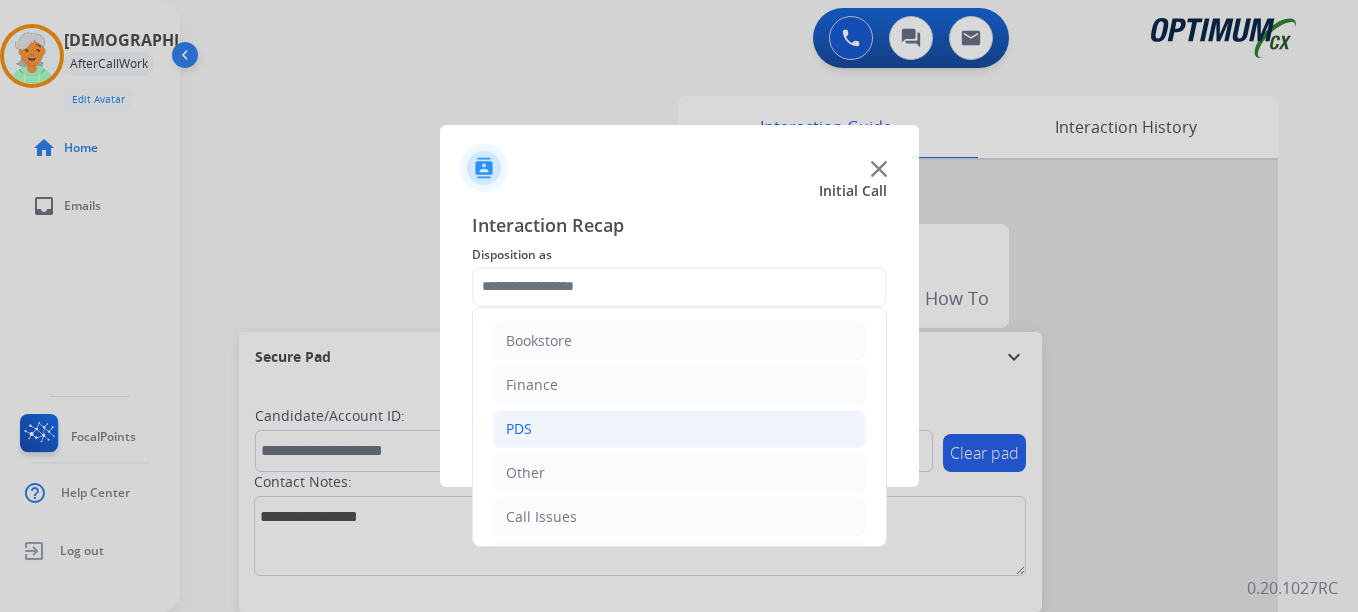 click on "PDS" 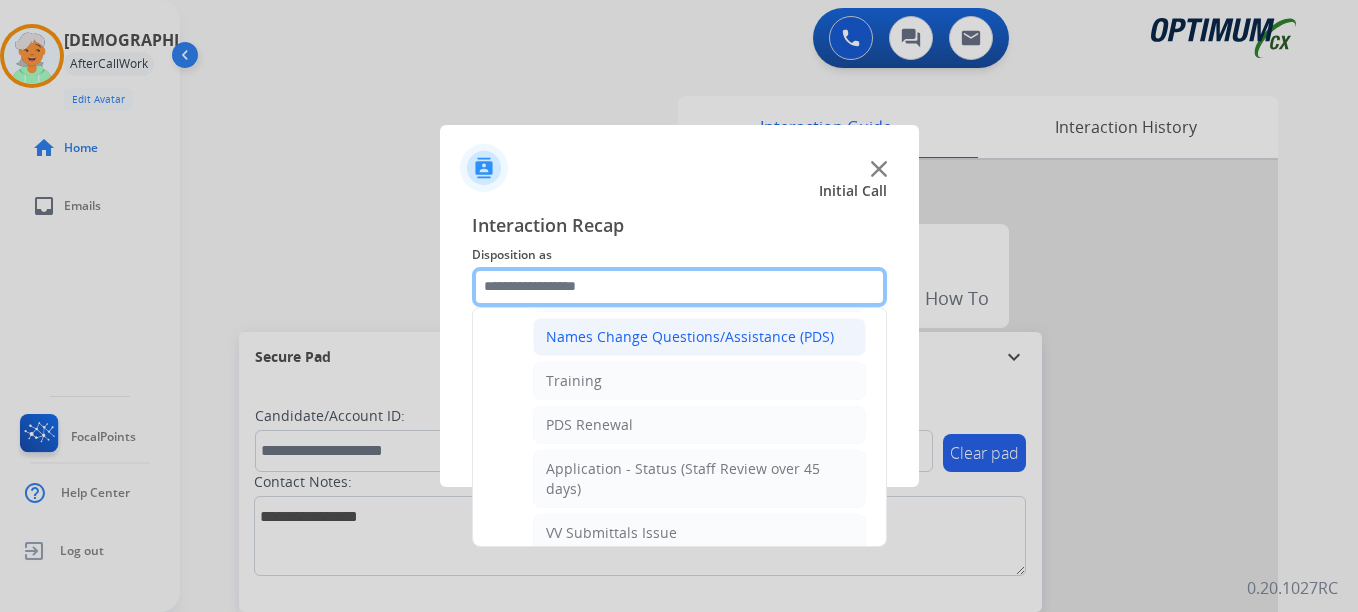 scroll, scrollTop: 300, scrollLeft: 0, axis: vertical 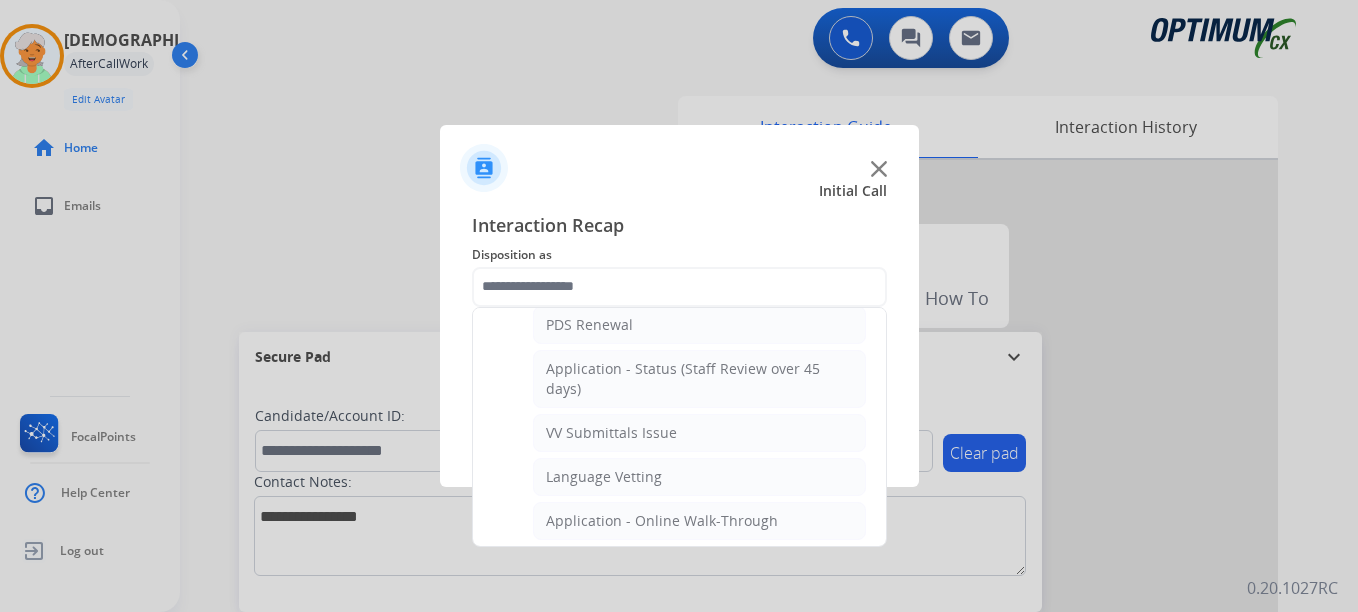 click on "VV Submittals Issue" 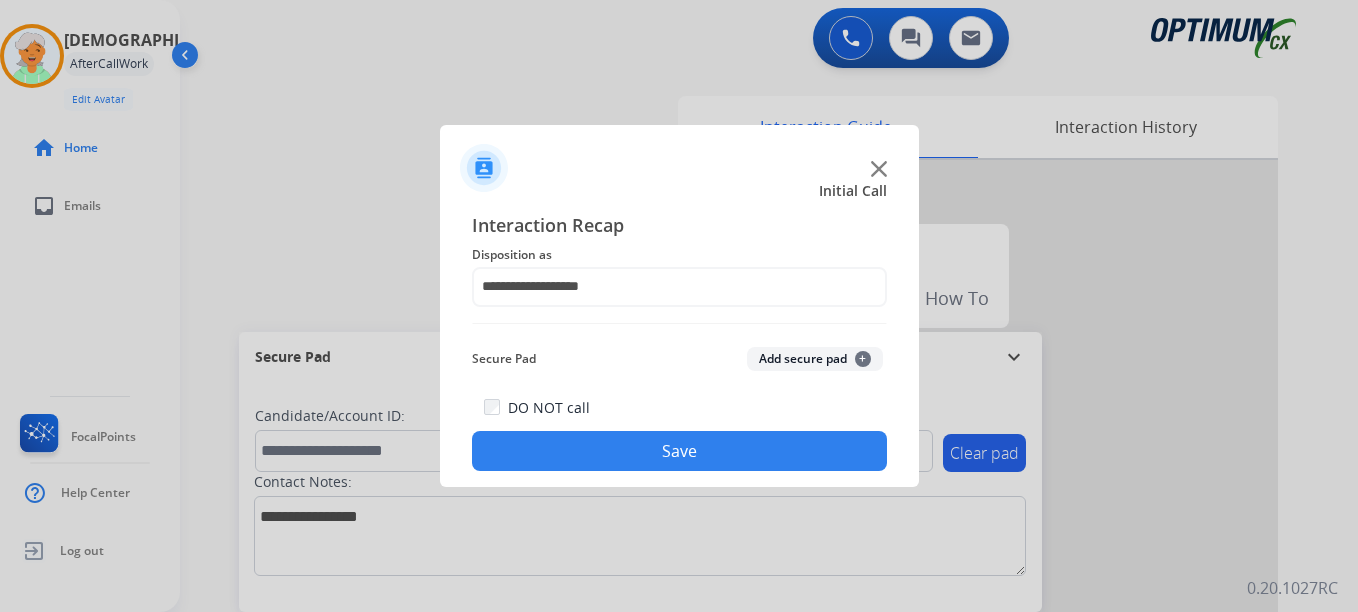 click on "Add secure pad  +" 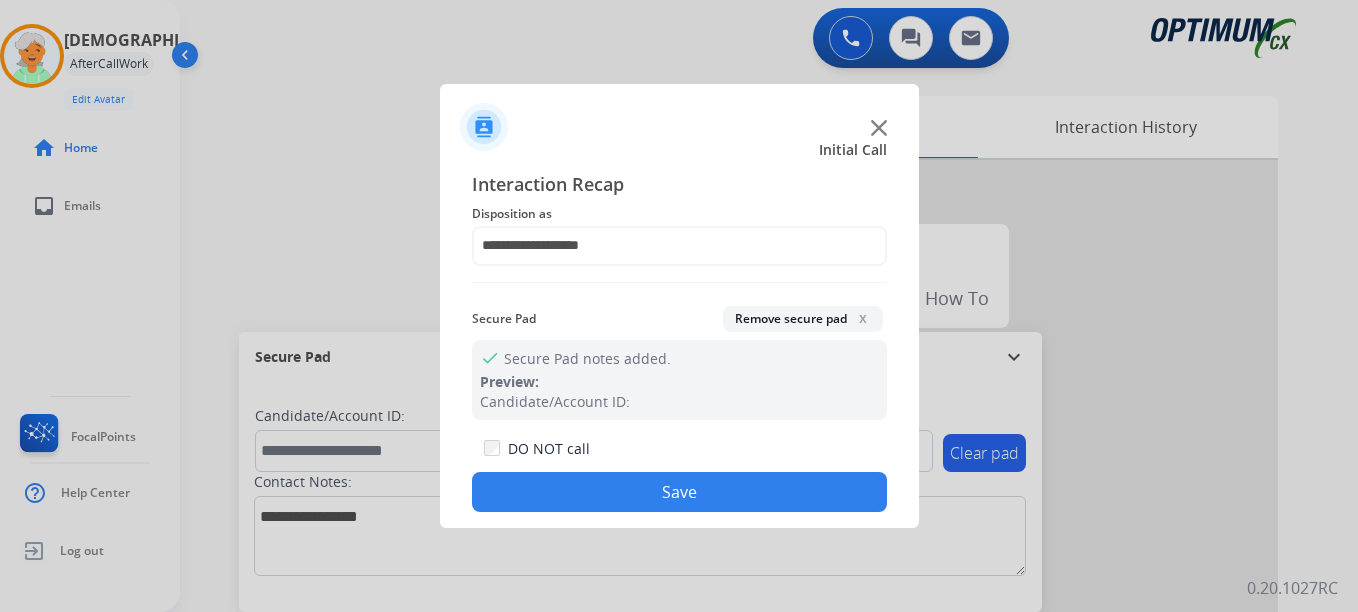 click on "Save" 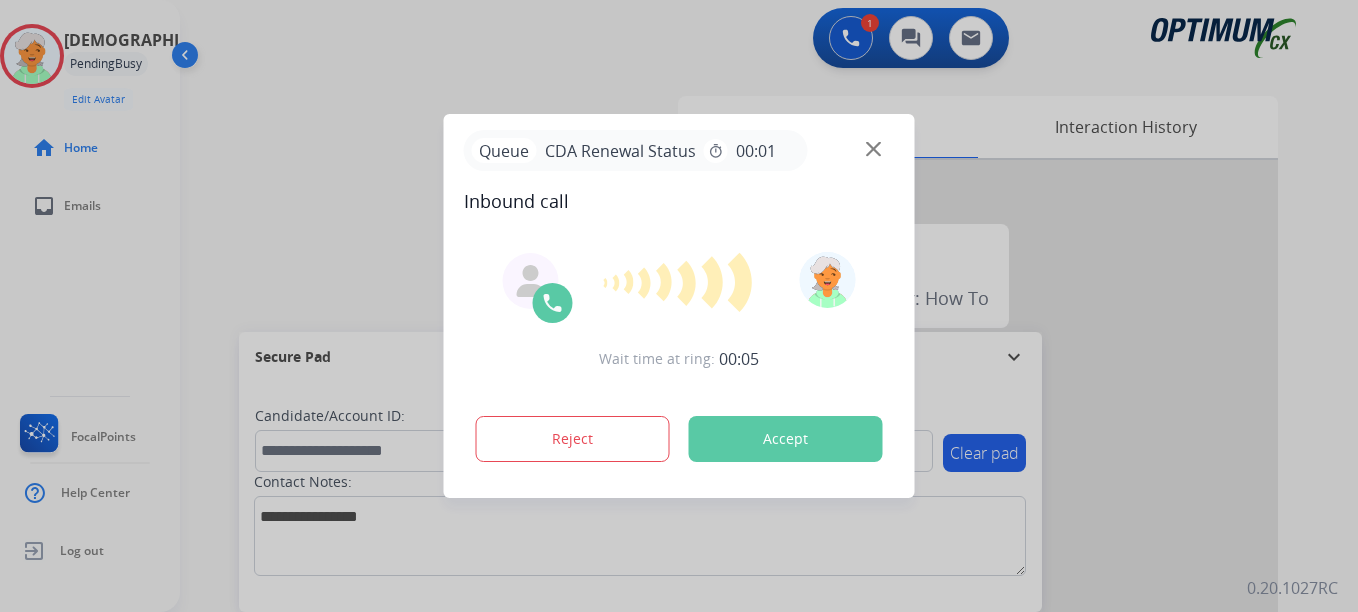 click on "Accept" at bounding box center (786, 439) 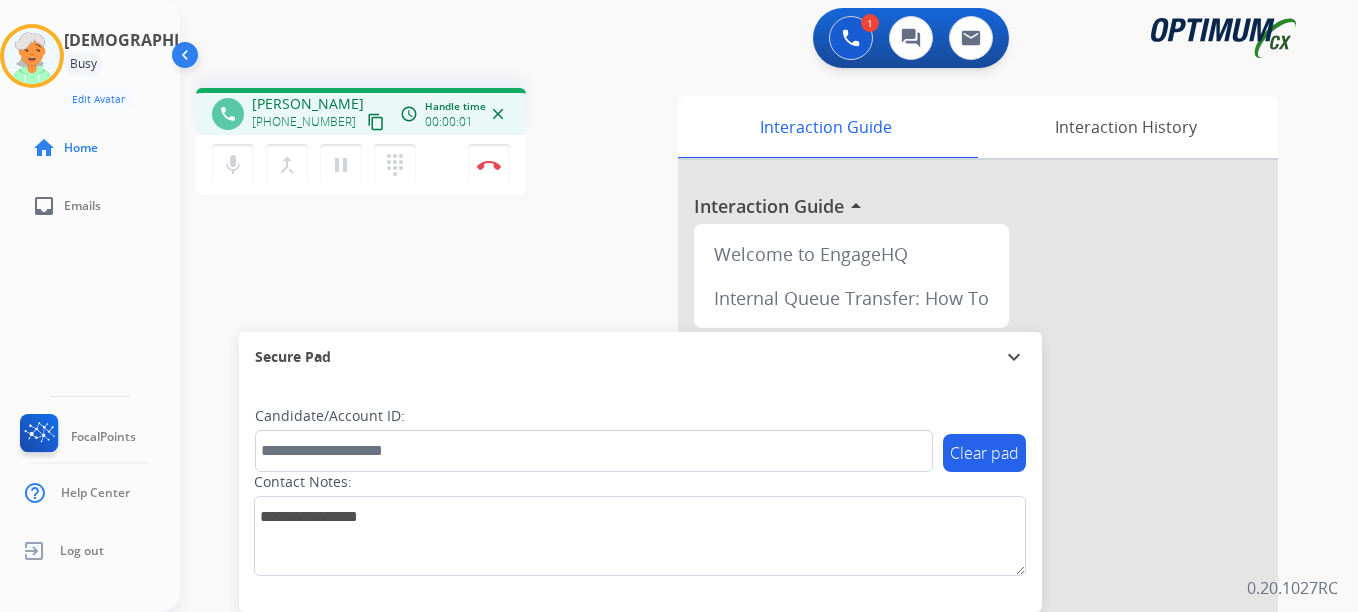 click on "content_copy" at bounding box center (376, 122) 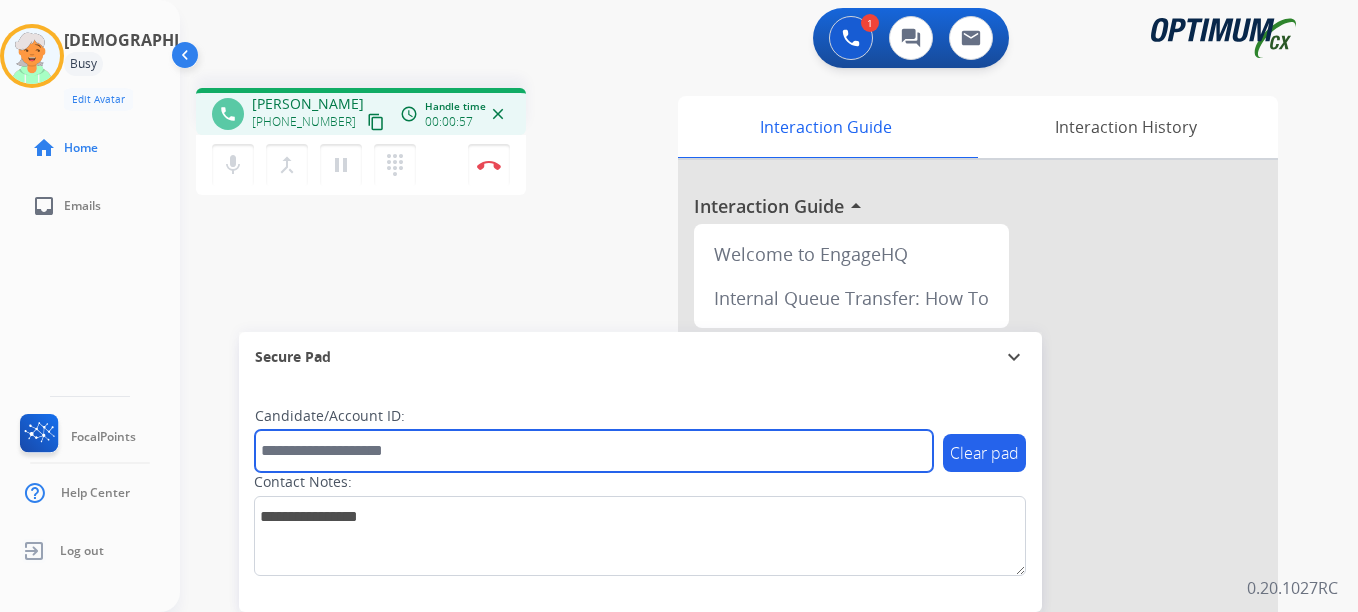 click at bounding box center [594, 451] 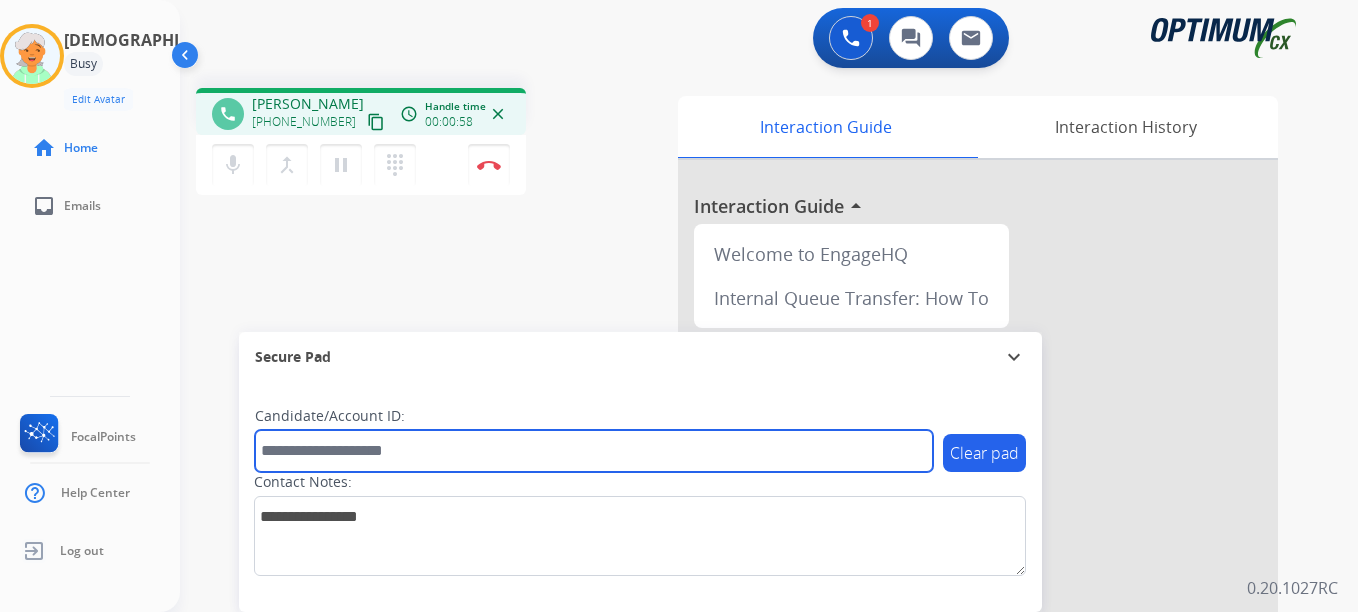 paste on "*******" 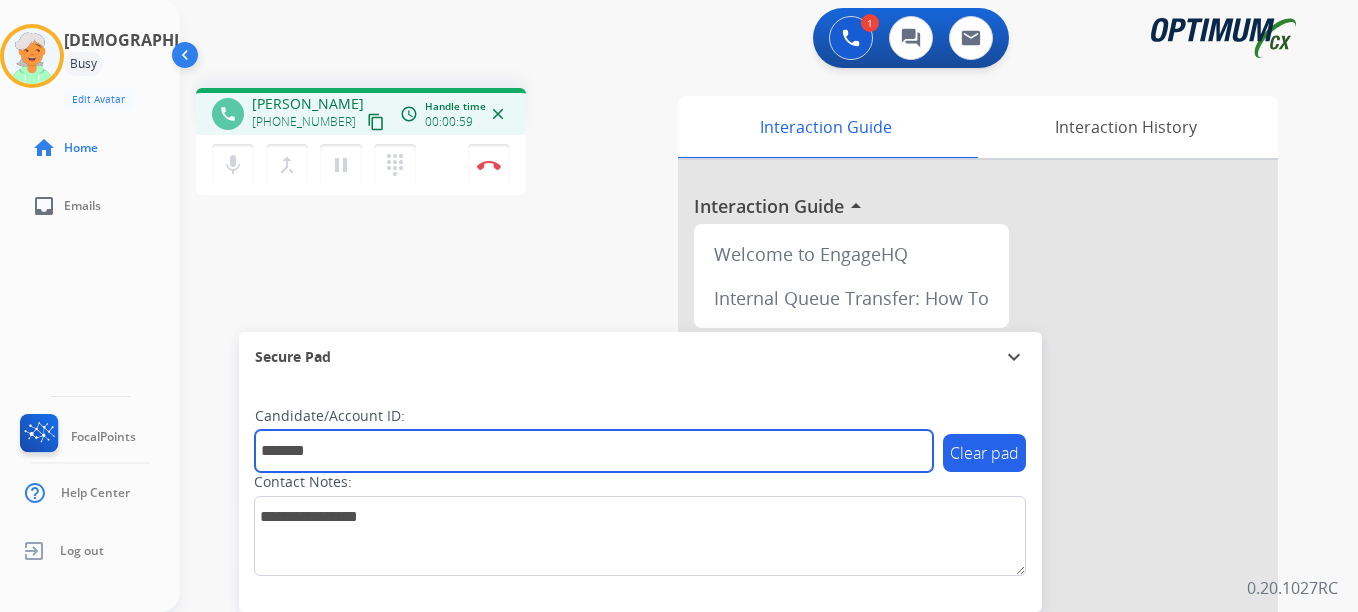 type on "*******" 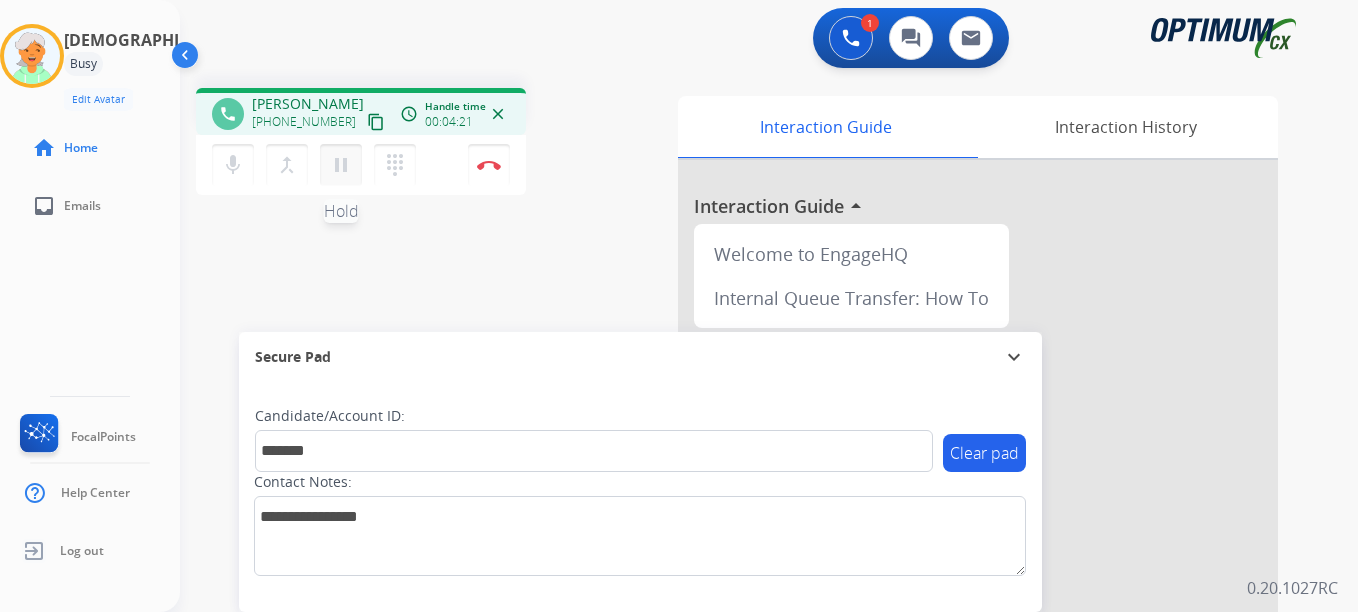 click on "pause" at bounding box center [341, 165] 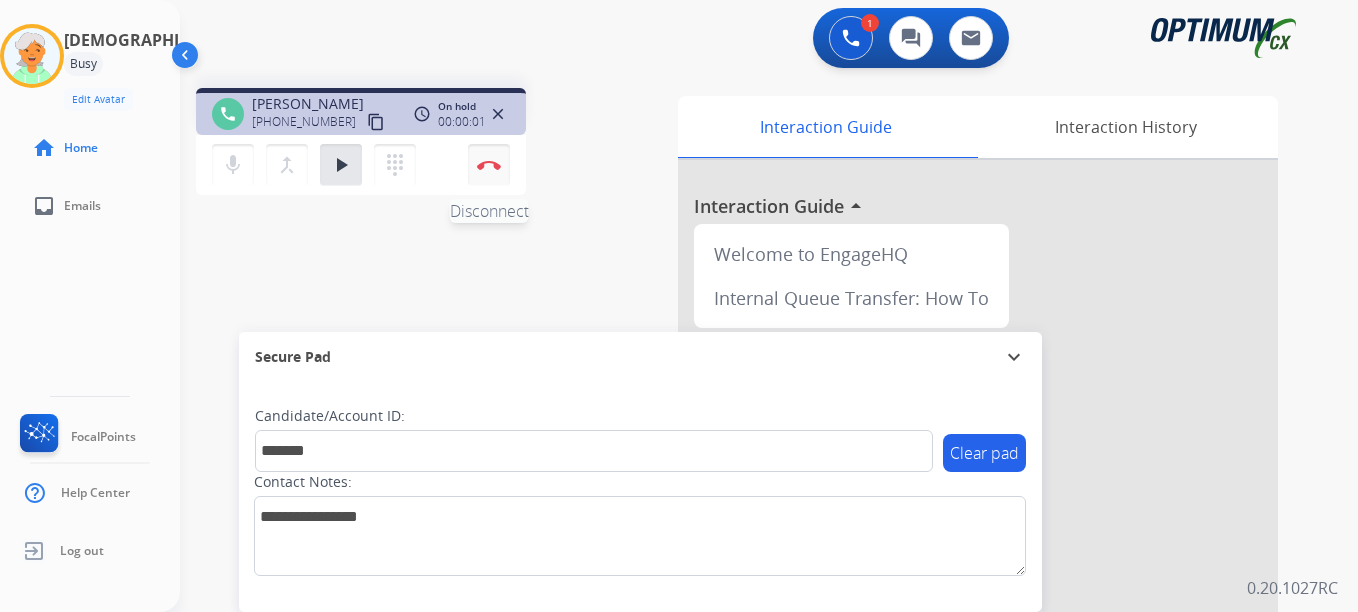 click at bounding box center [489, 165] 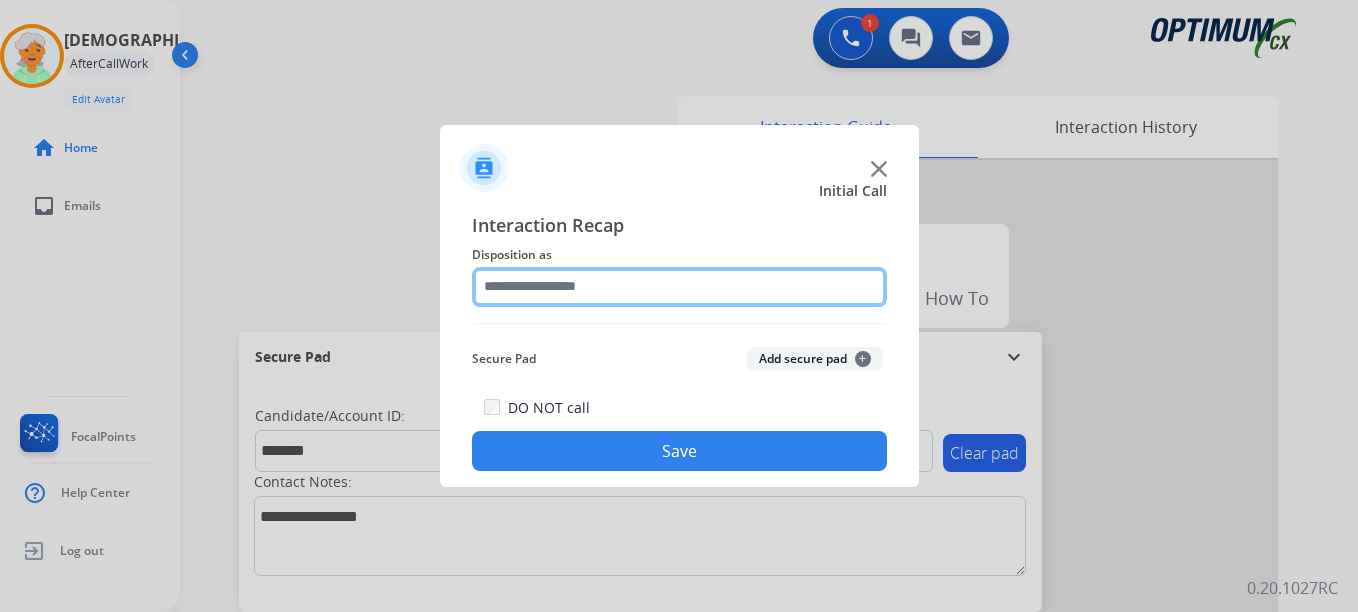 click 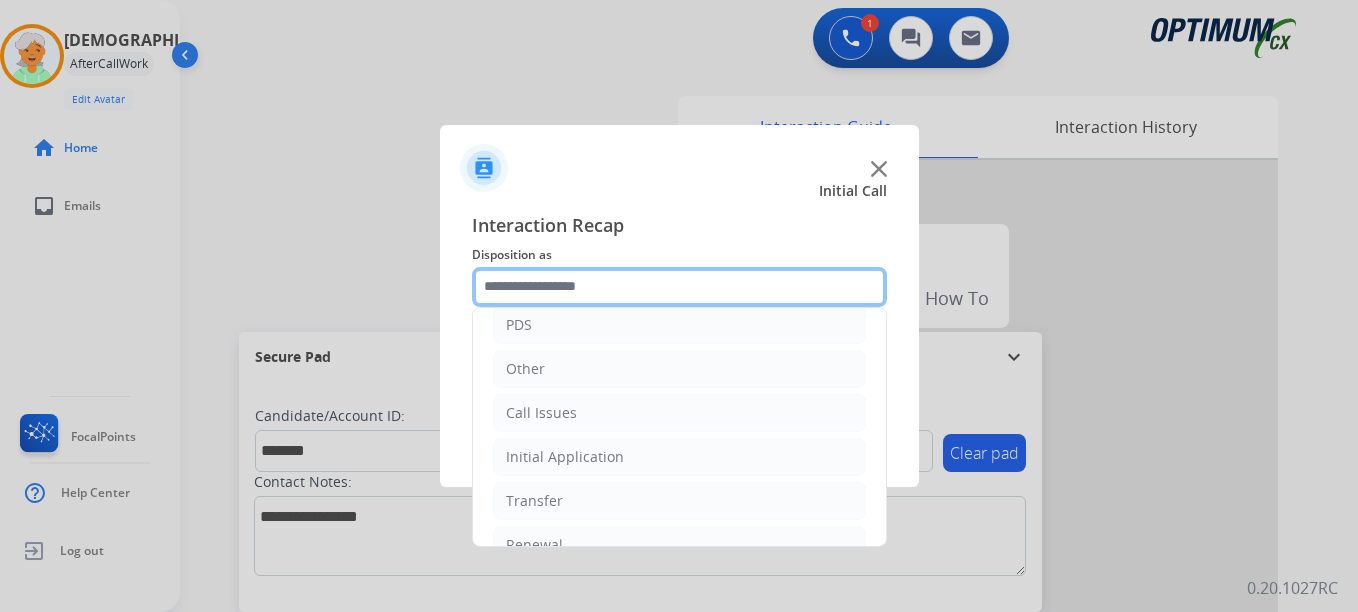 scroll, scrollTop: 136, scrollLeft: 0, axis: vertical 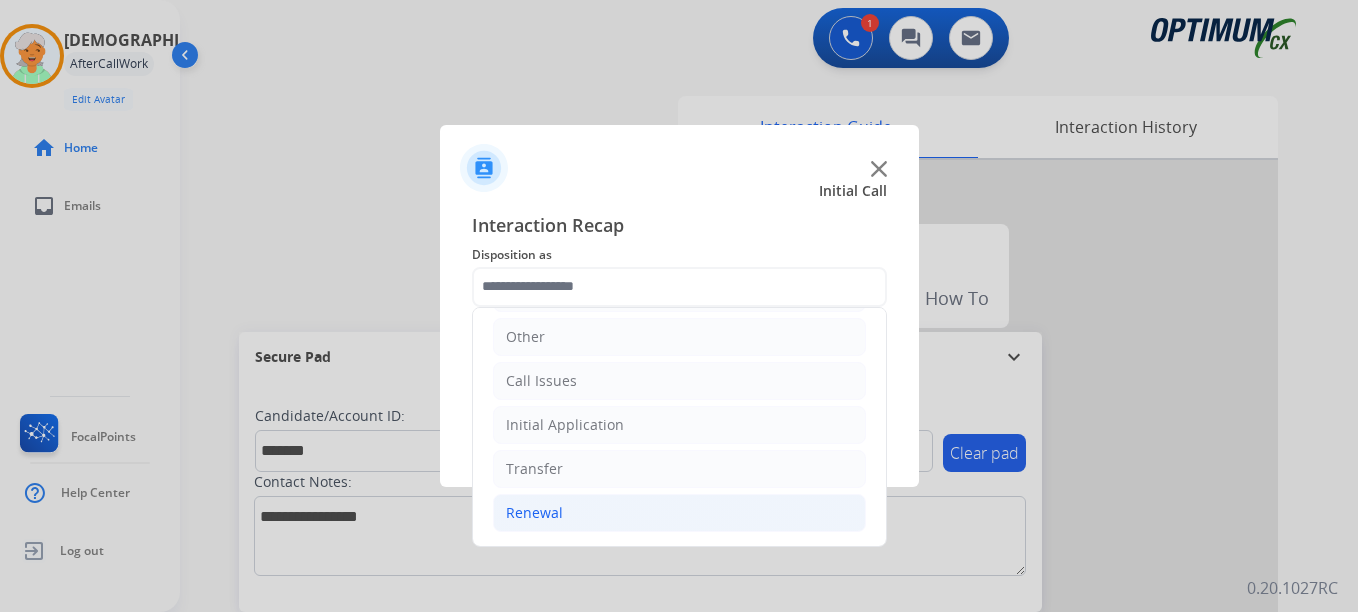 click on "Renewal" 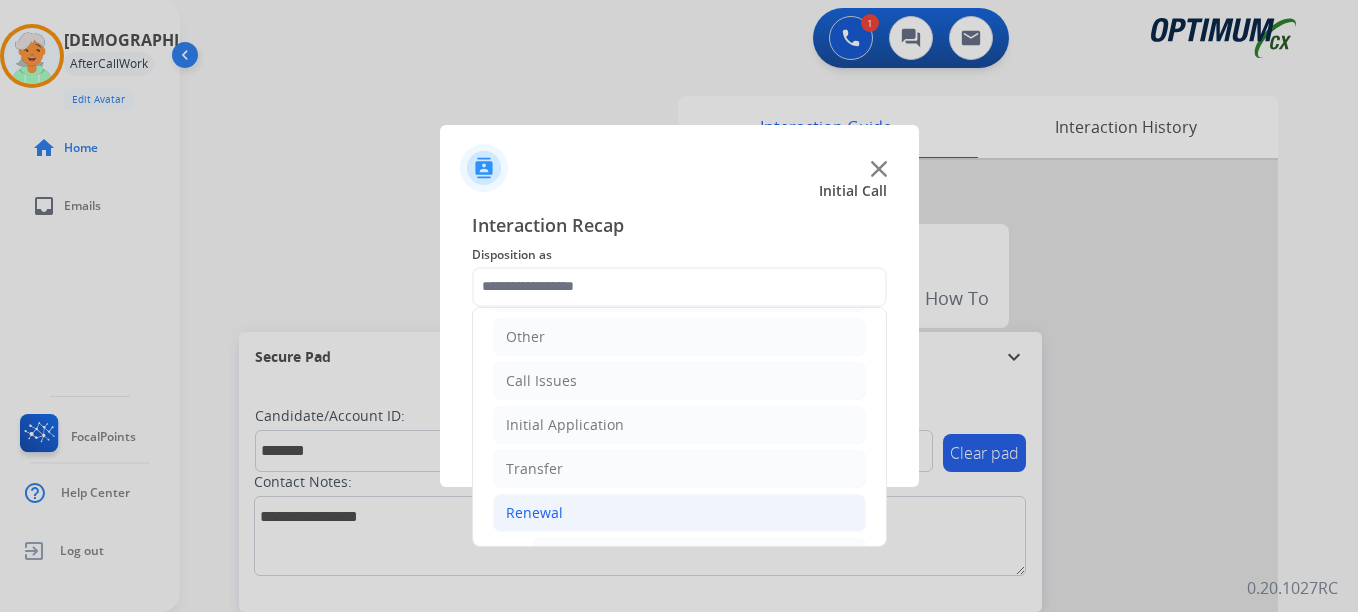 click on "Renewal" 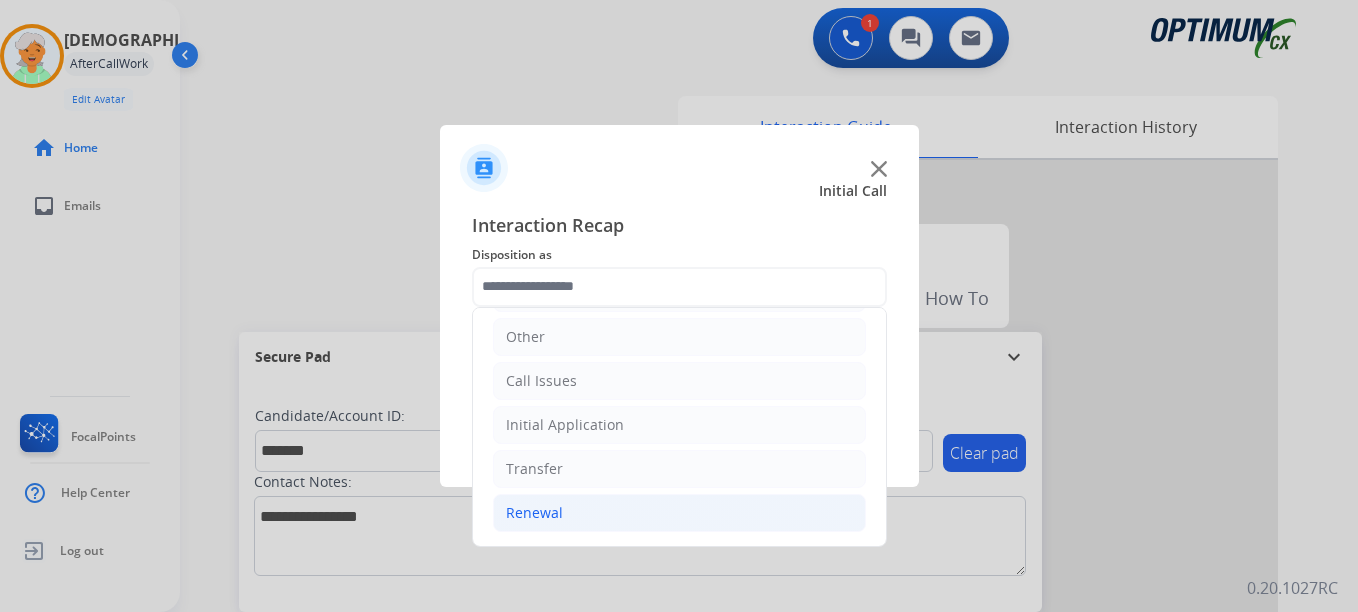 click on "Renewal" 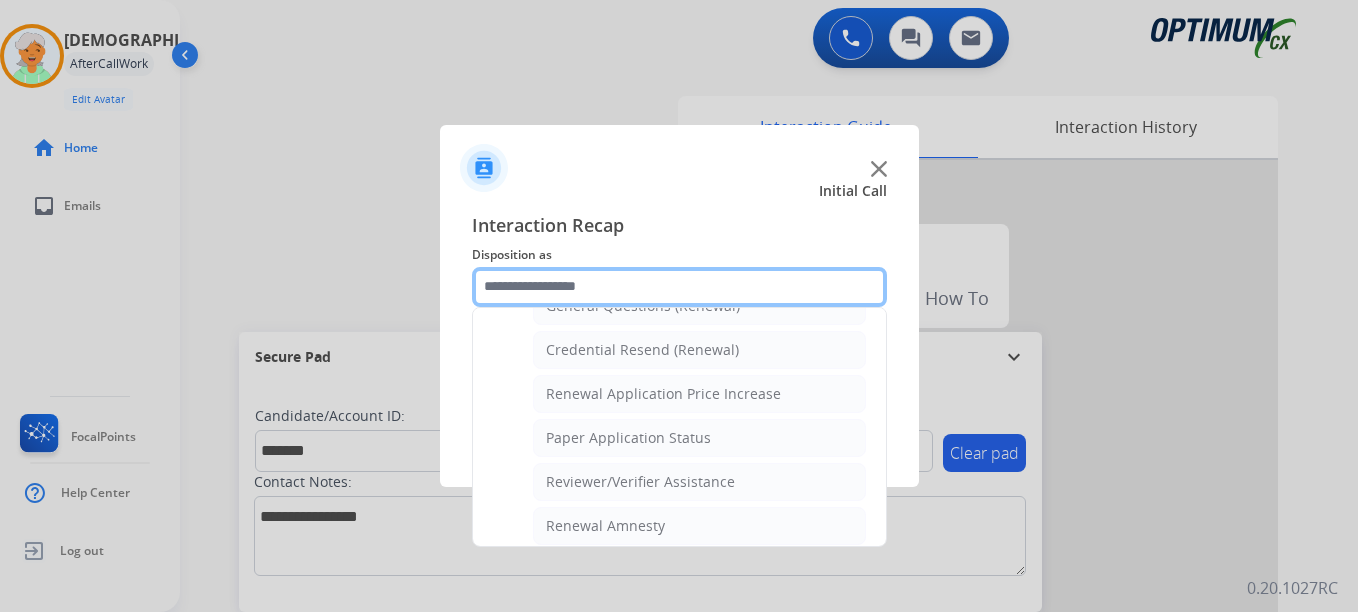 scroll, scrollTop: 636, scrollLeft: 0, axis: vertical 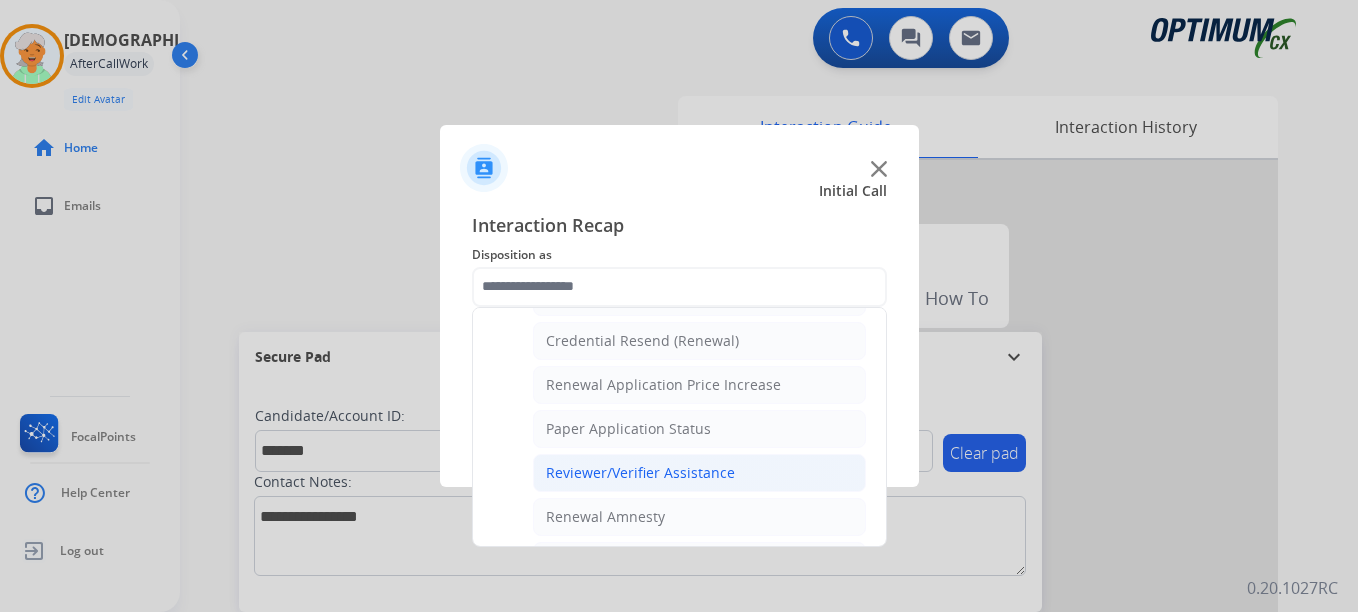 click on "Reviewer/Verifier Assistance" 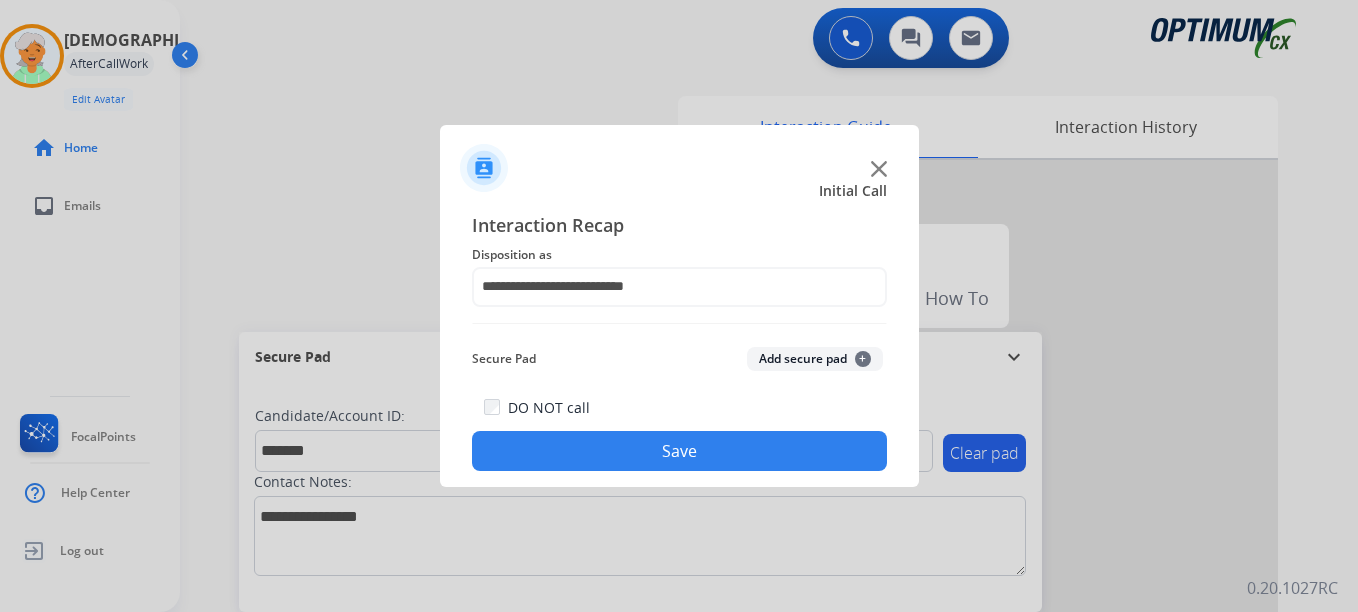 click on "Add secure pad  +" 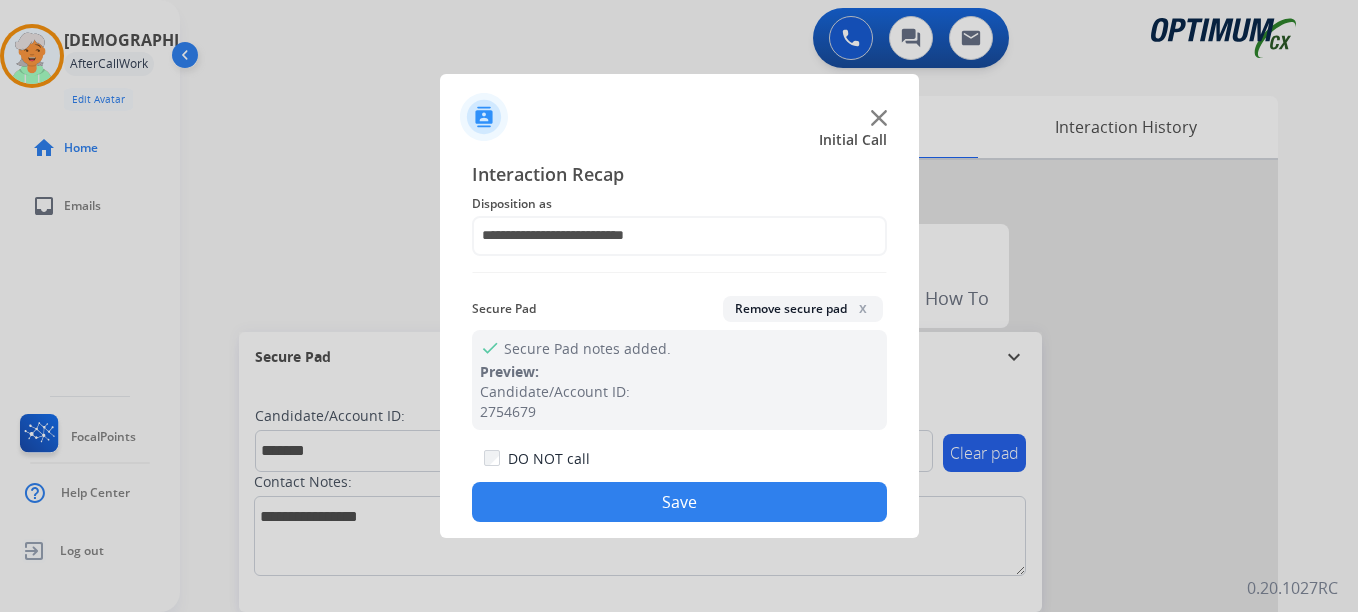 click on "Save" 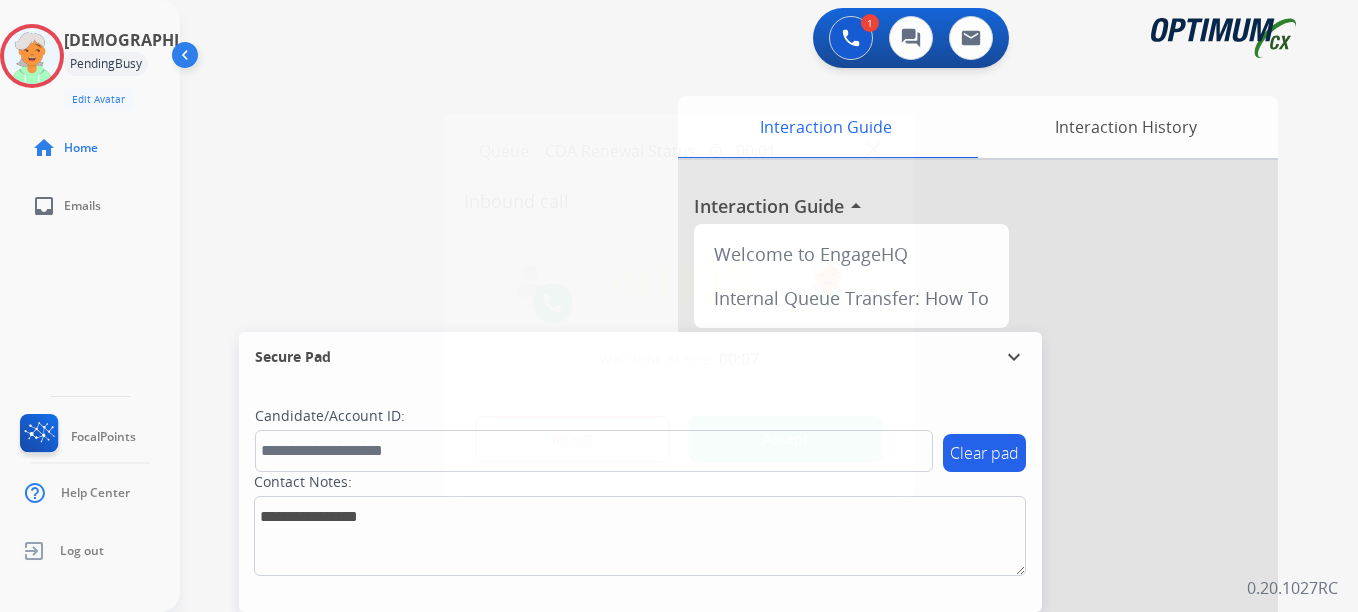 click on "Accept" at bounding box center [786, 439] 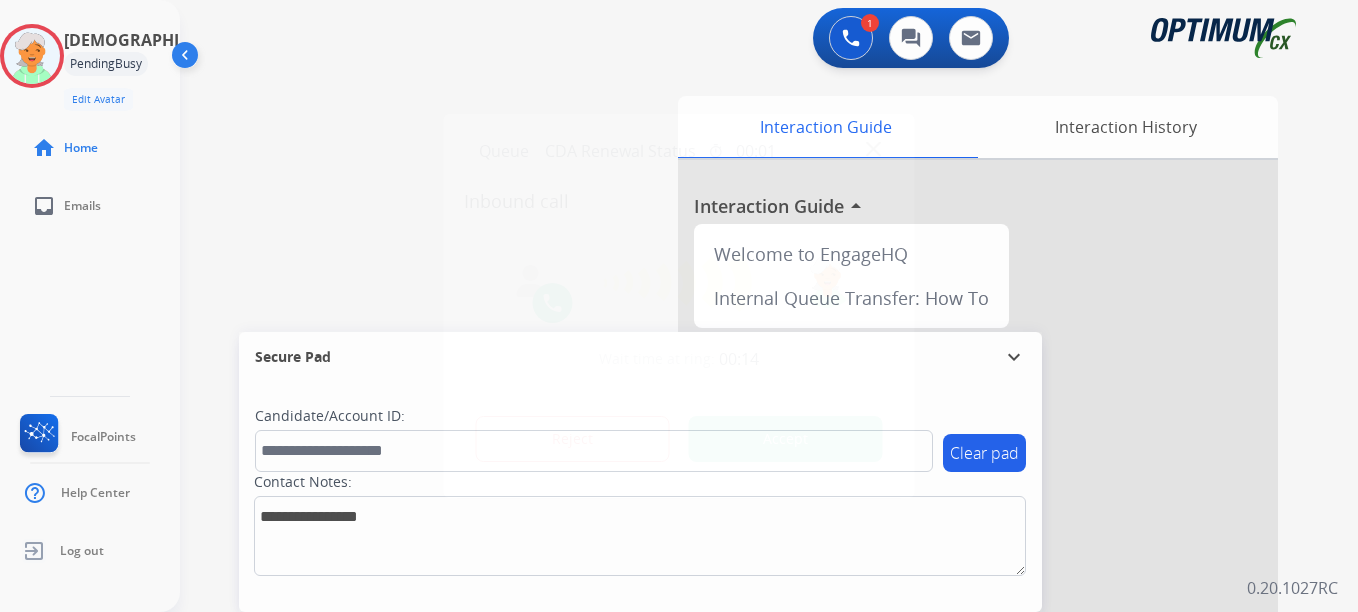 click on "Accept" at bounding box center (786, 439) 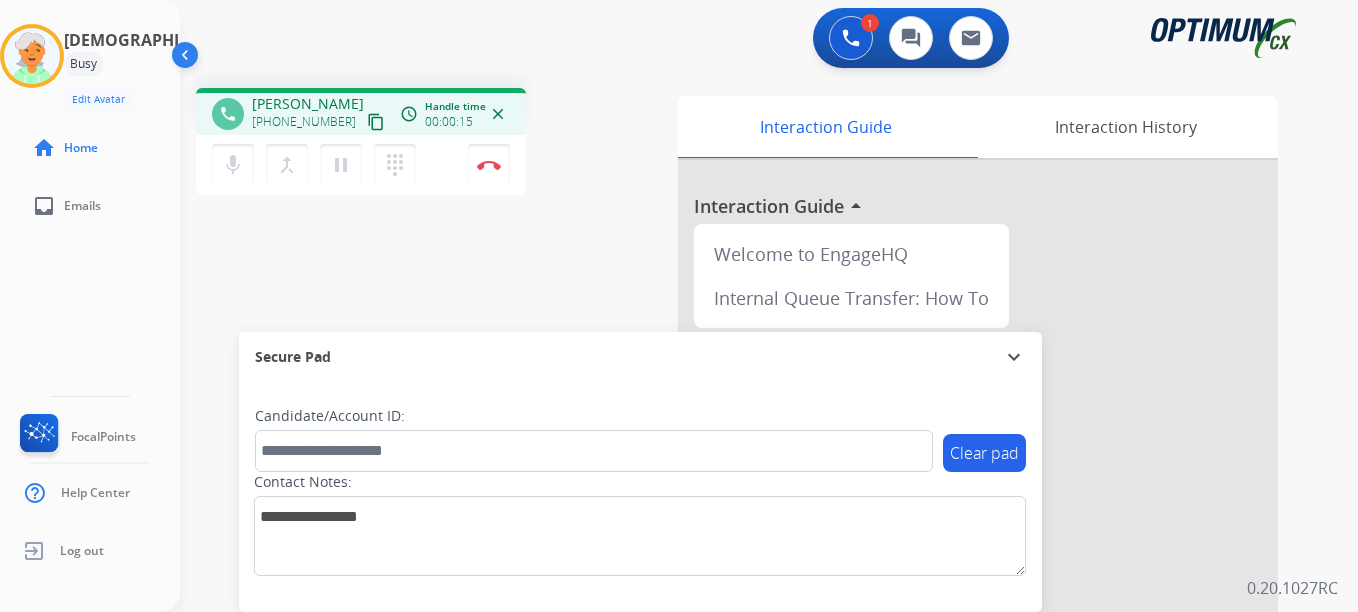 click on "content_copy" at bounding box center [376, 122] 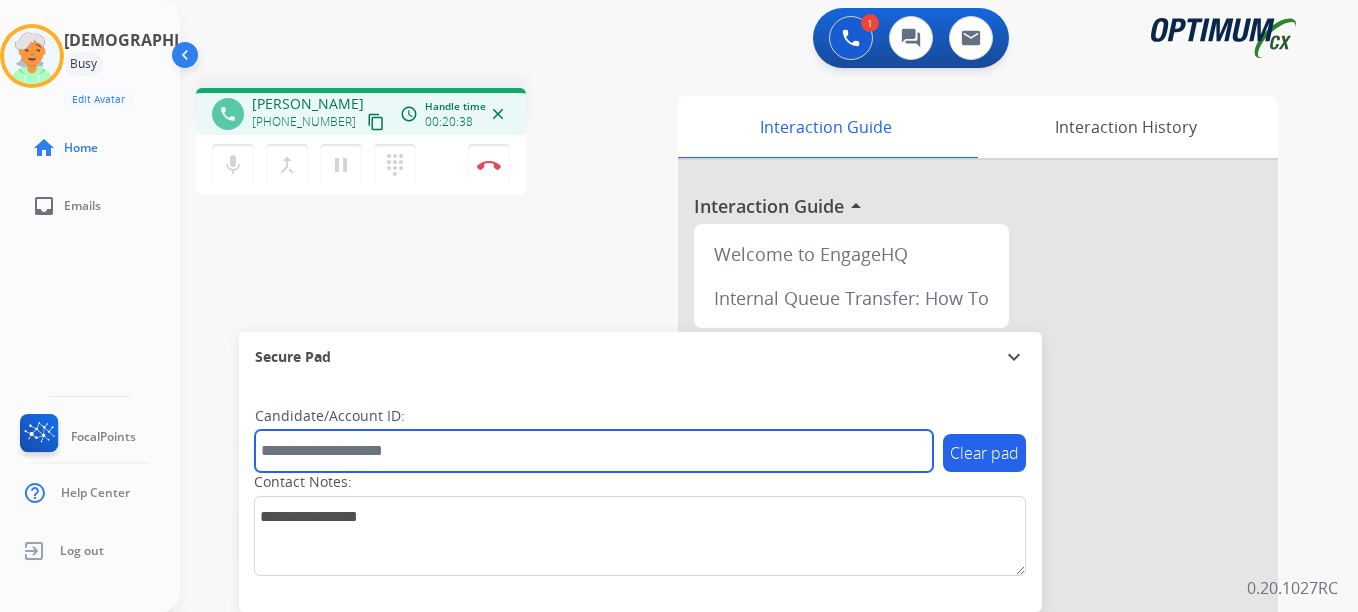 click at bounding box center (594, 451) 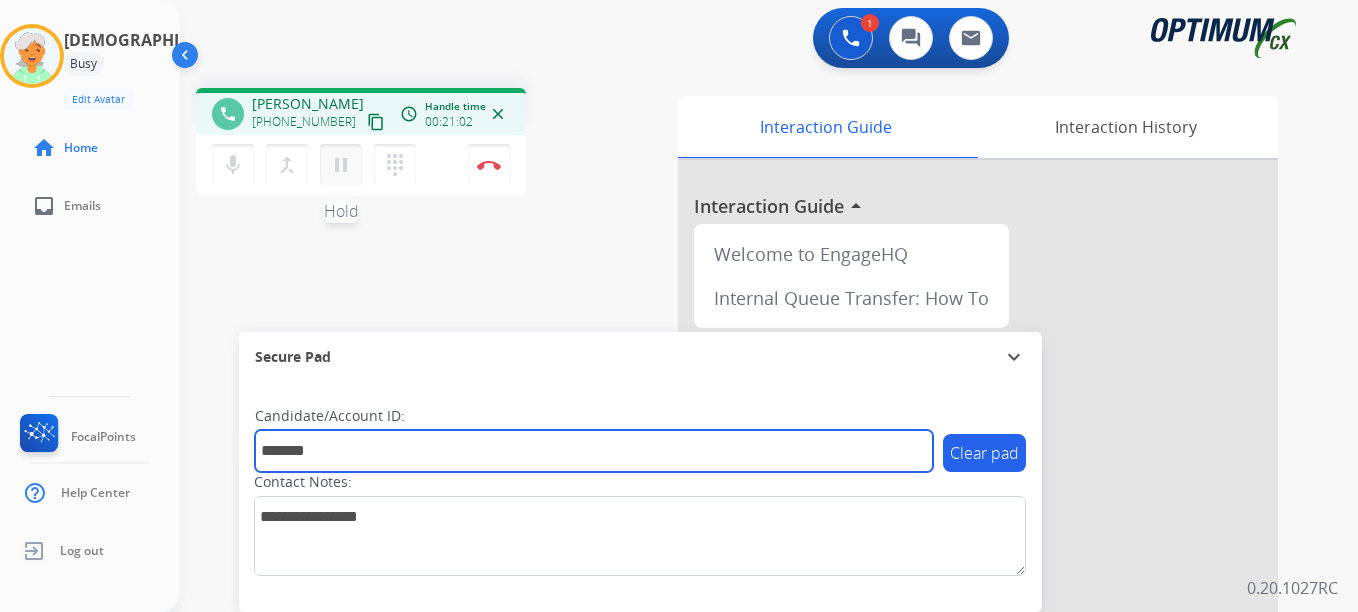 type on "*******" 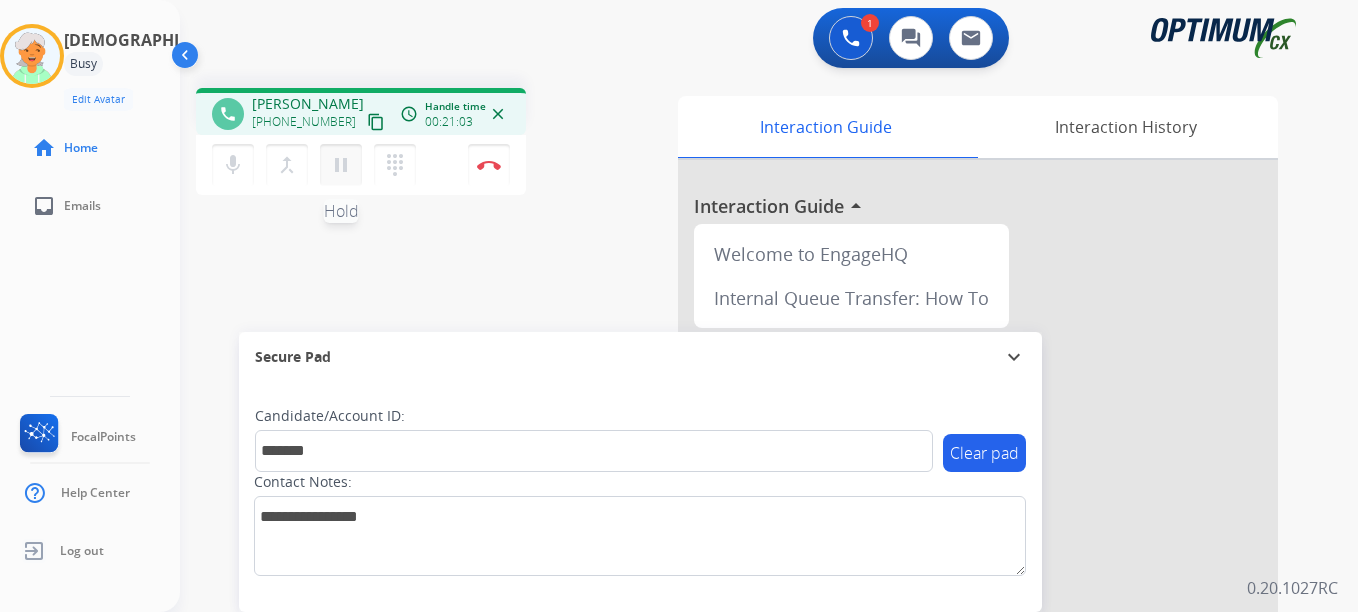 click on "pause" at bounding box center (341, 165) 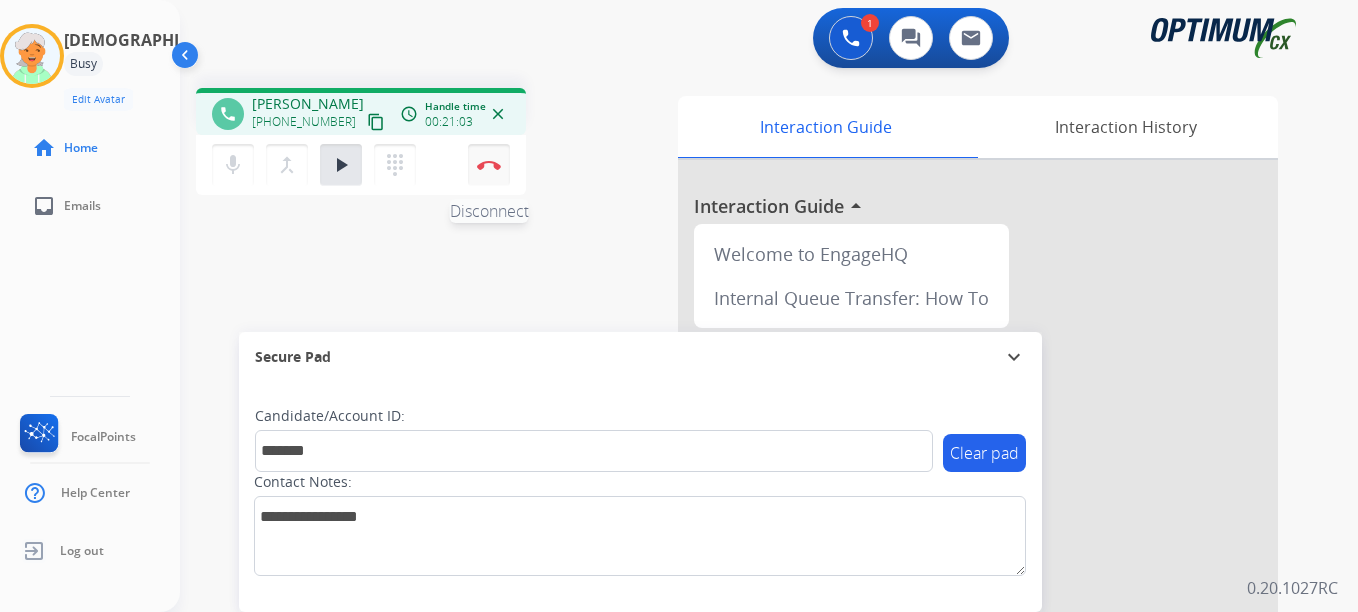 click on "Disconnect" at bounding box center (489, 165) 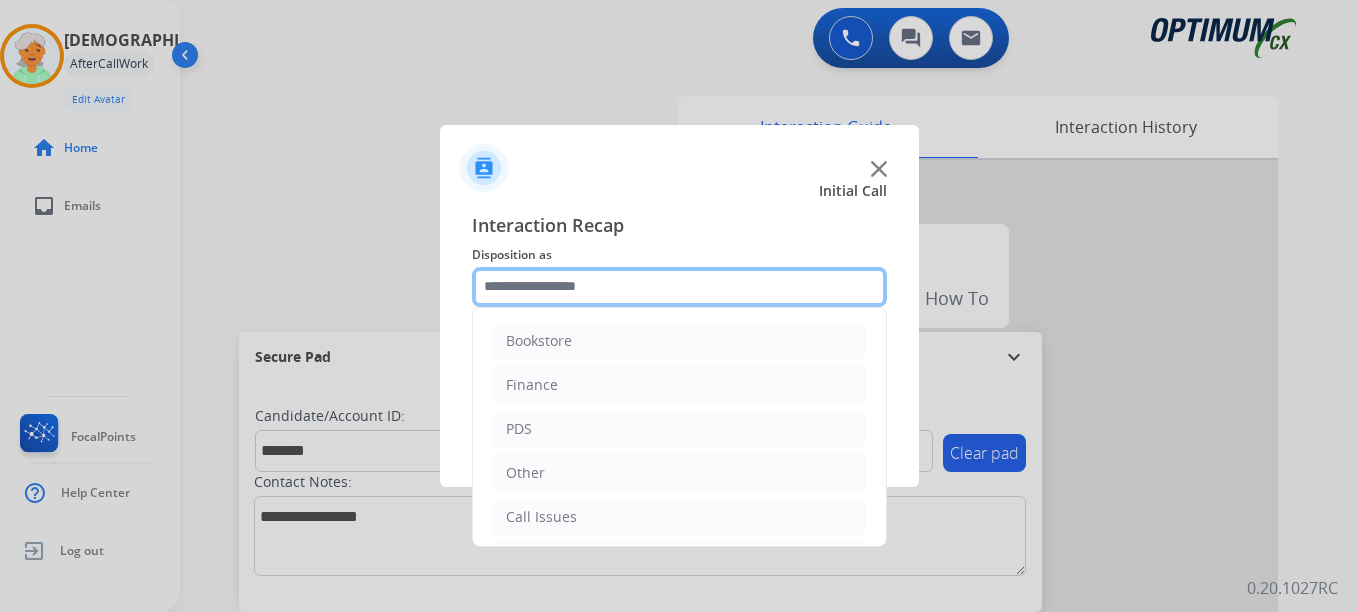click 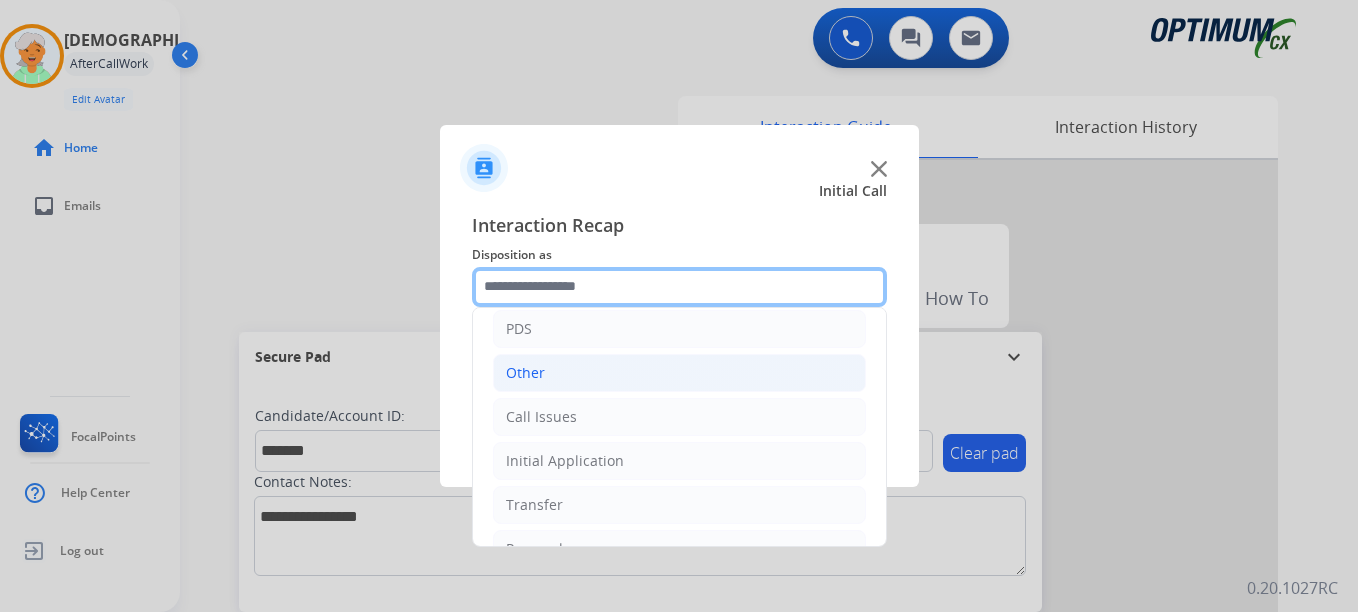 scroll, scrollTop: 136, scrollLeft: 0, axis: vertical 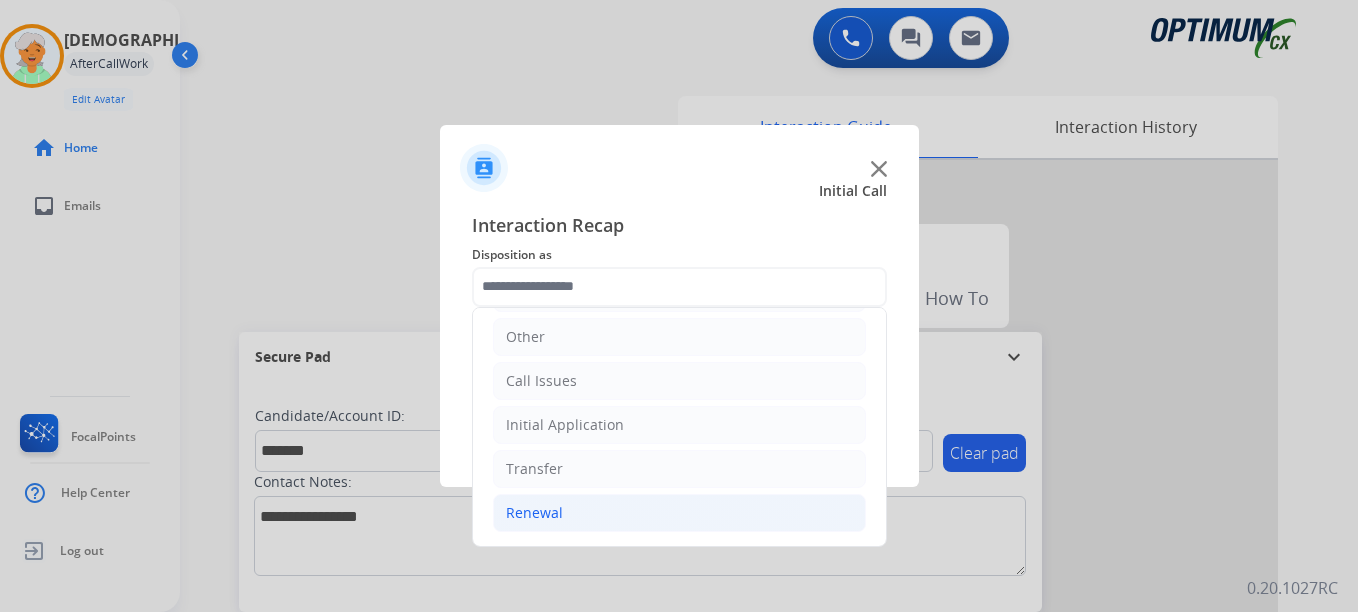 click on "Renewal" 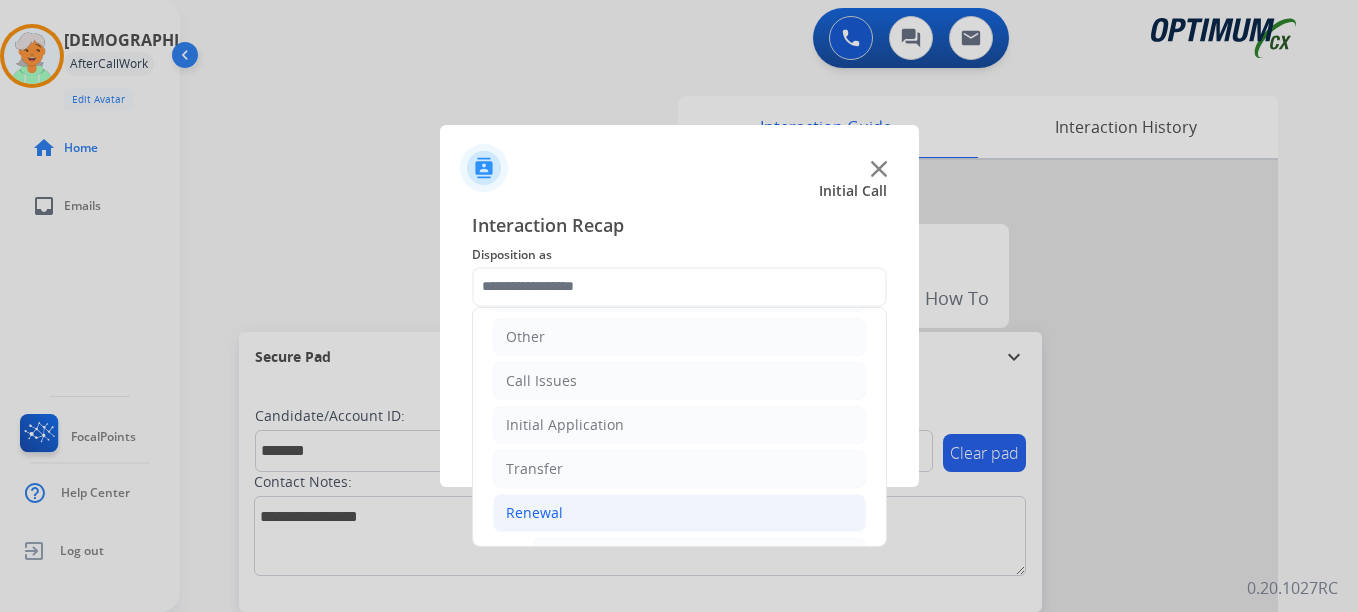 click on "Renewal" 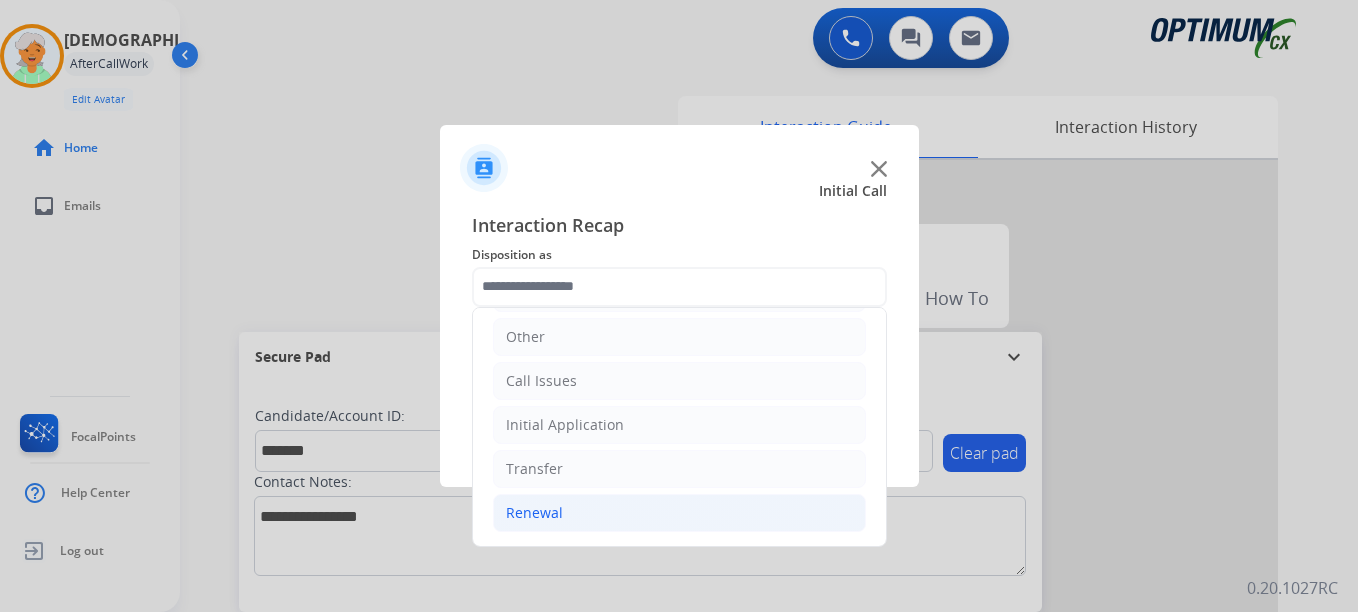 click on "Renewal" 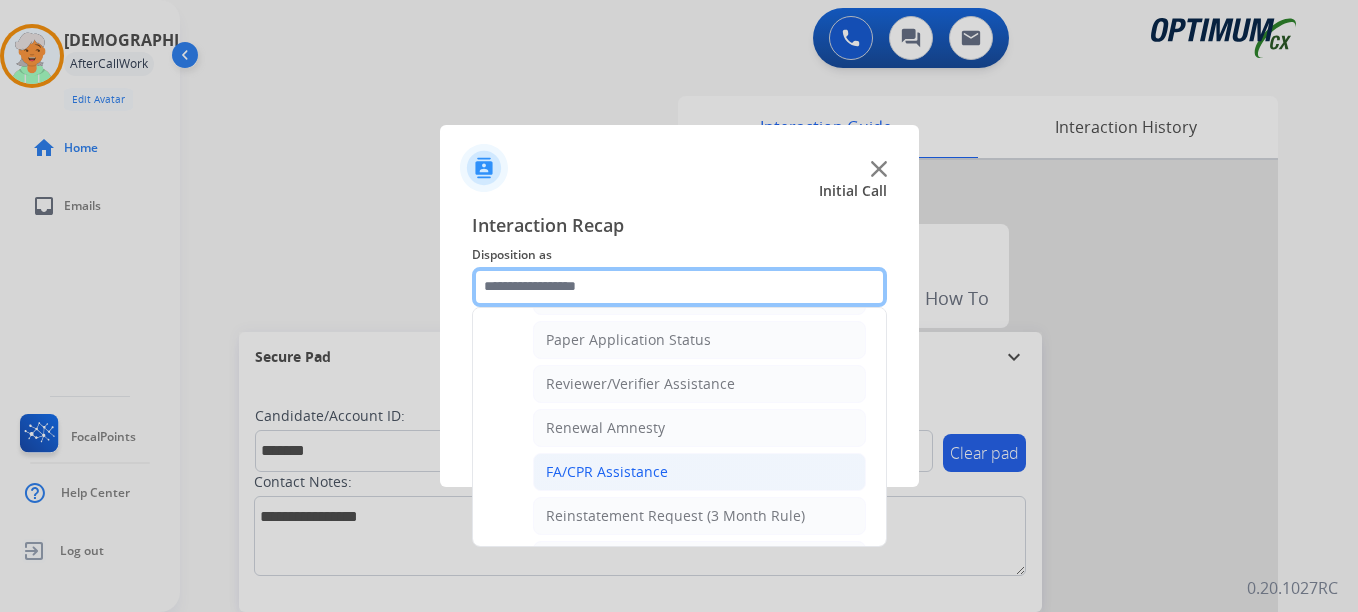 scroll, scrollTop: 772, scrollLeft: 0, axis: vertical 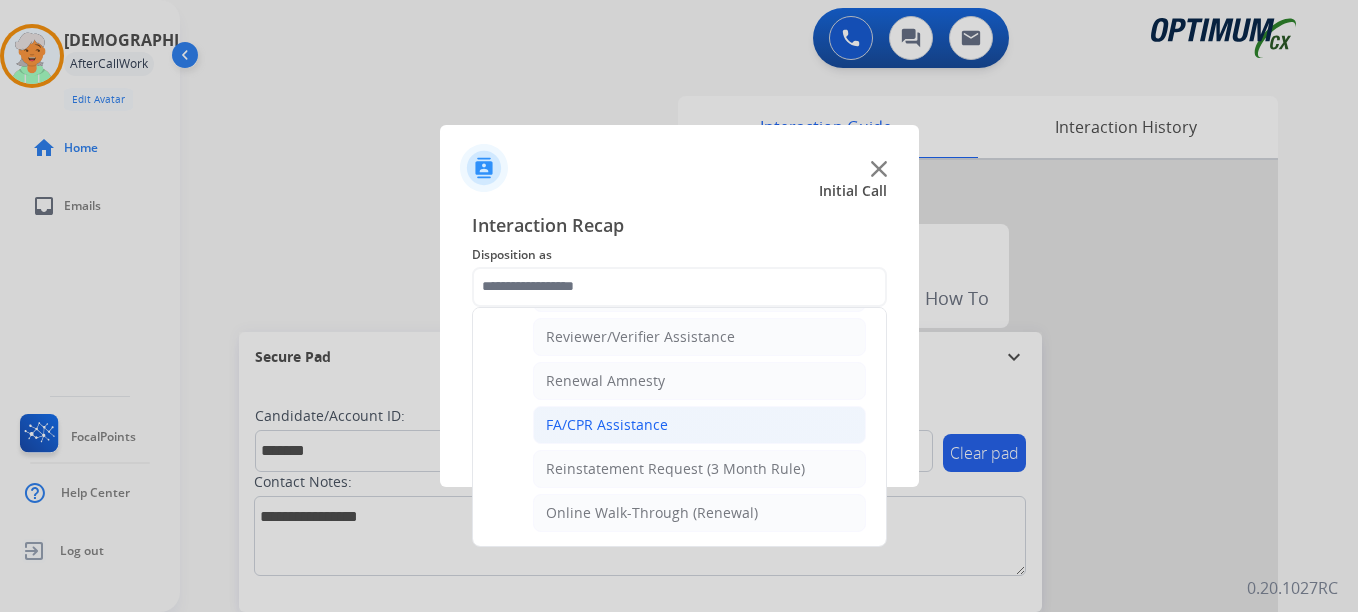 click on "FA/CPR Assistance" 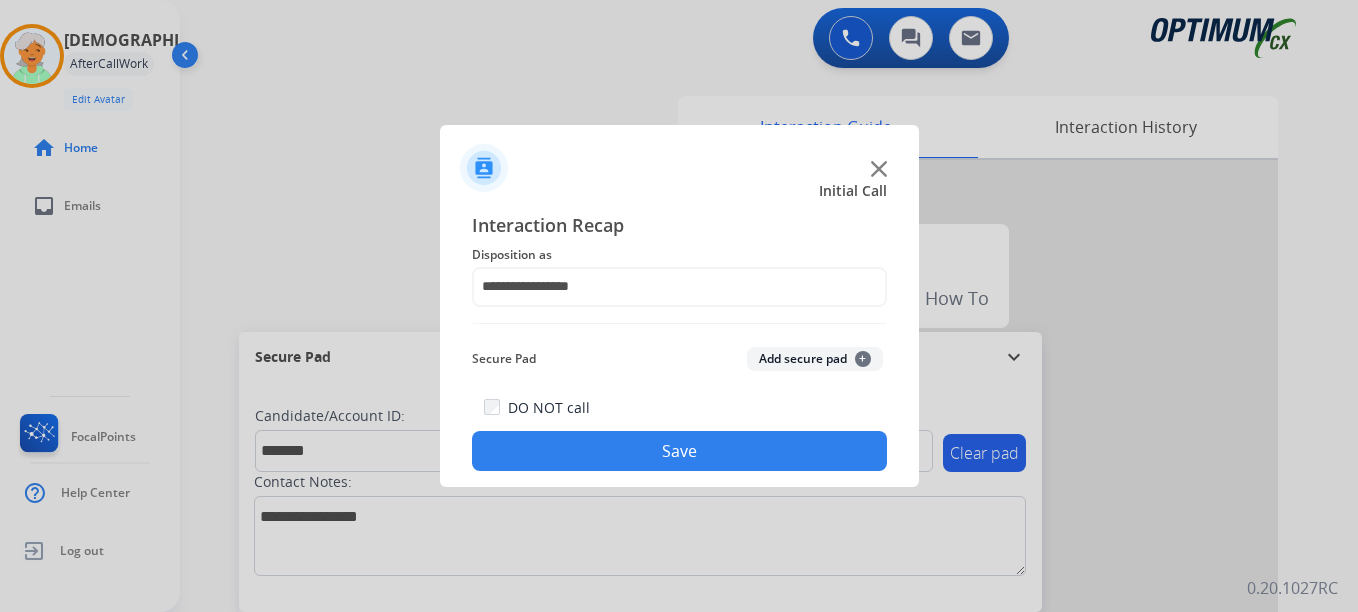click on "Secure Pad  Add secure pad  +" 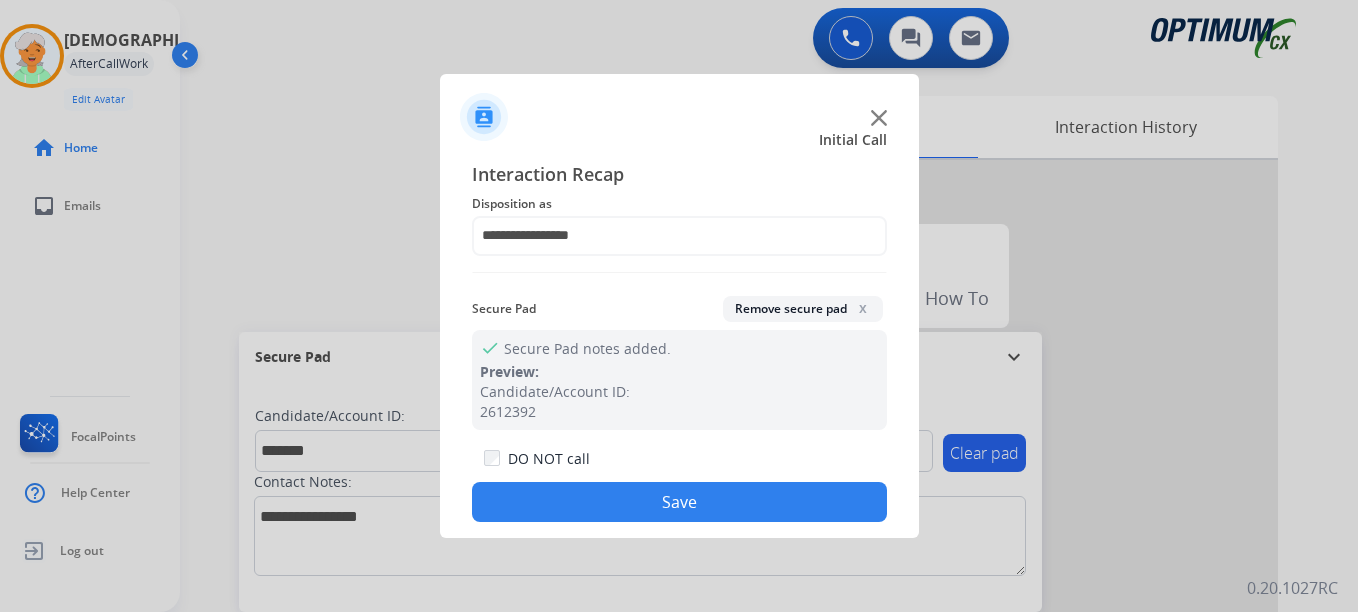 click on "Save" 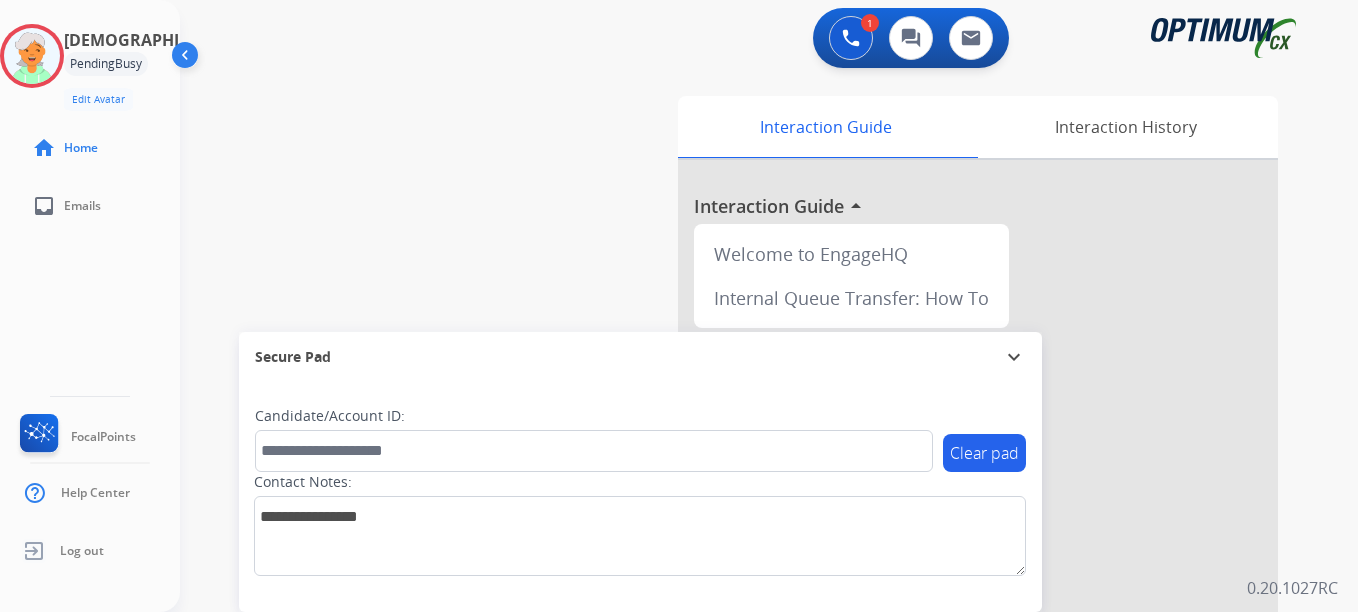 click on "Accept" at bounding box center [786, 439] 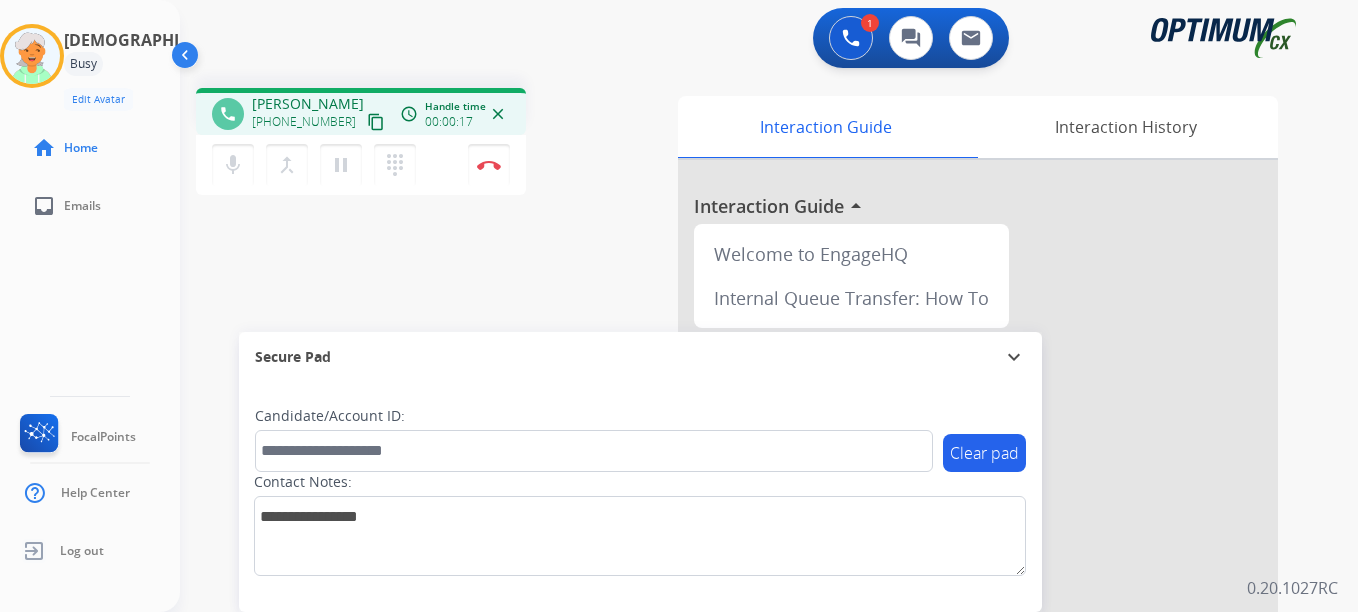 click on "content_copy" at bounding box center [376, 122] 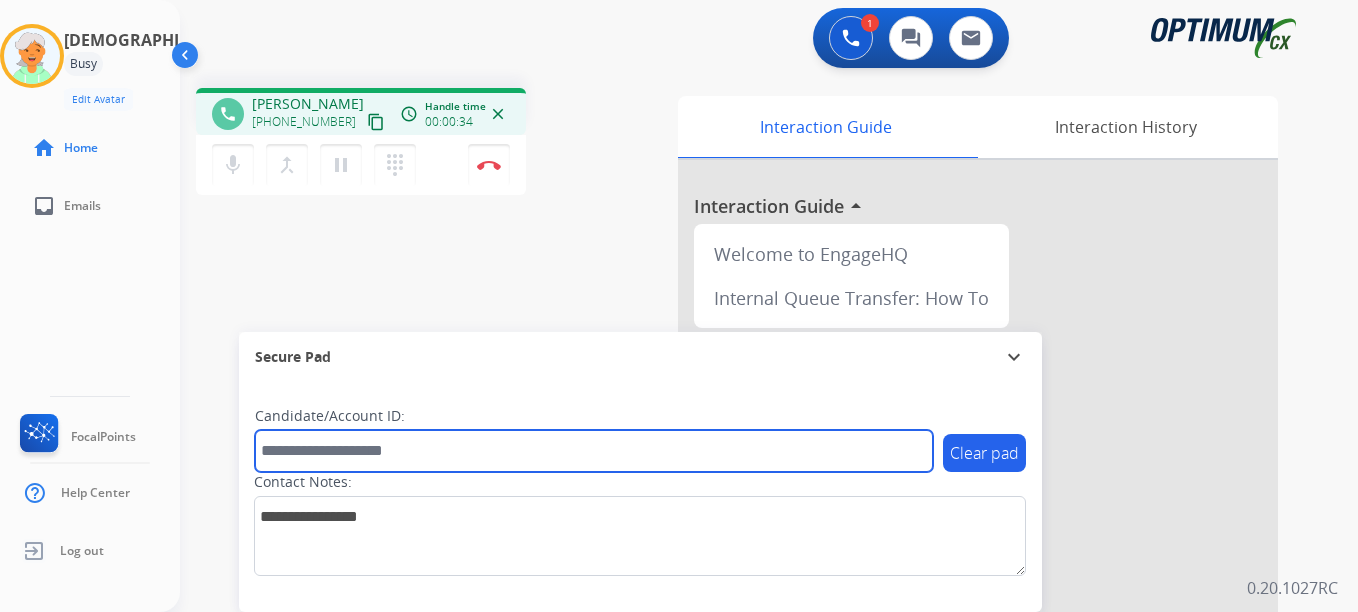 click at bounding box center [594, 451] 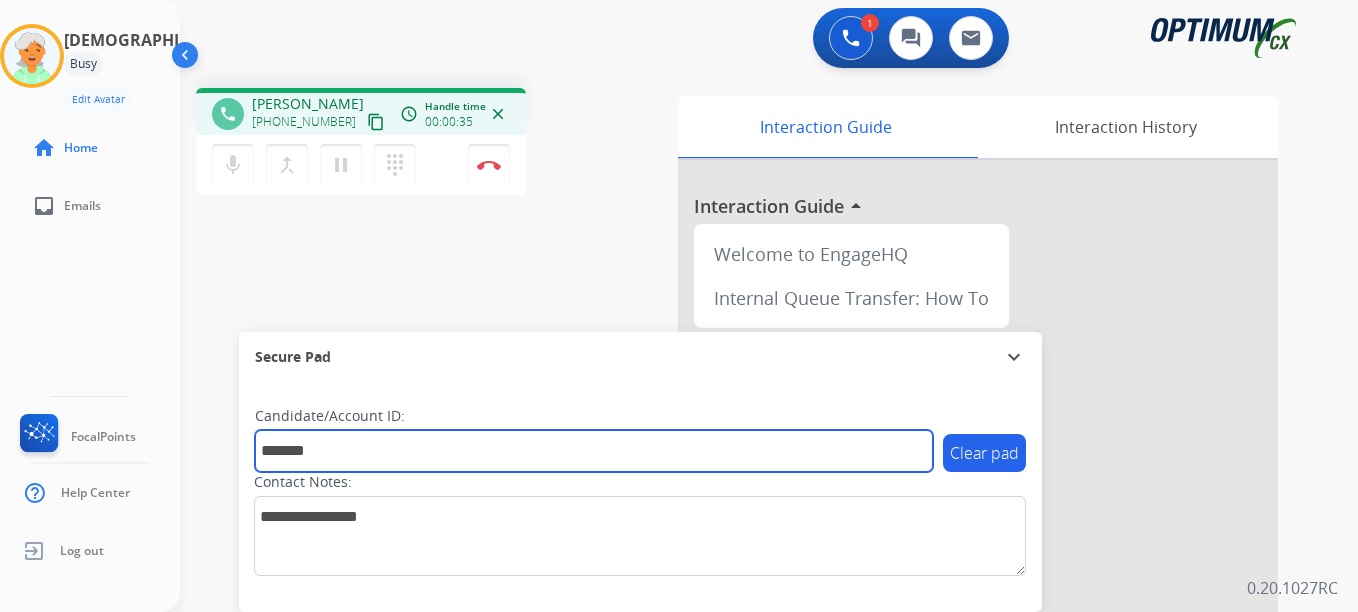 type on "*******" 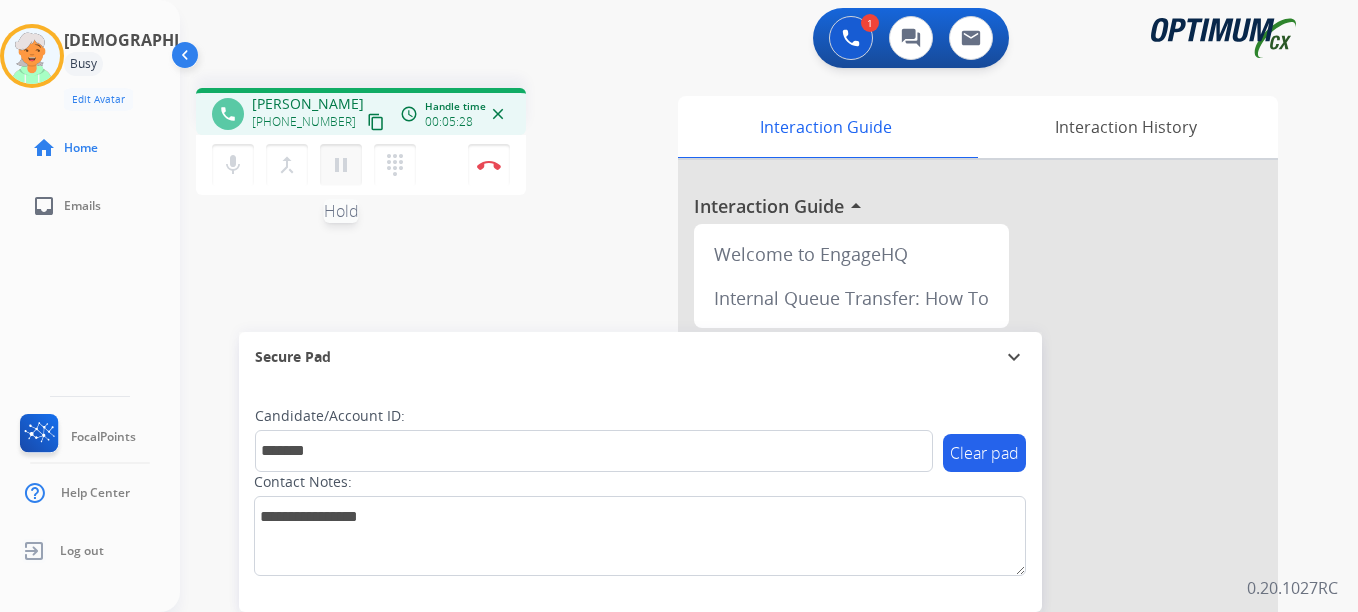 click on "pause" at bounding box center (341, 165) 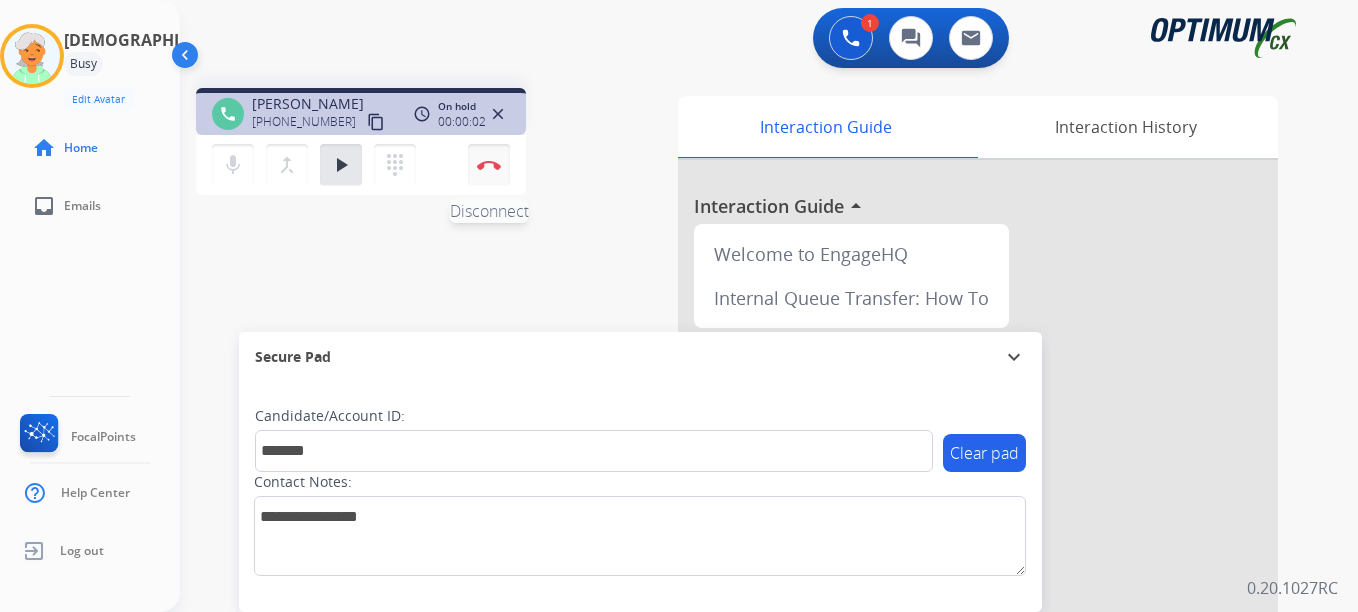 click on "Disconnect" at bounding box center (489, 165) 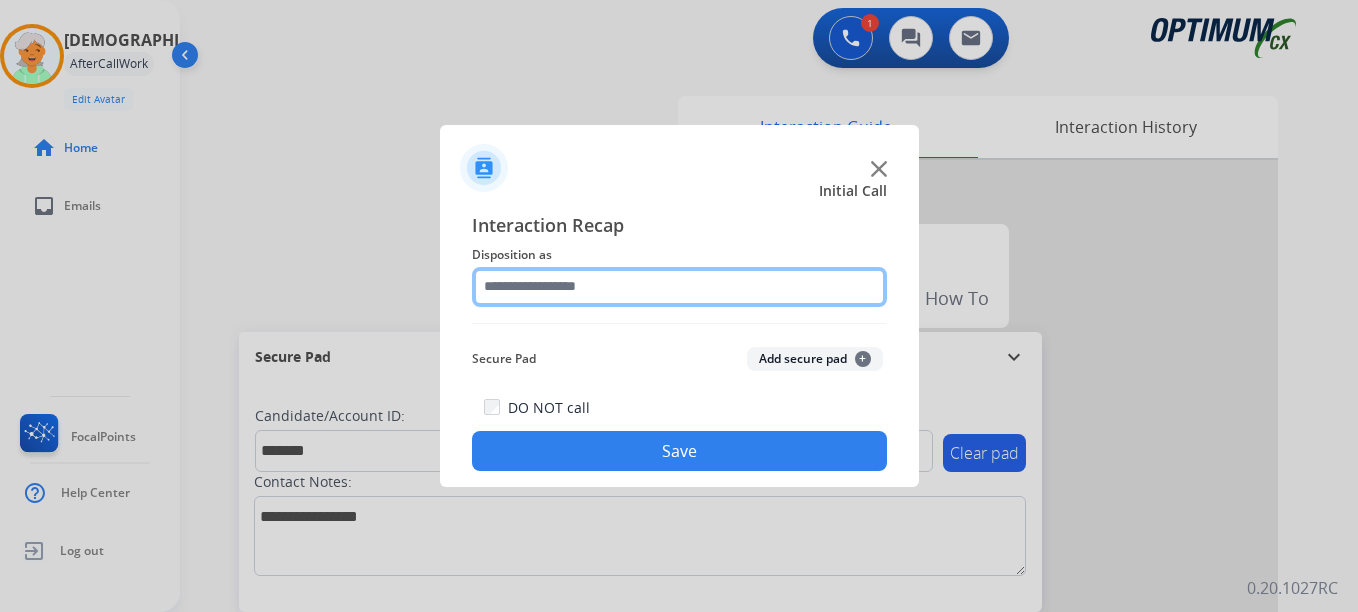 click 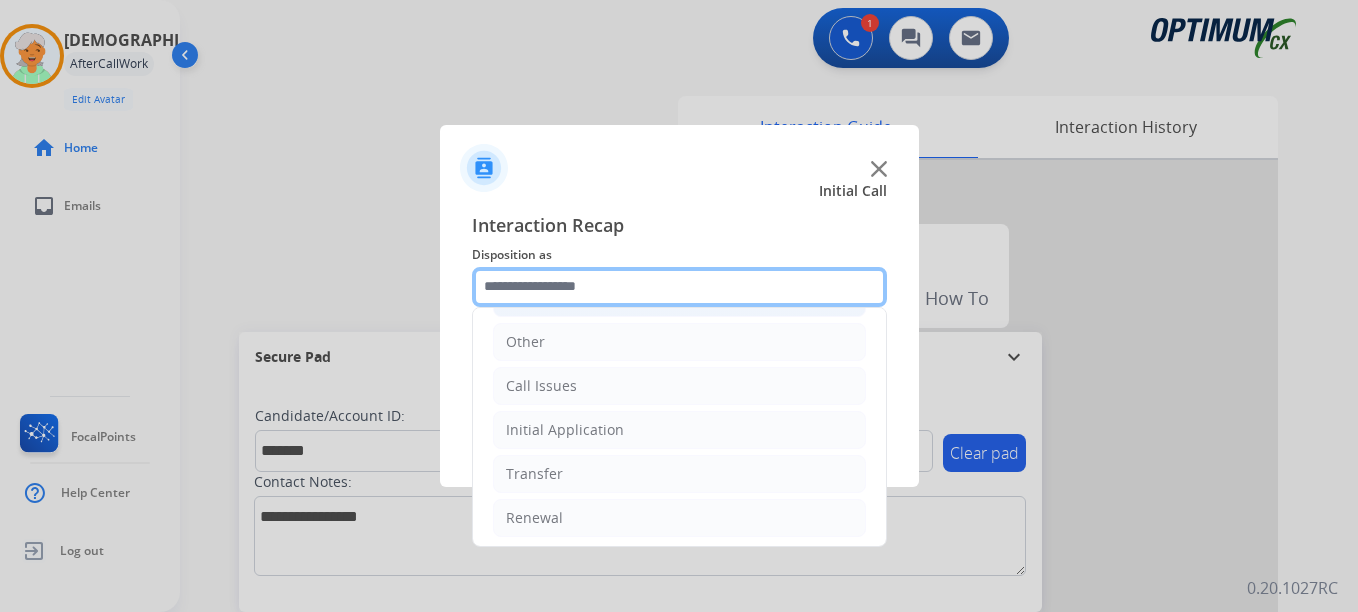 scroll, scrollTop: 136, scrollLeft: 0, axis: vertical 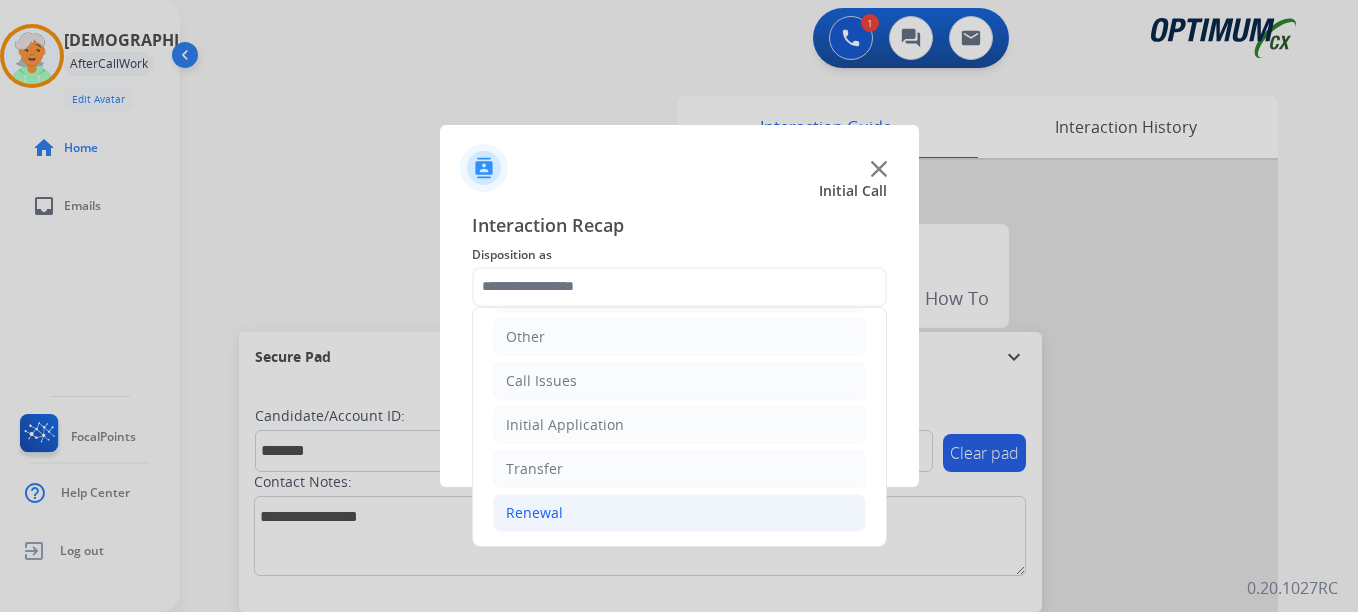 click on "Renewal" 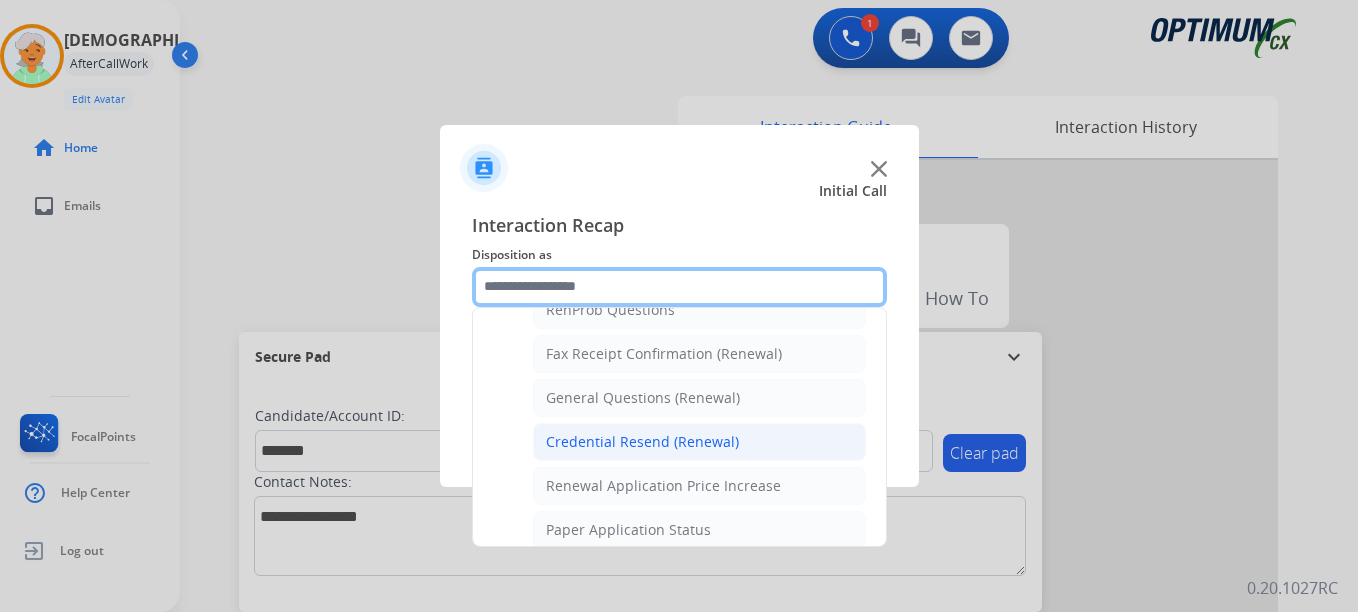 scroll, scrollTop: 536, scrollLeft: 0, axis: vertical 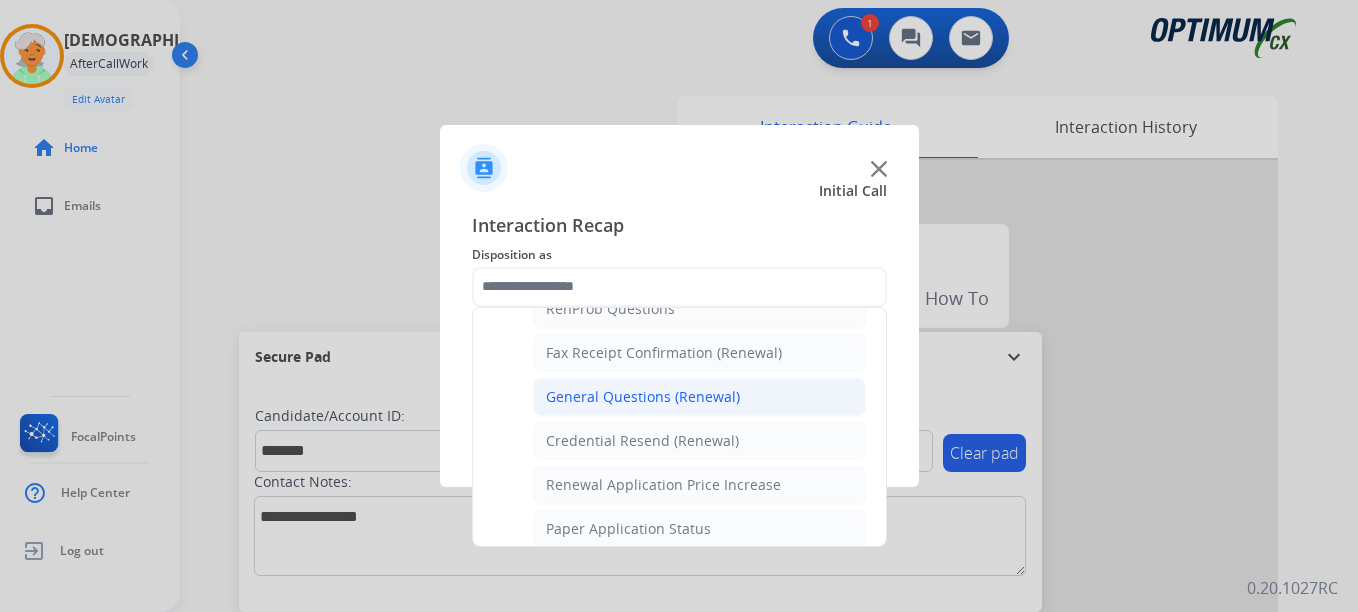 click on "General Questions (Renewal)" 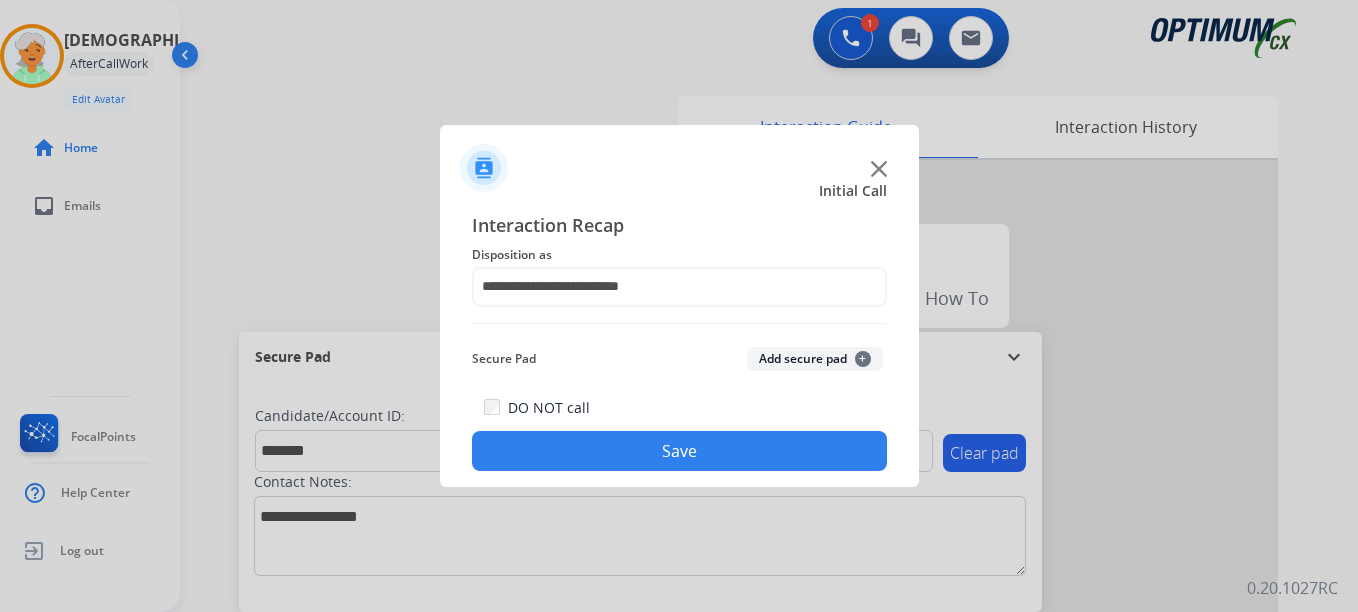 click on "Add secure pad  +" 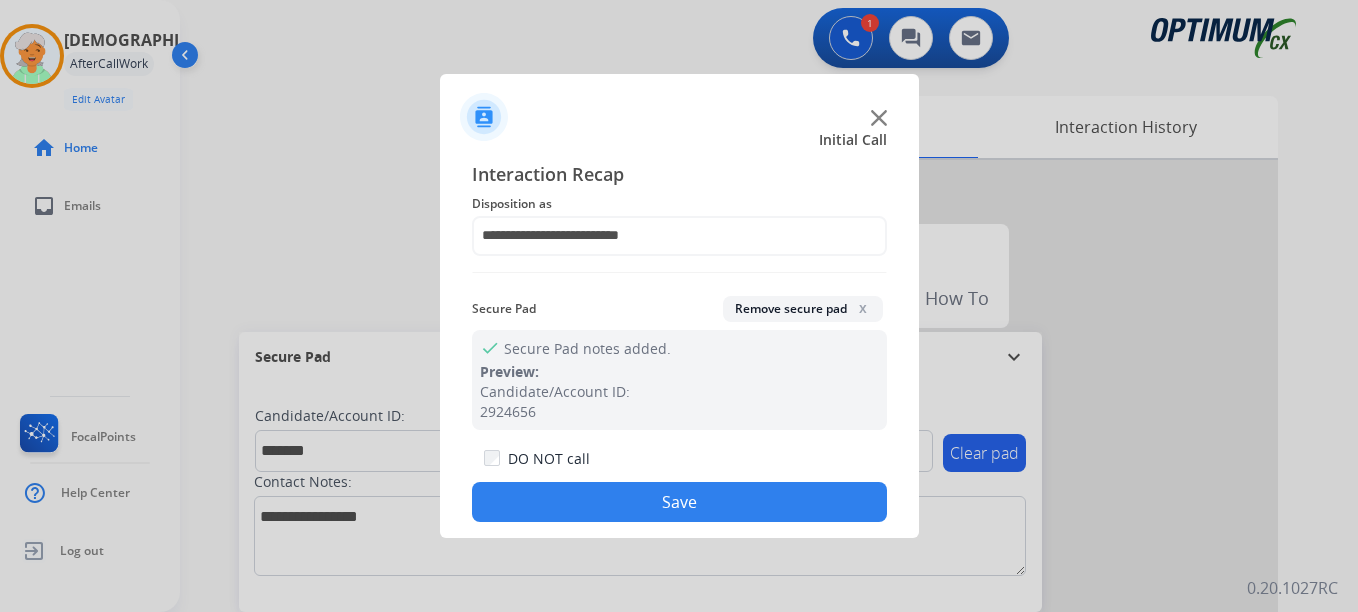 click on "Save" 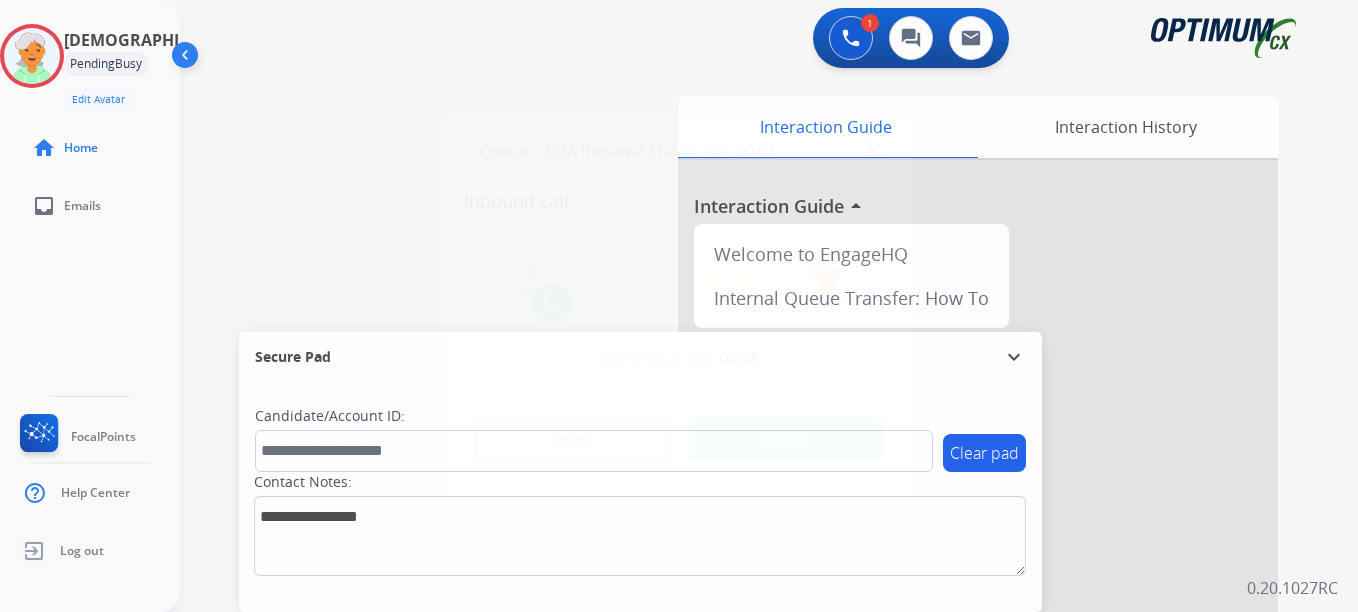 click on "Accept" at bounding box center [786, 439] 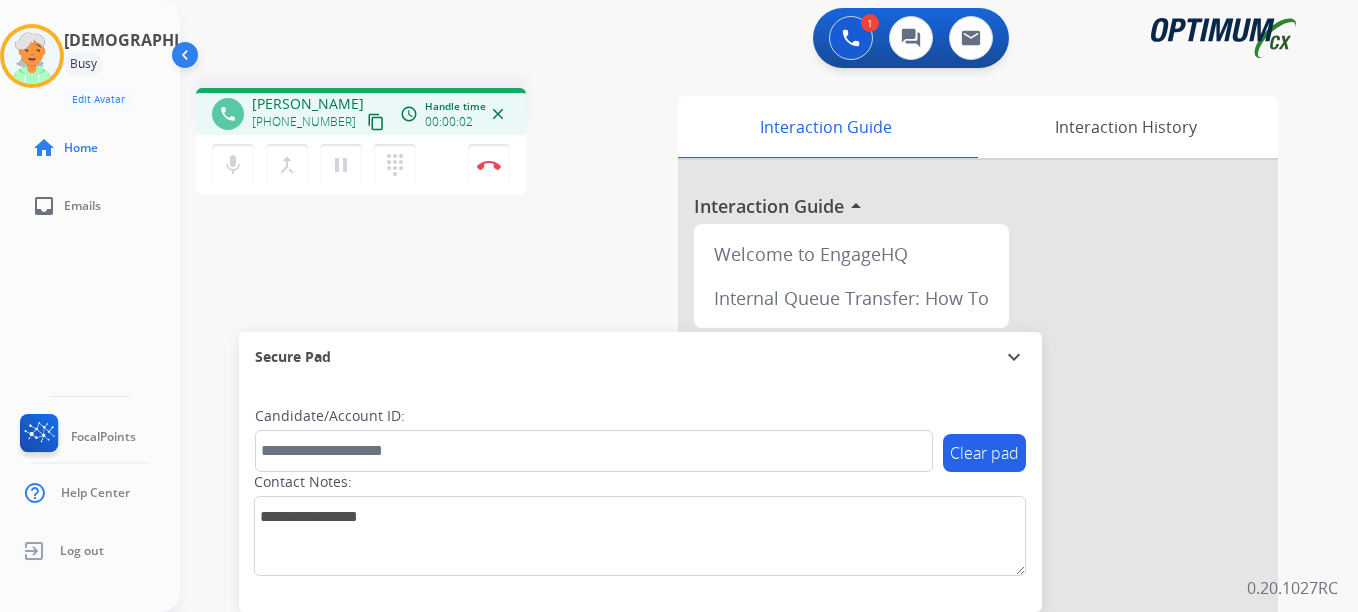 click on "content_copy" at bounding box center [376, 122] 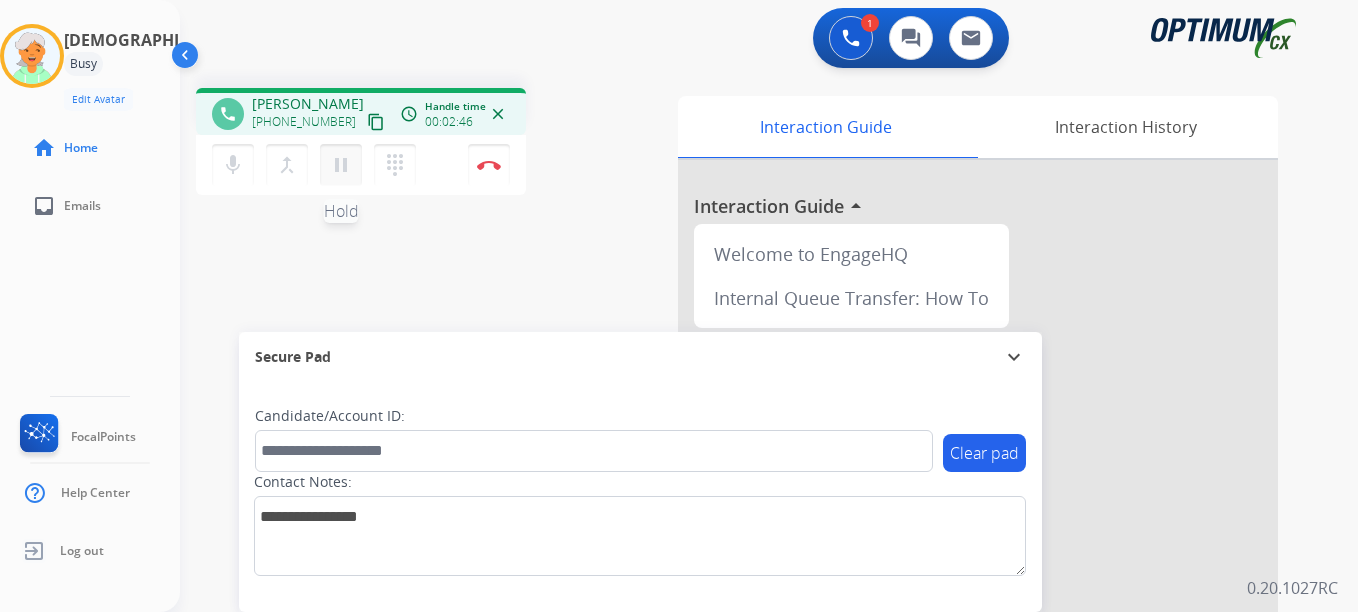 click on "pause" at bounding box center (341, 165) 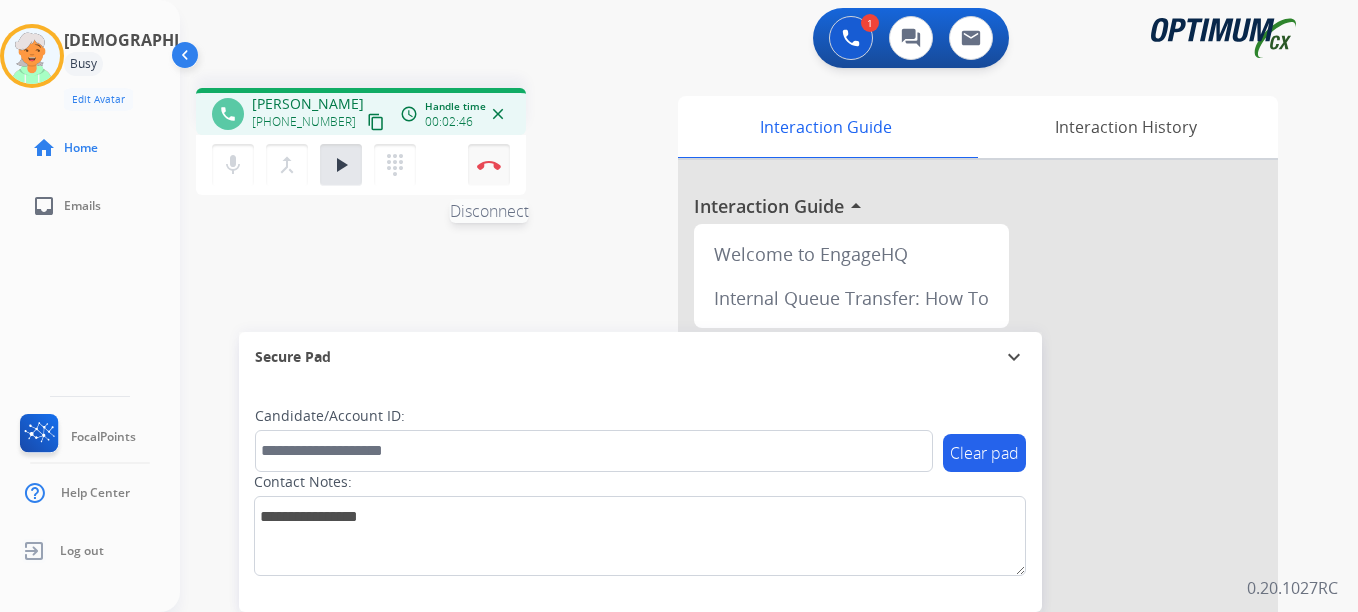 click on "Disconnect" at bounding box center (489, 165) 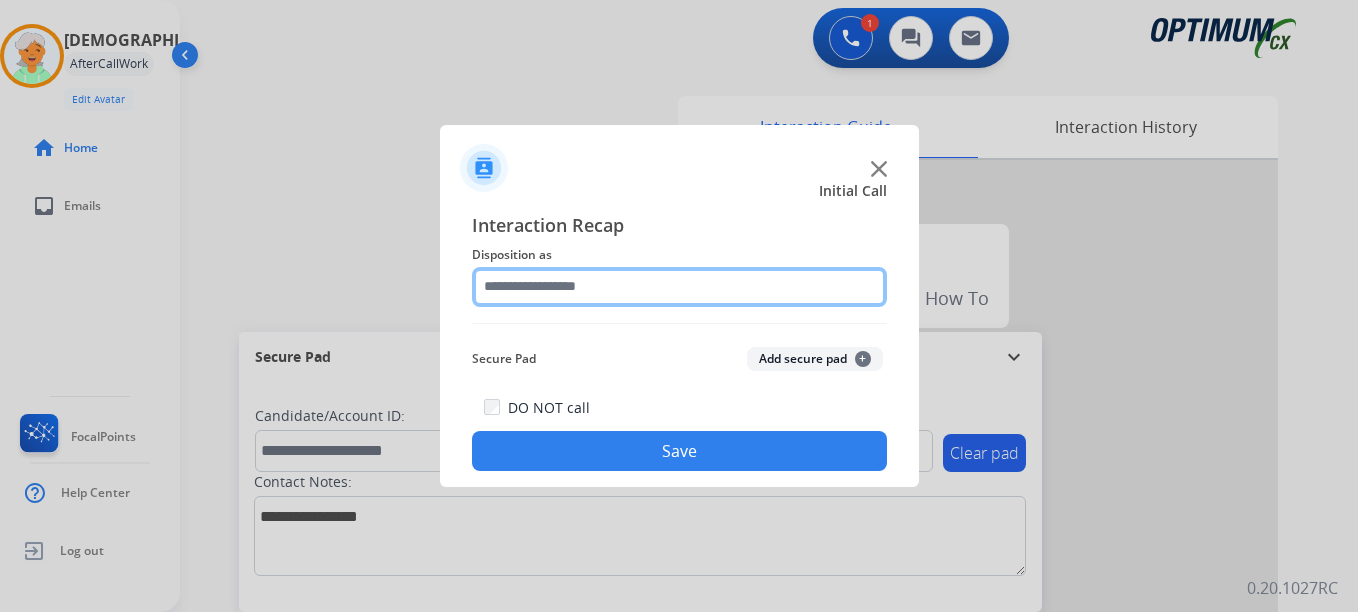 click 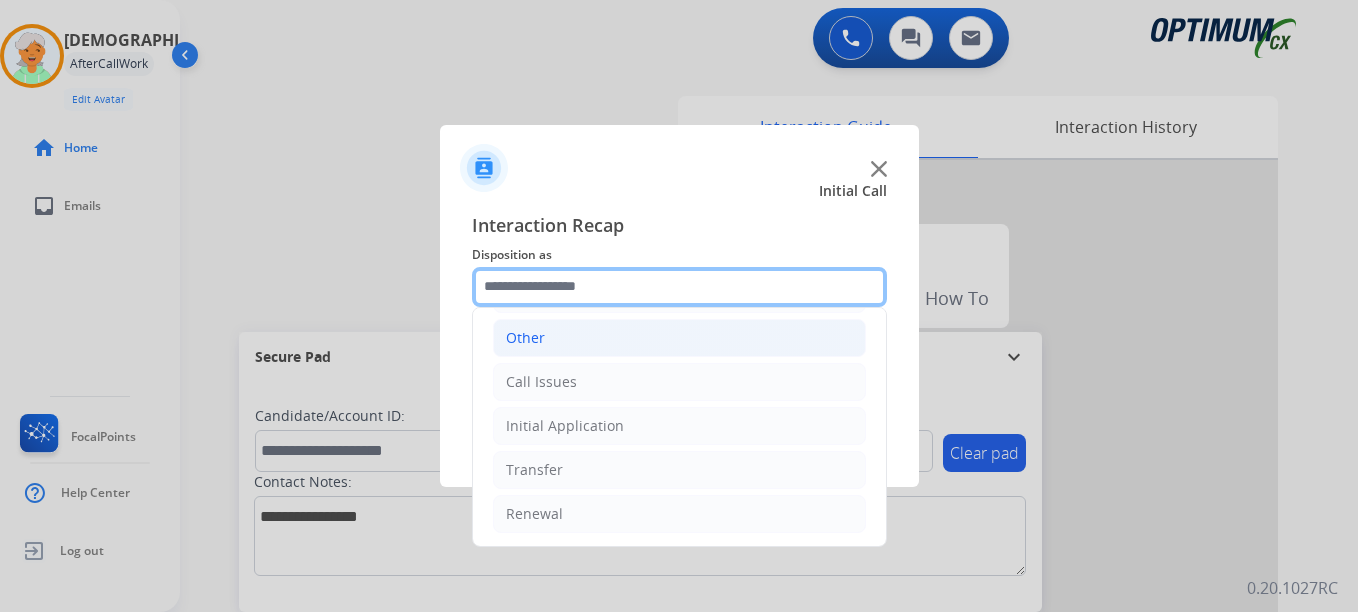 scroll, scrollTop: 136, scrollLeft: 0, axis: vertical 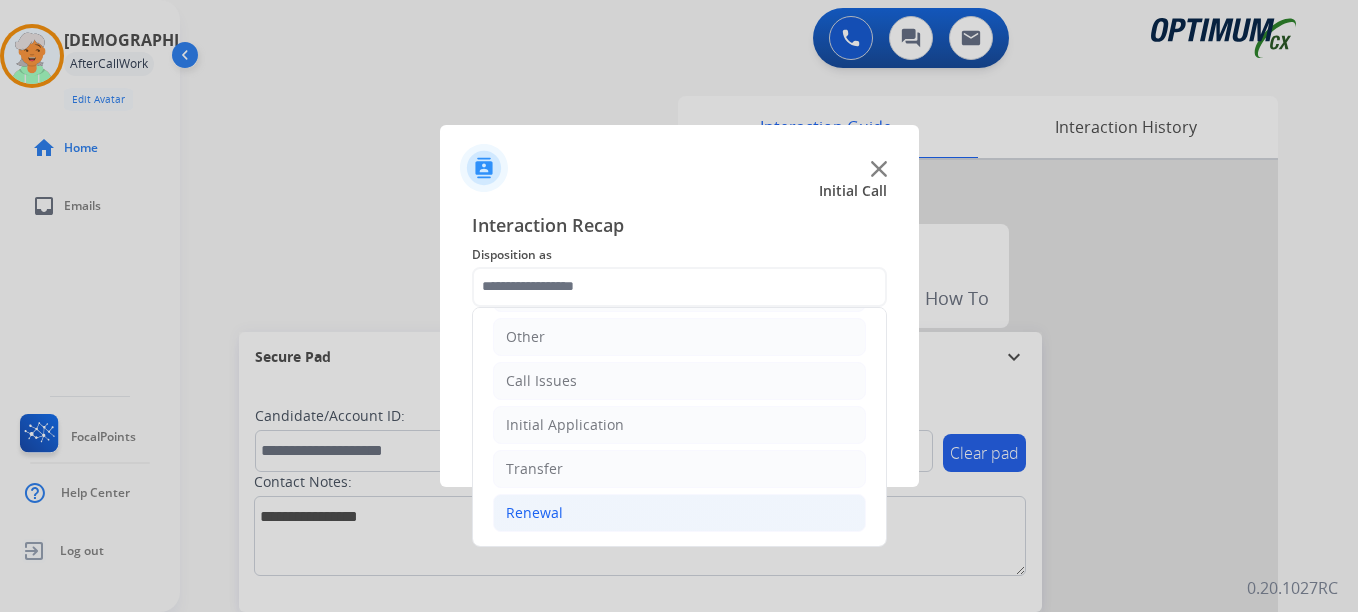 click on "Renewal" 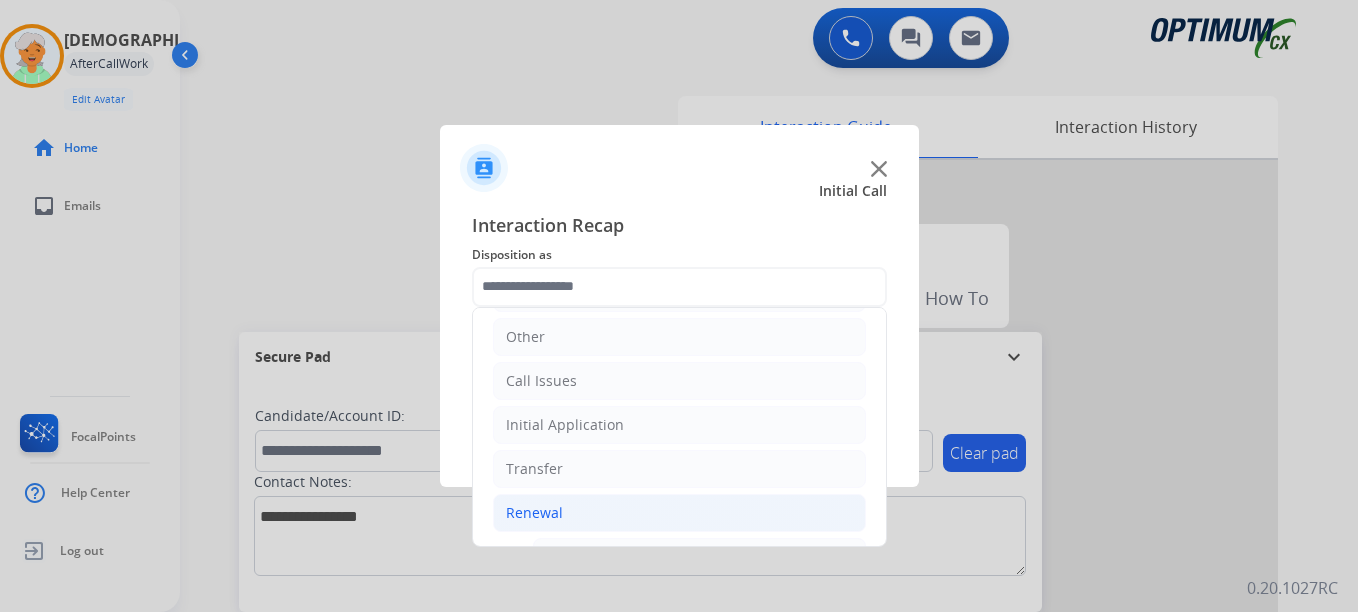 click on "Renewal" 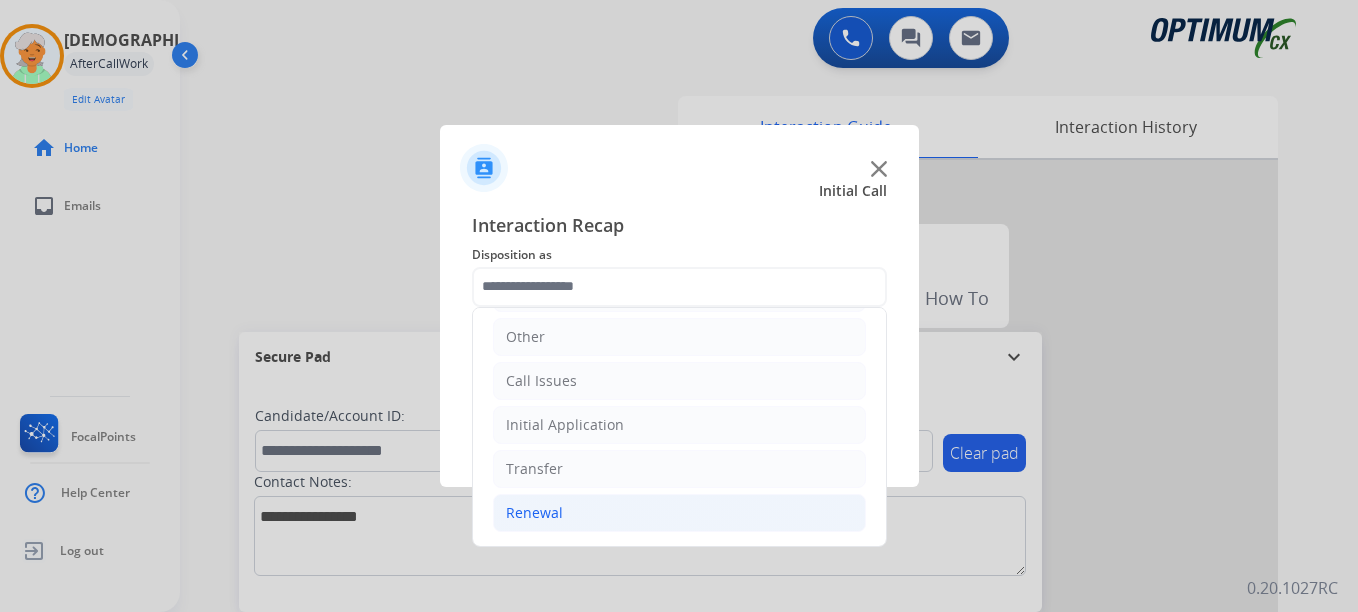 click on "Renewal" 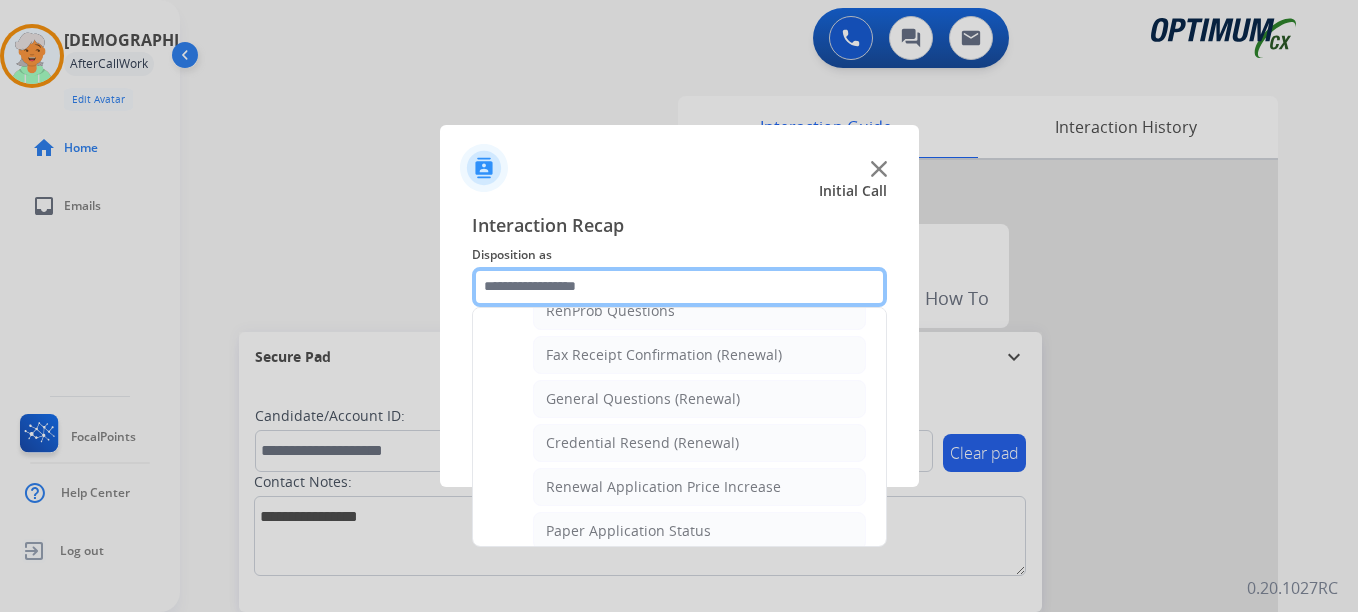 scroll, scrollTop: 536, scrollLeft: 0, axis: vertical 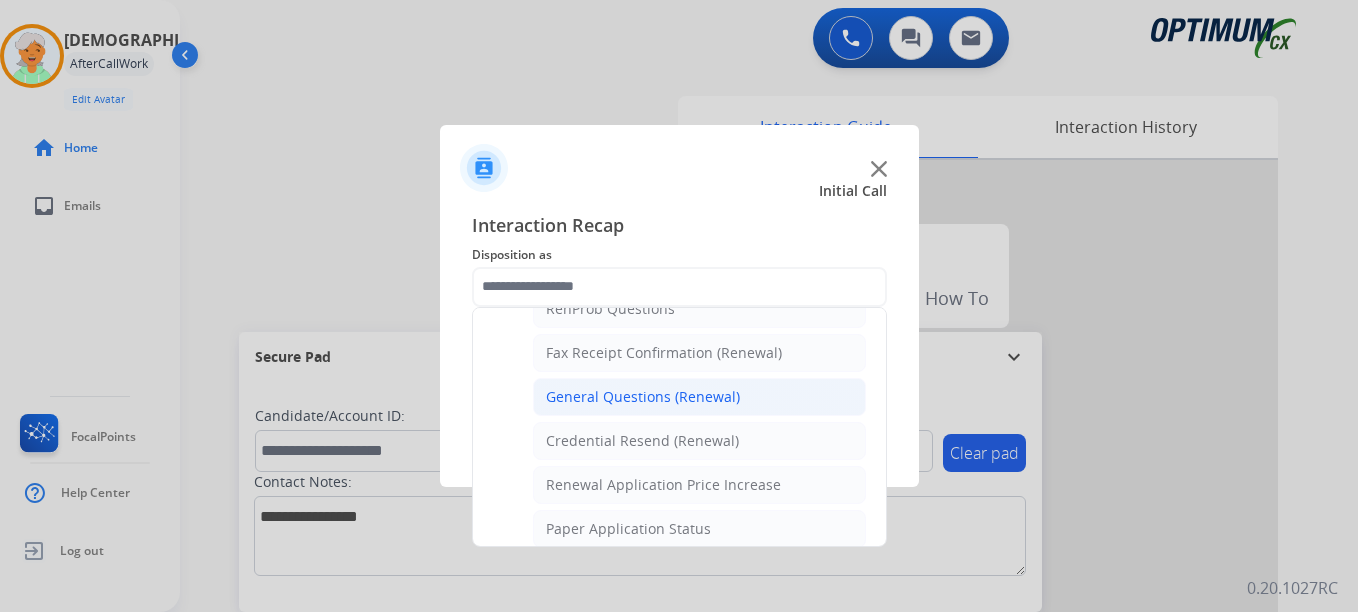 click on "General Questions (Renewal)" 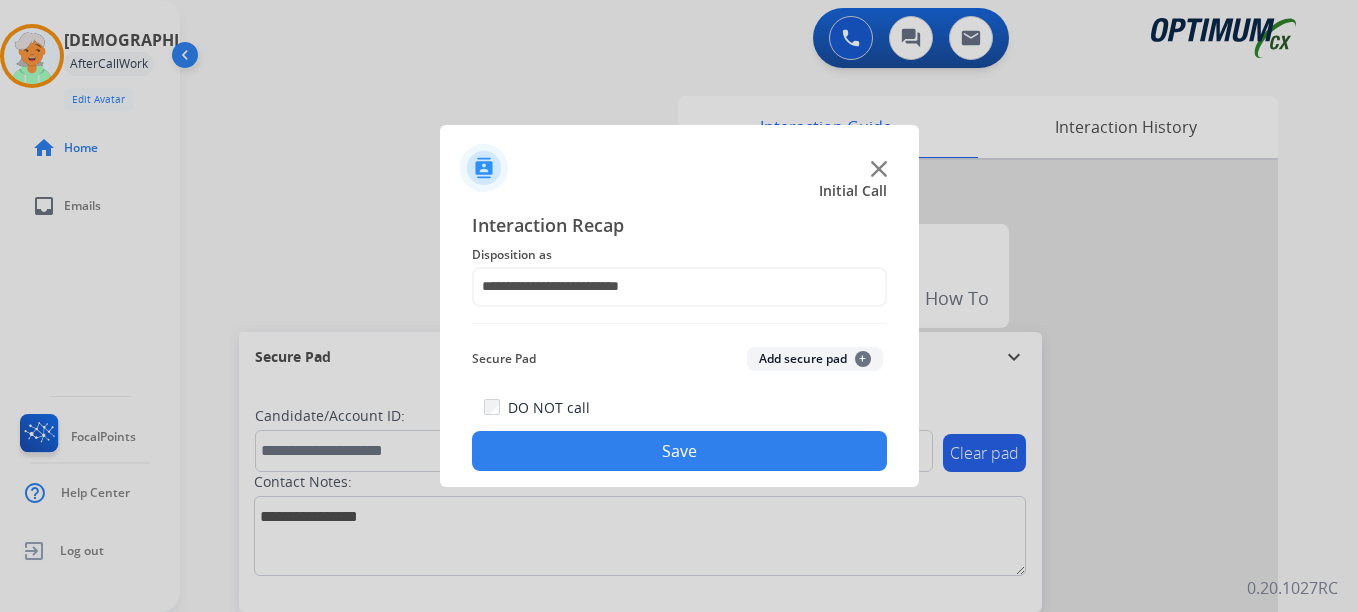 click on "Add secure pad  +" 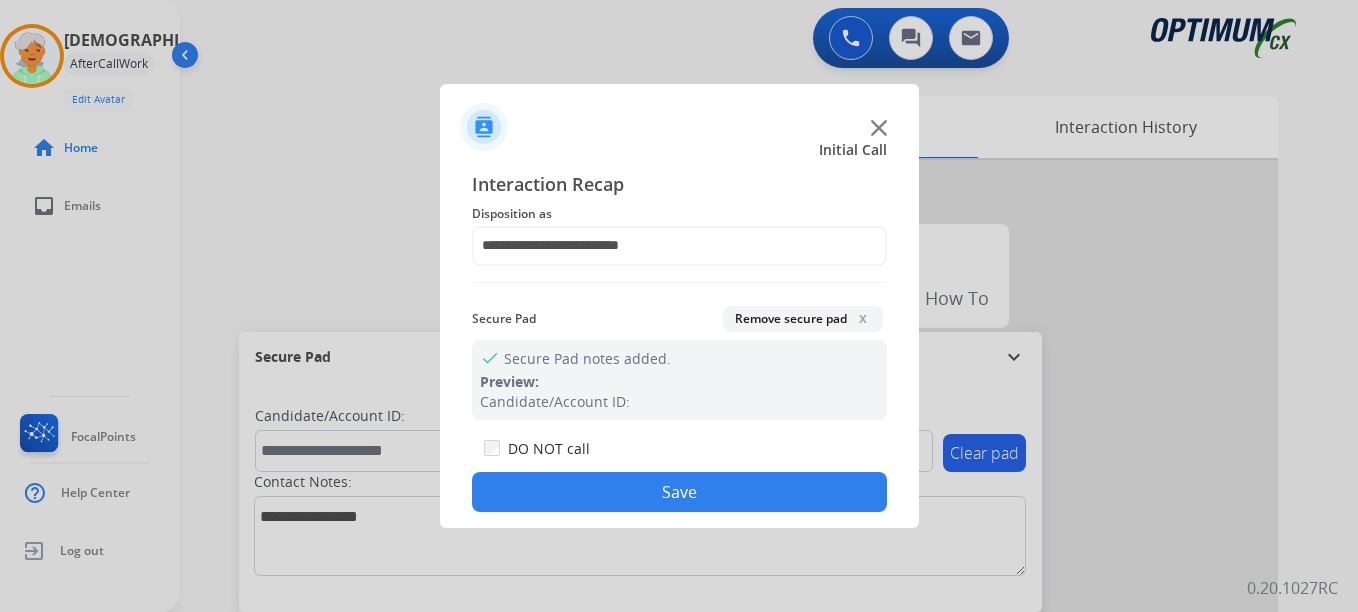click on "Save" 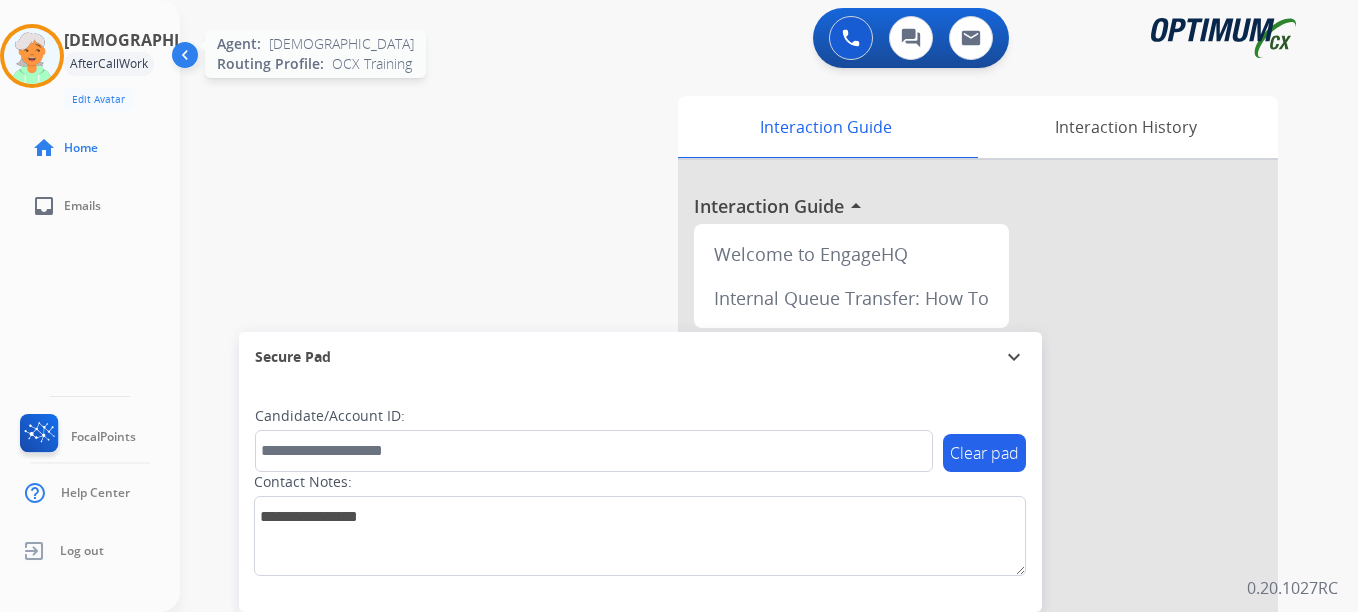 click at bounding box center [32, 56] 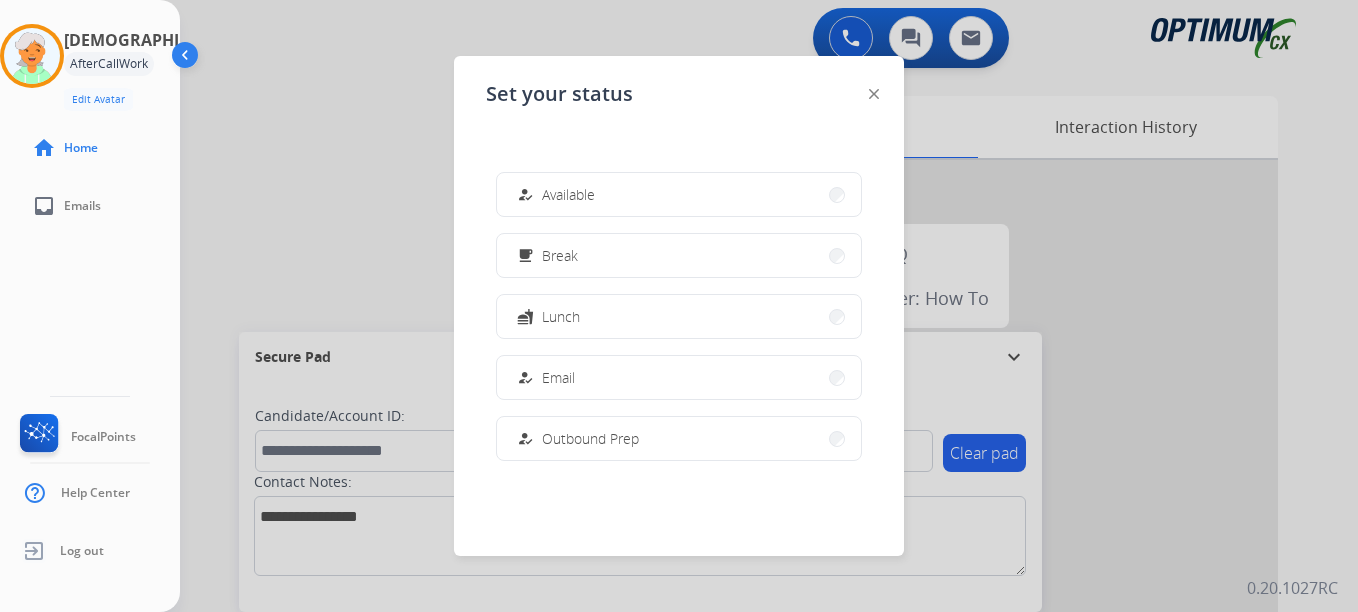 click on "Lunch" at bounding box center (561, 316) 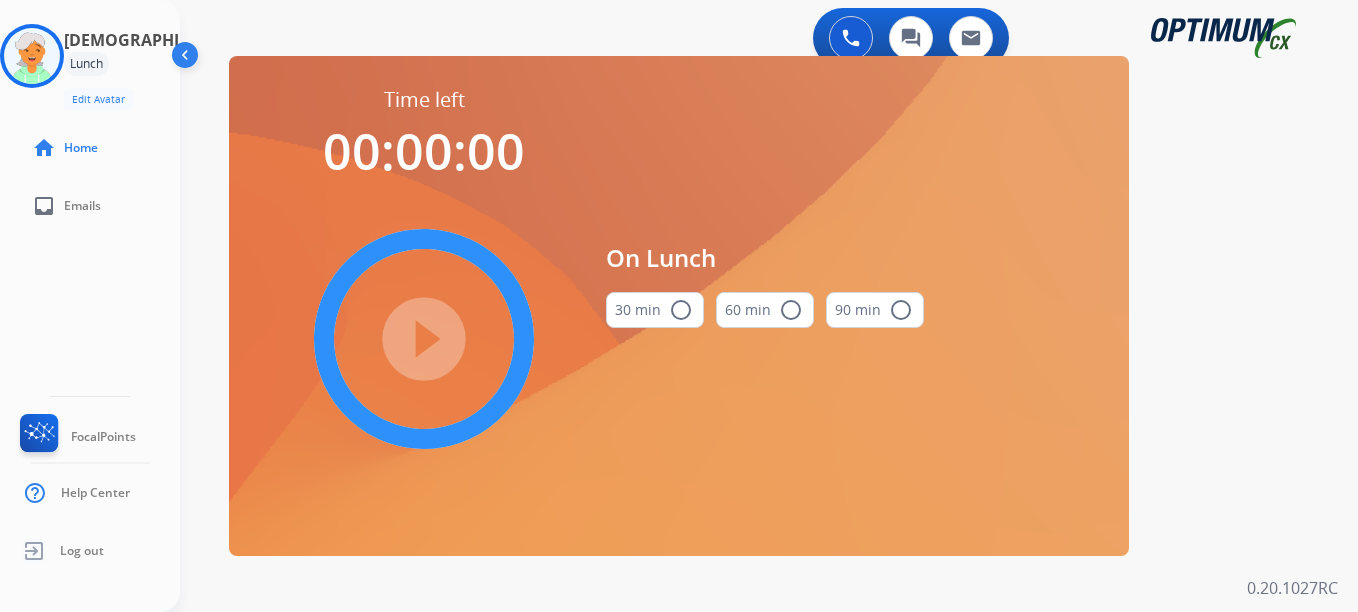 click on "radio_button_unchecked" at bounding box center [681, 310] 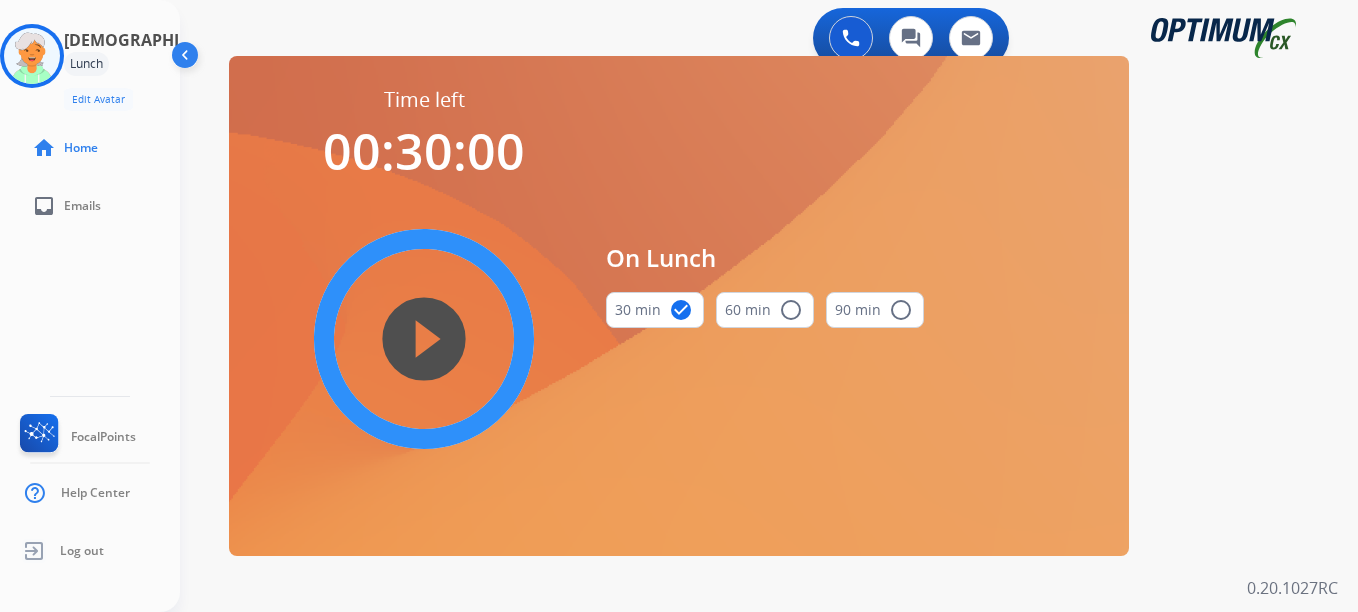 click on "play_circle_filled" at bounding box center [424, 339] 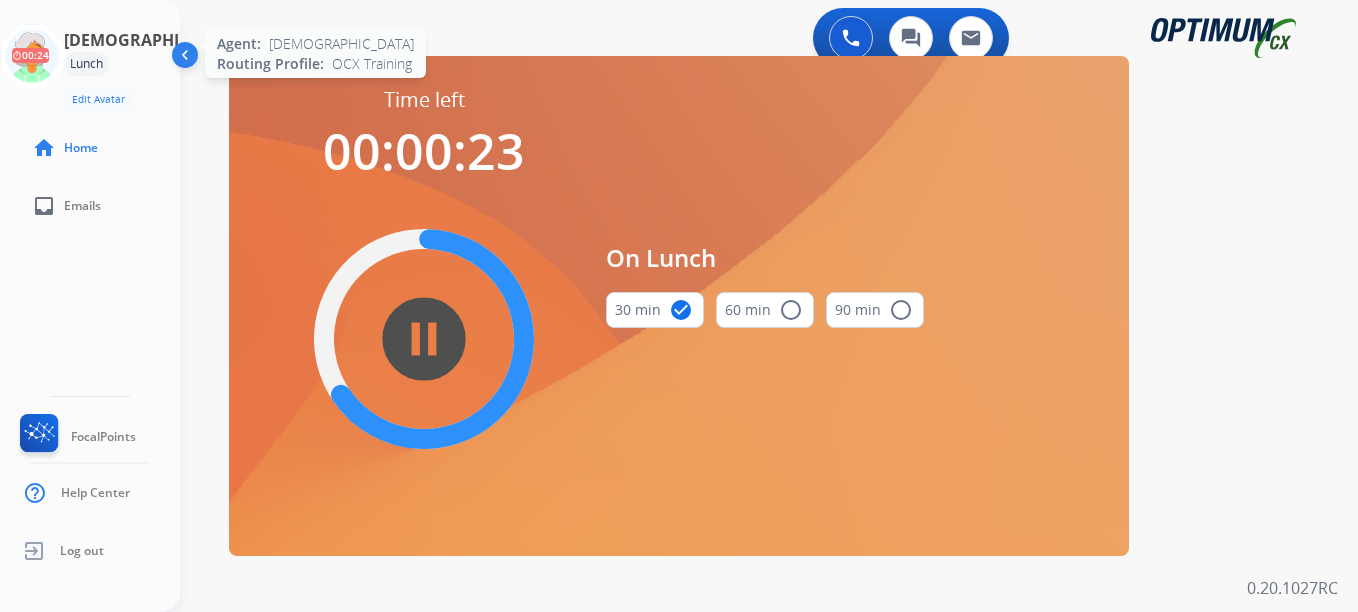 click 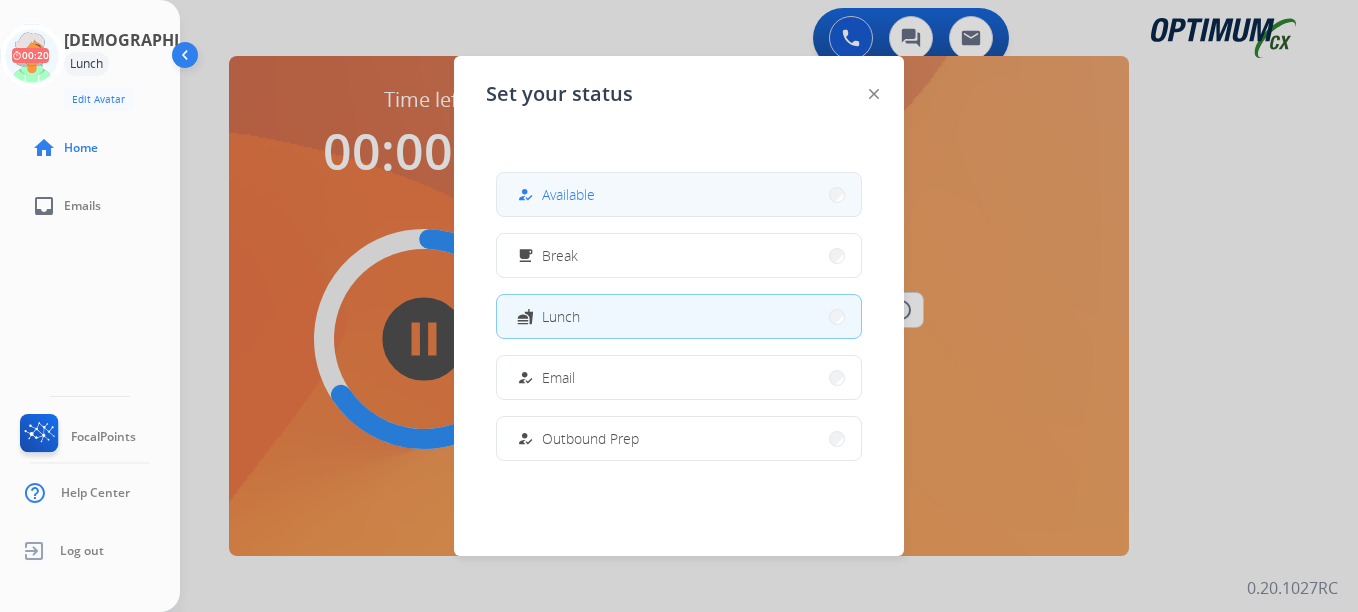click on "how_to_reg Available" at bounding box center (679, 194) 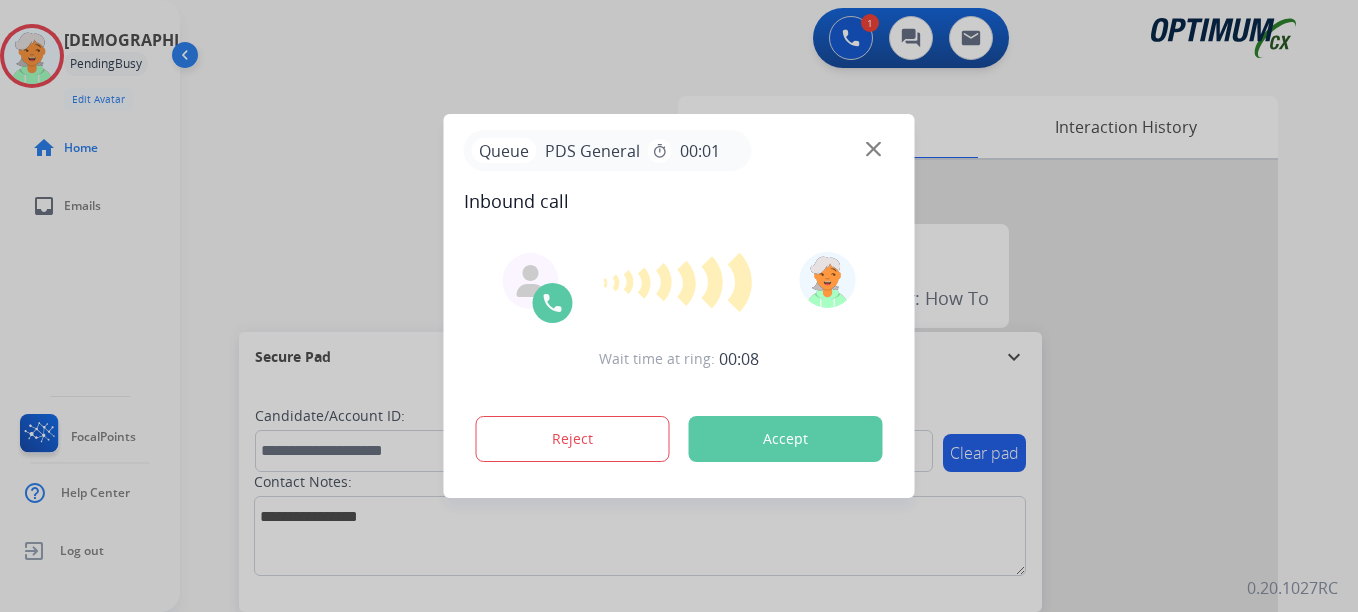 click on "Accept" at bounding box center [786, 439] 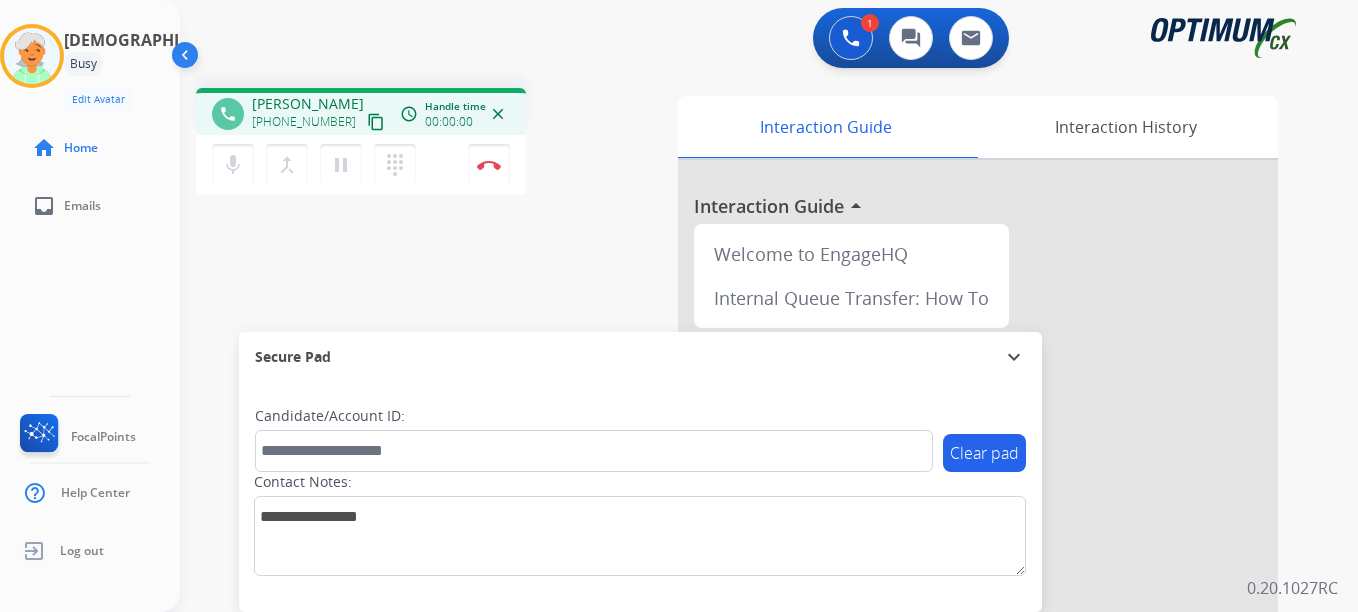 click on "content_copy" at bounding box center (376, 122) 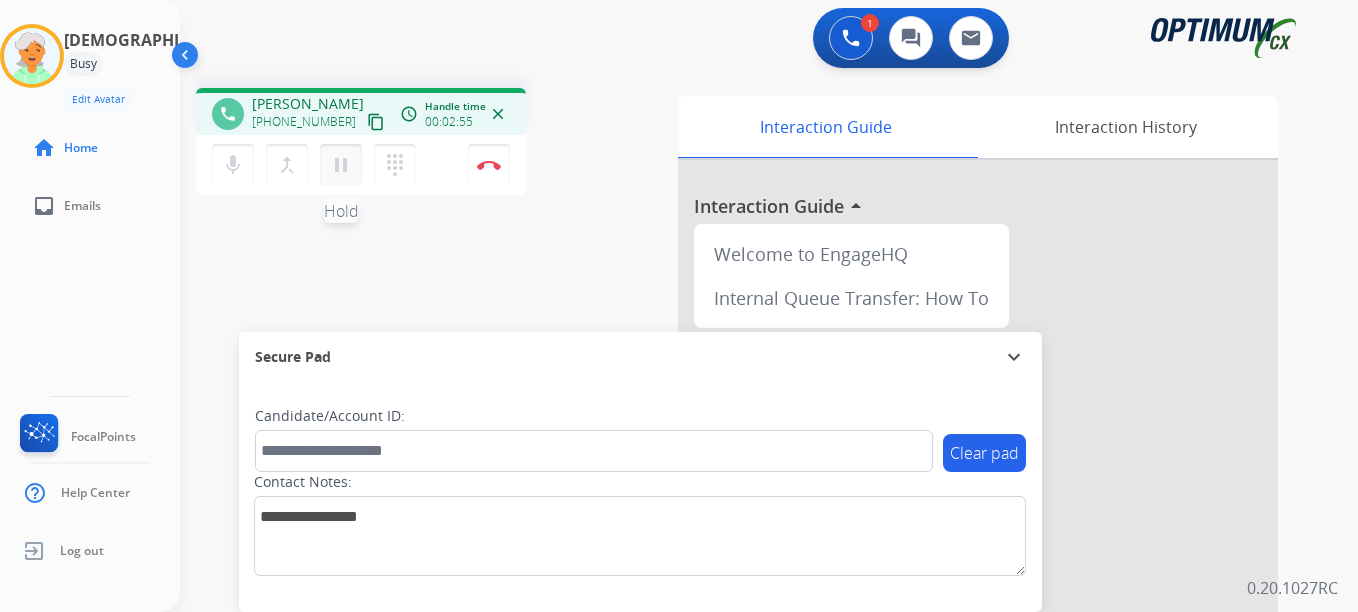 click on "pause" at bounding box center [341, 165] 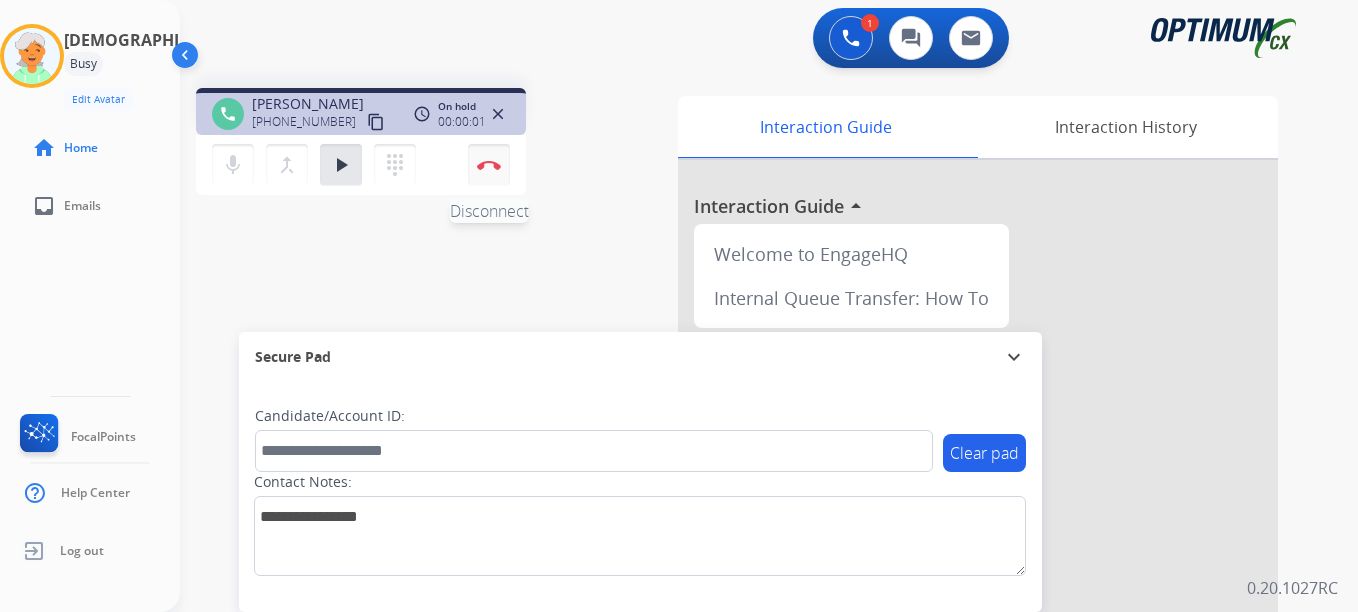 click on "Disconnect" at bounding box center (489, 165) 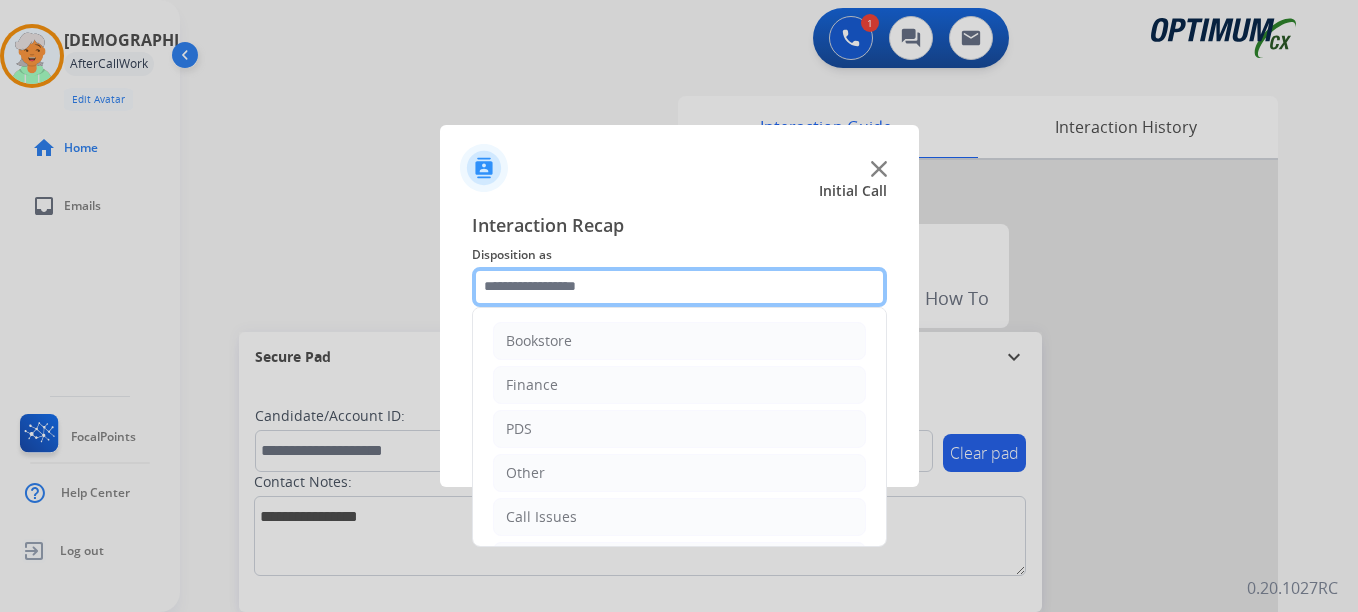 click 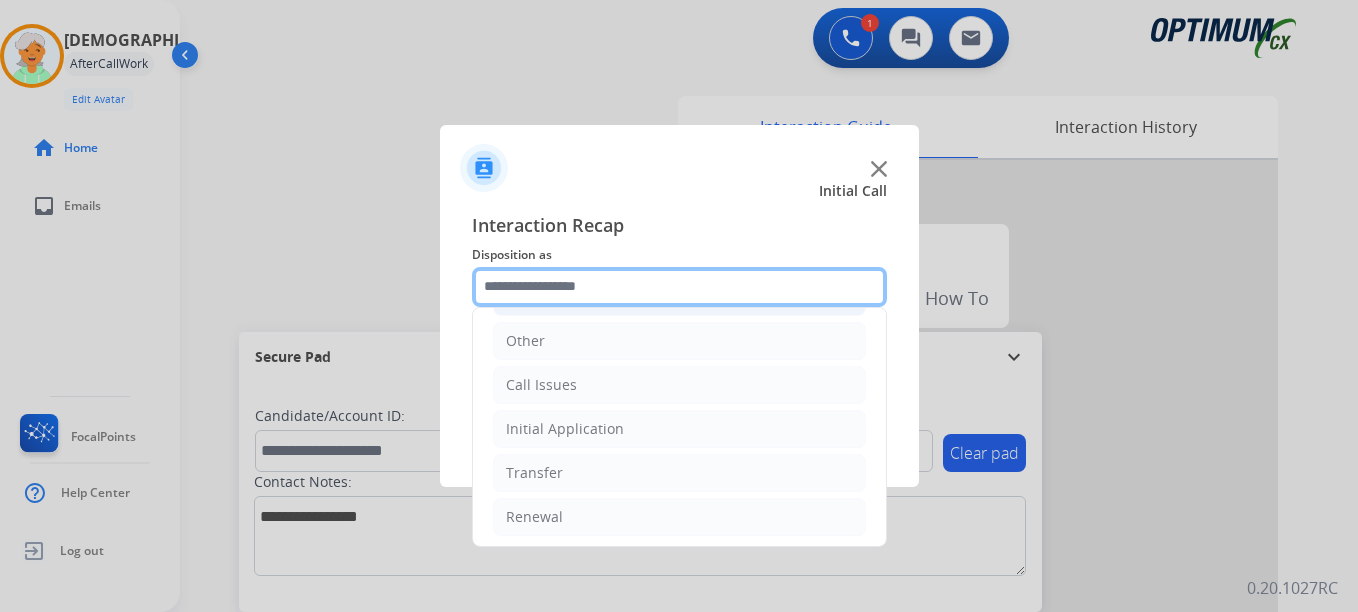 scroll, scrollTop: 136, scrollLeft: 0, axis: vertical 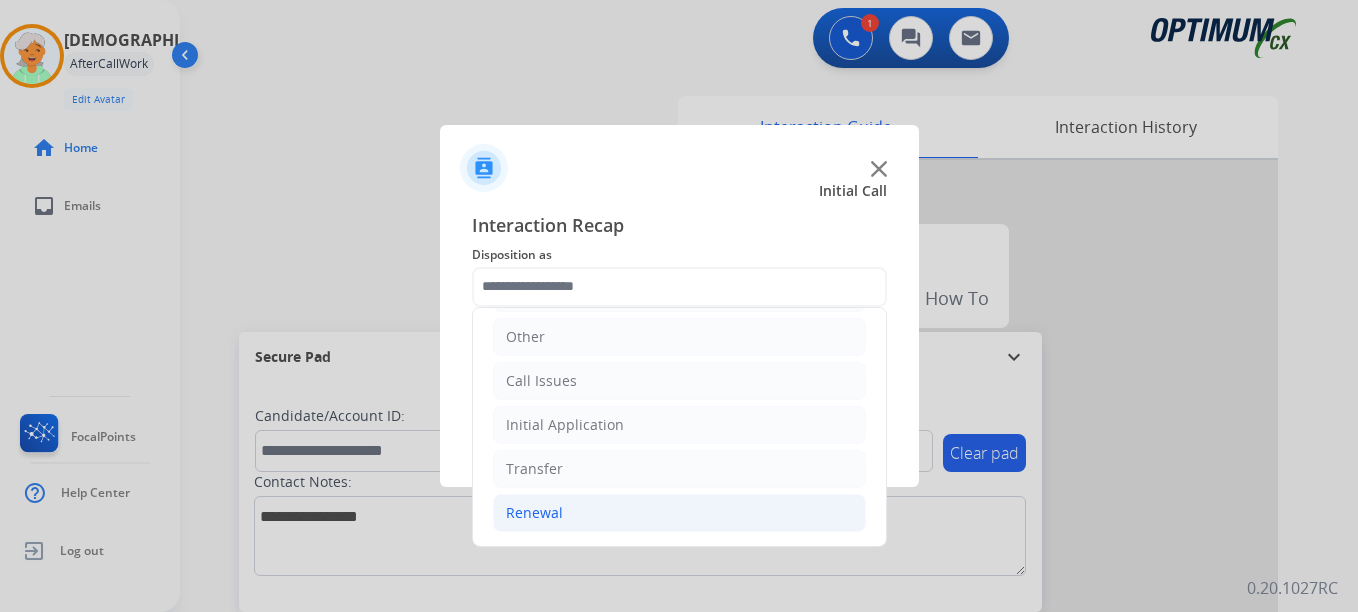 click on "Renewal" 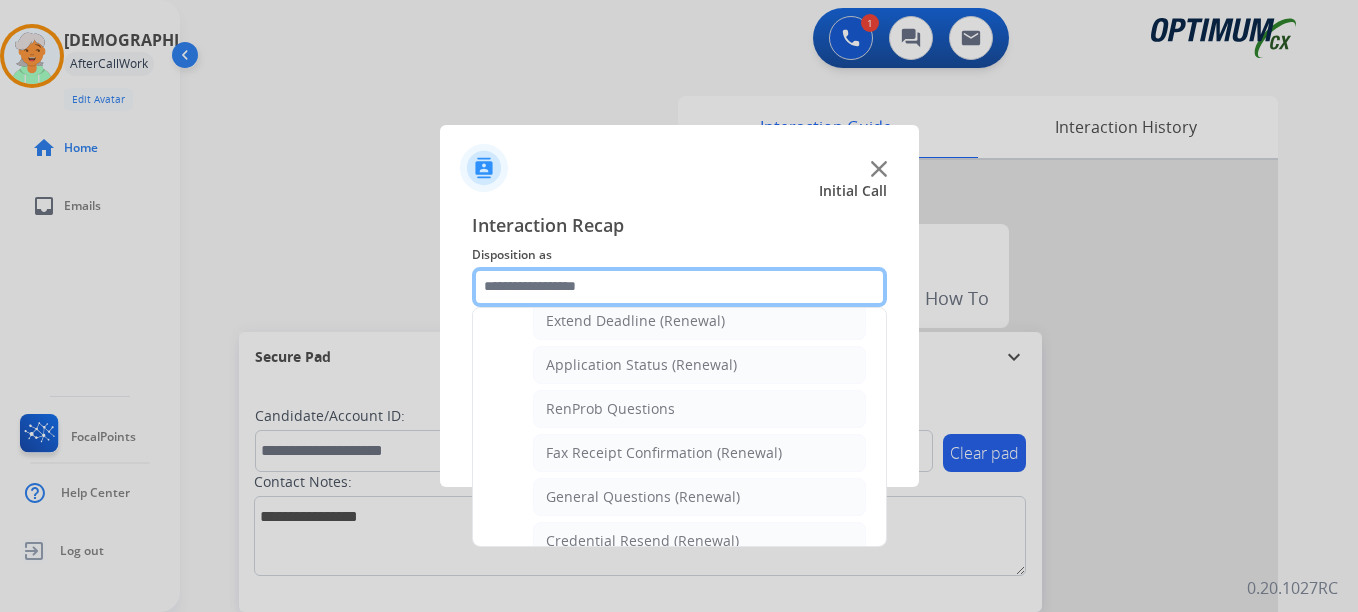 scroll, scrollTop: 536, scrollLeft: 0, axis: vertical 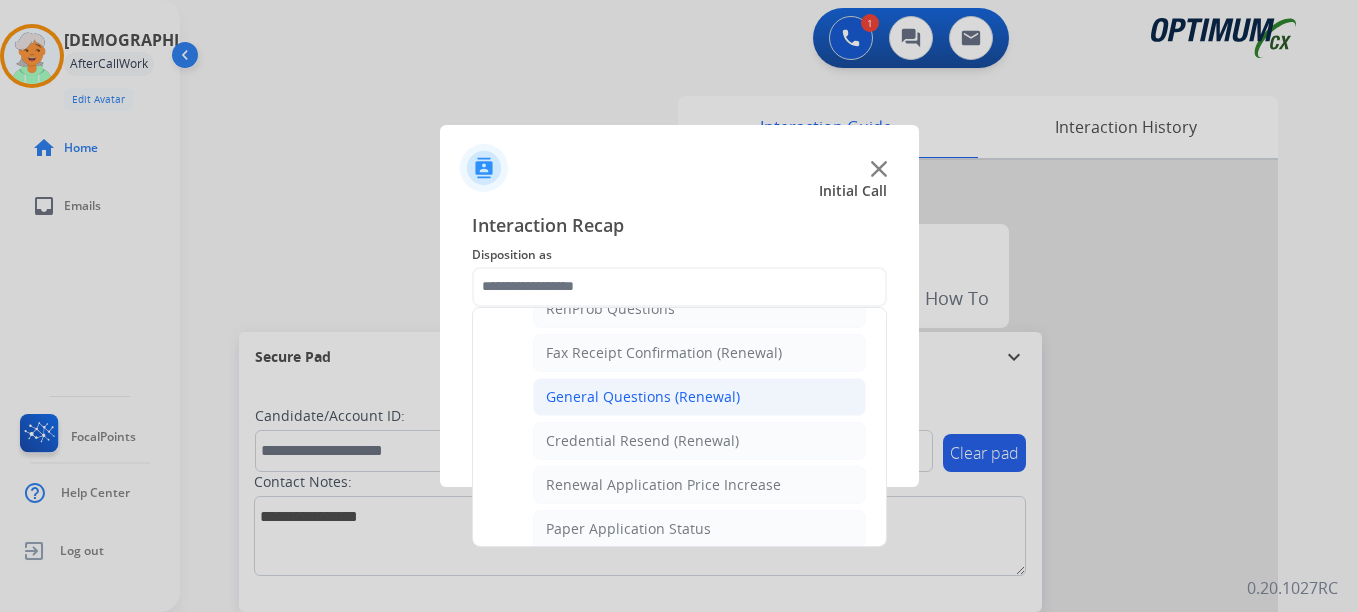 click on "General Questions (Renewal)" 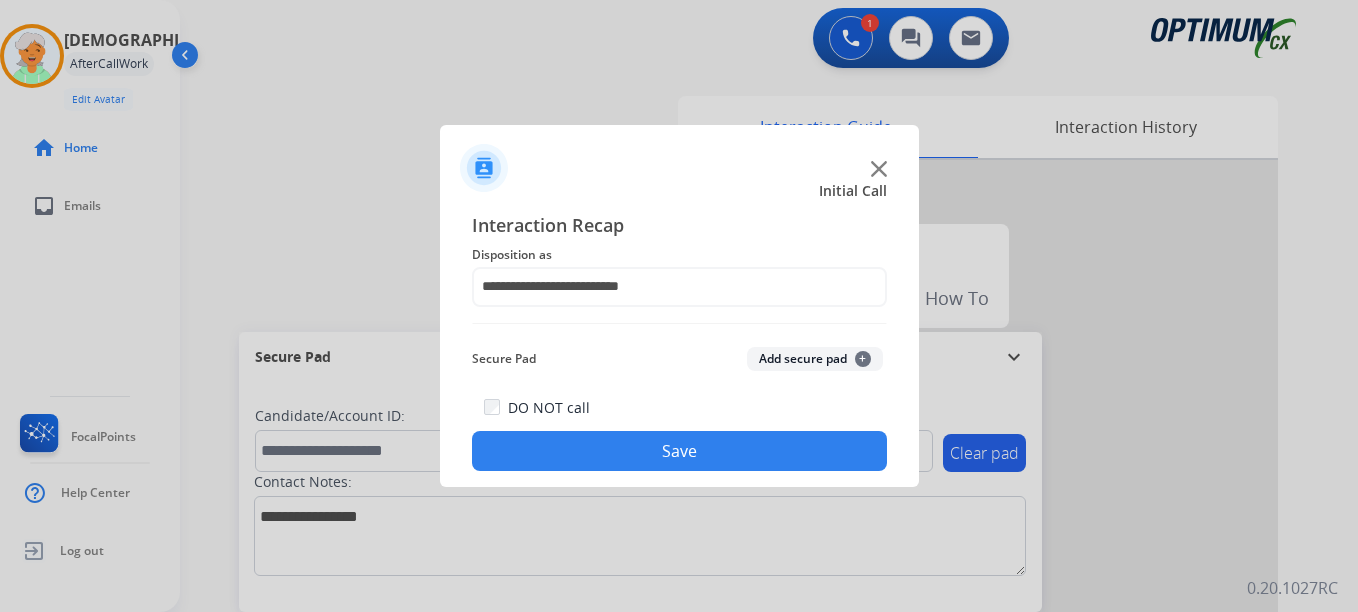 click on "Add secure pad  +" 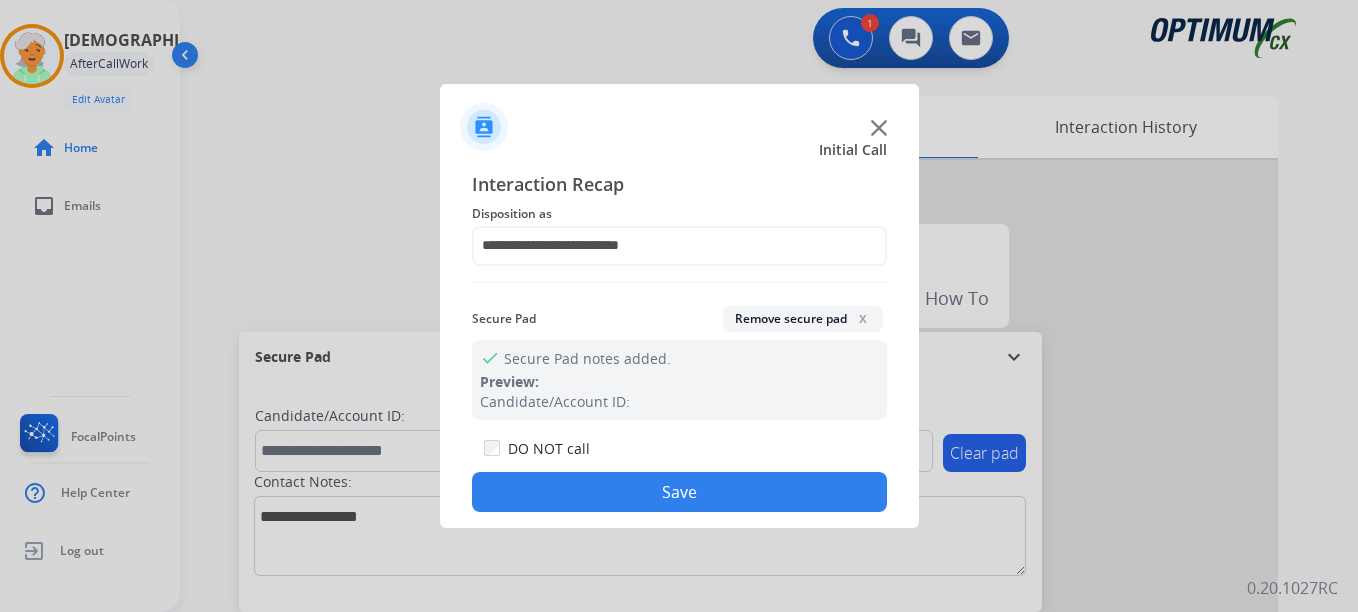 click on "Save" 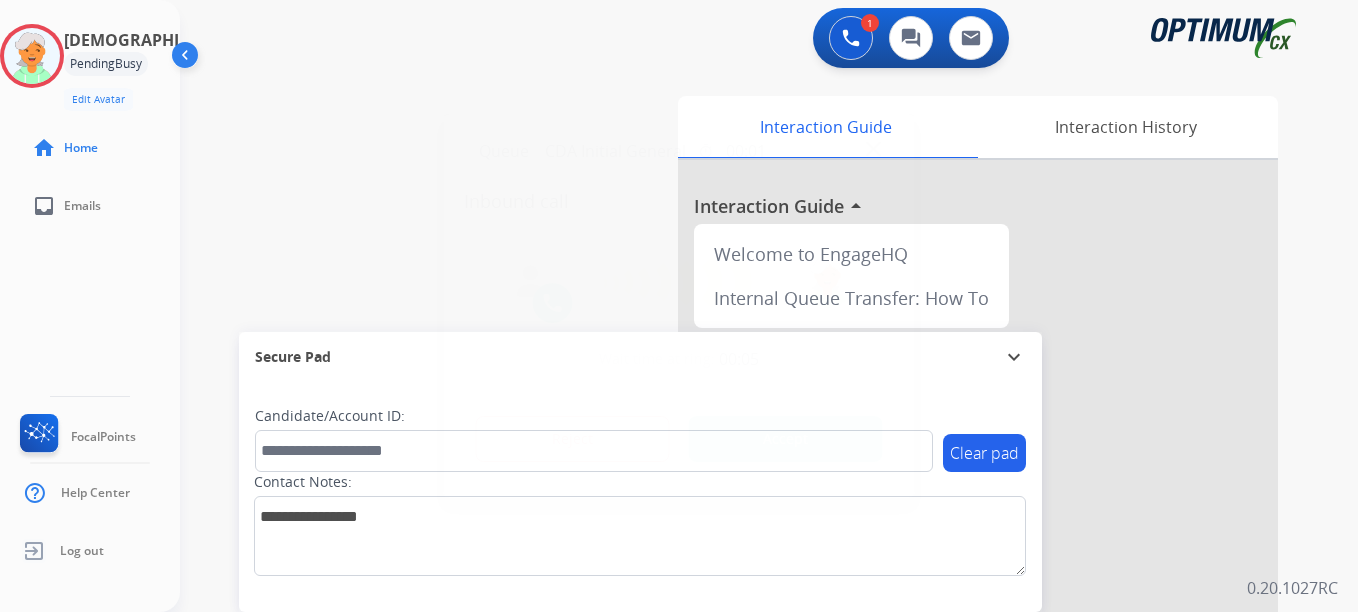 click on "Accept" at bounding box center (786, 439) 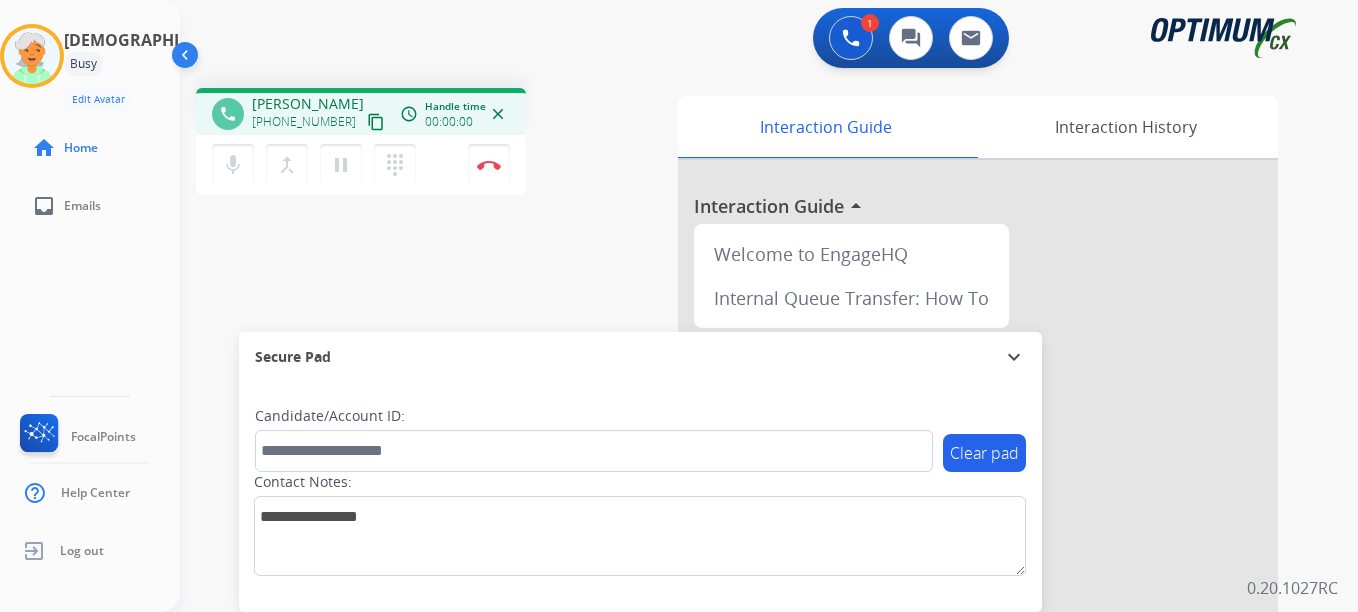 click on "content_copy" at bounding box center [376, 122] 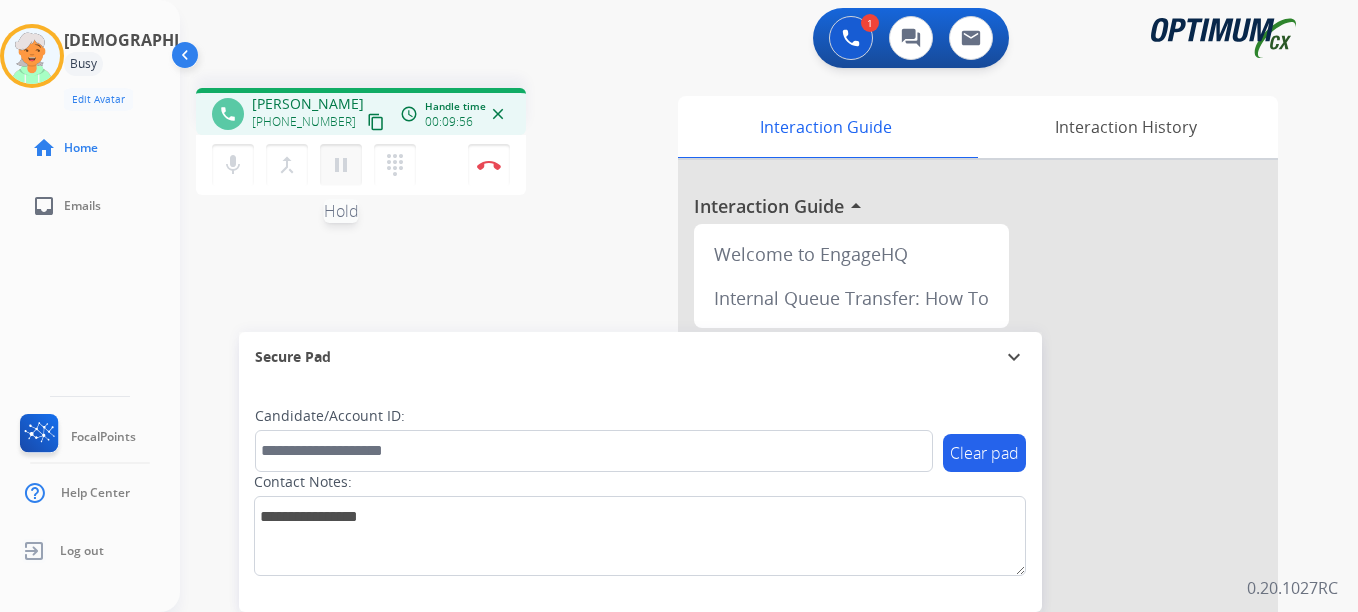 click on "pause" at bounding box center (341, 165) 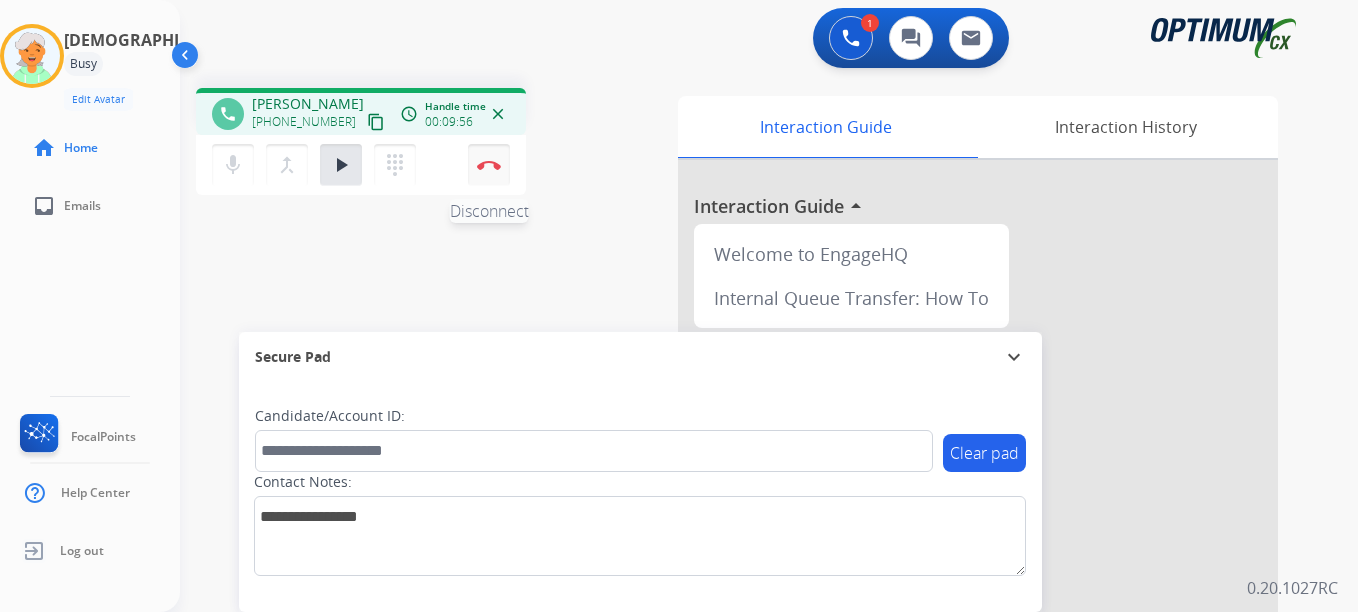click at bounding box center [489, 165] 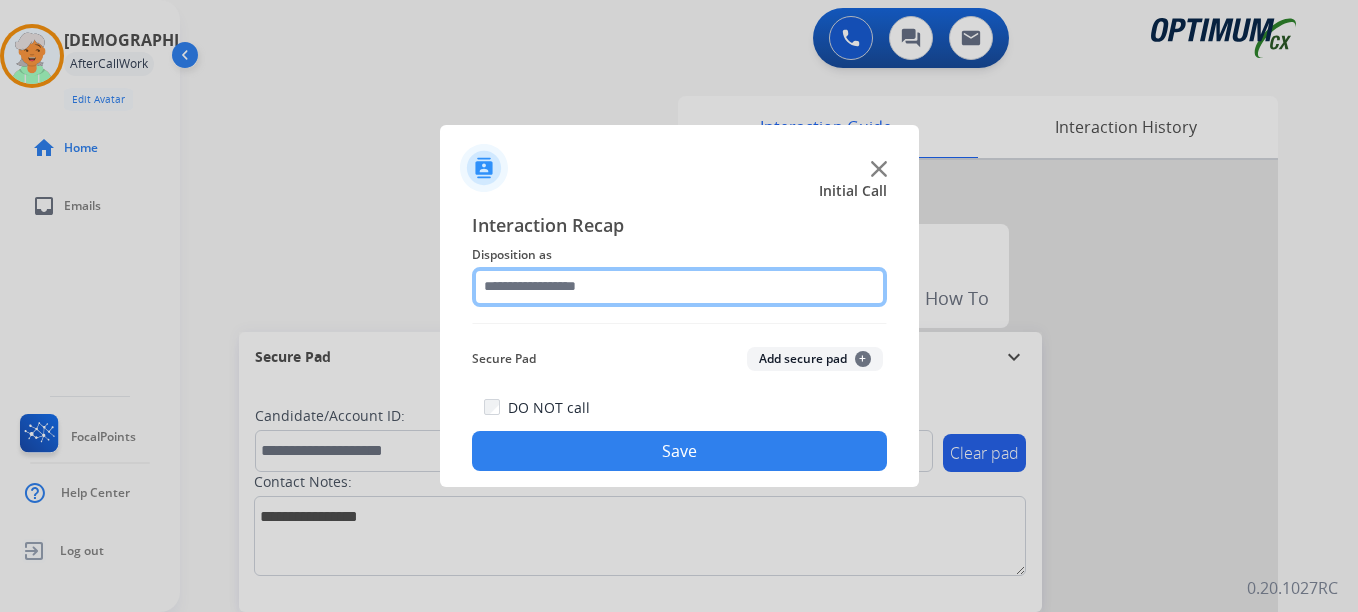 click 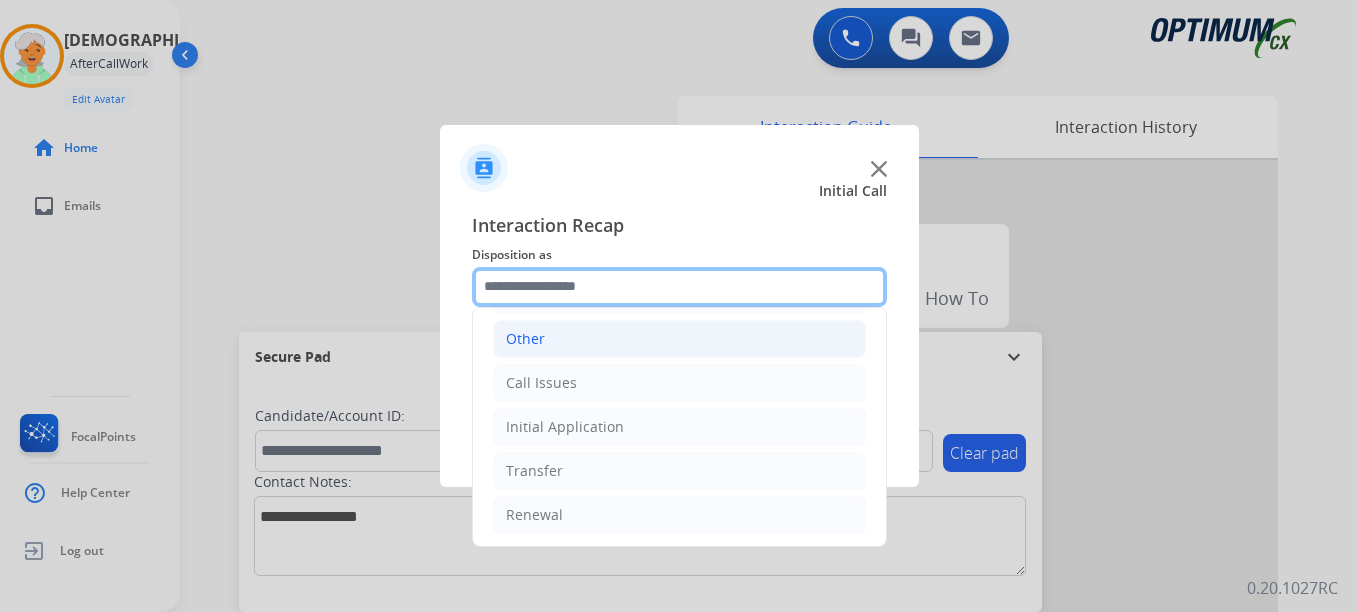 scroll, scrollTop: 136, scrollLeft: 0, axis: vertical 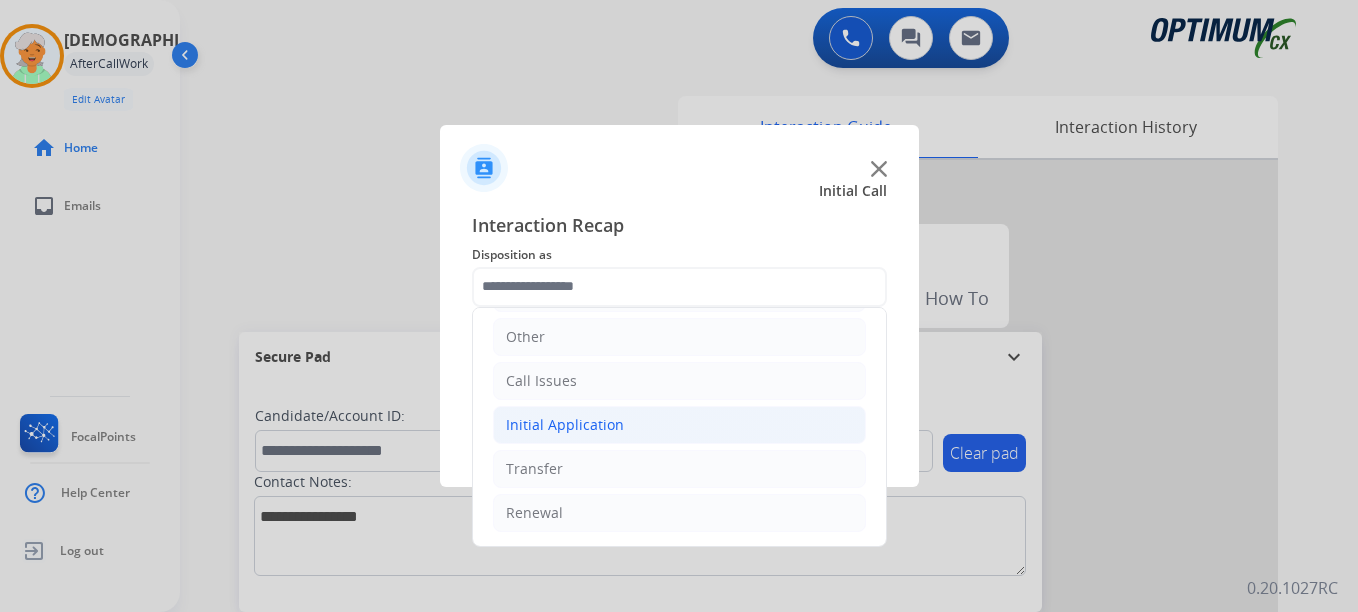 click on "Initial Application" 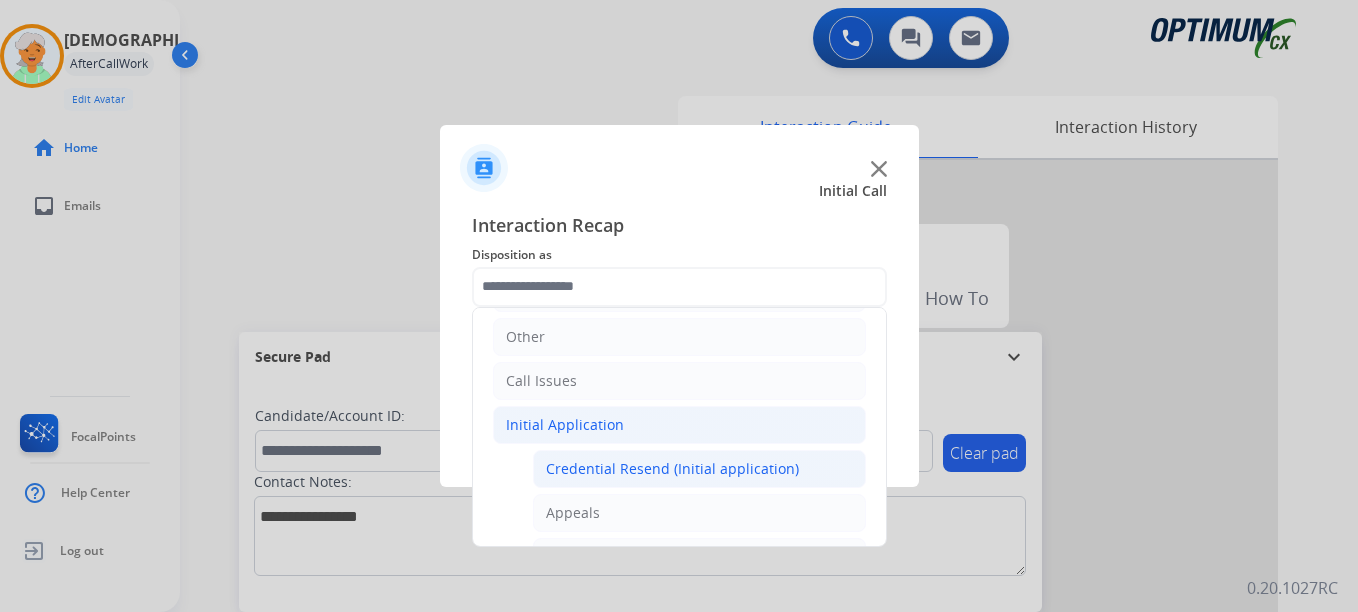 click on "Credential Resend (Initial application)" 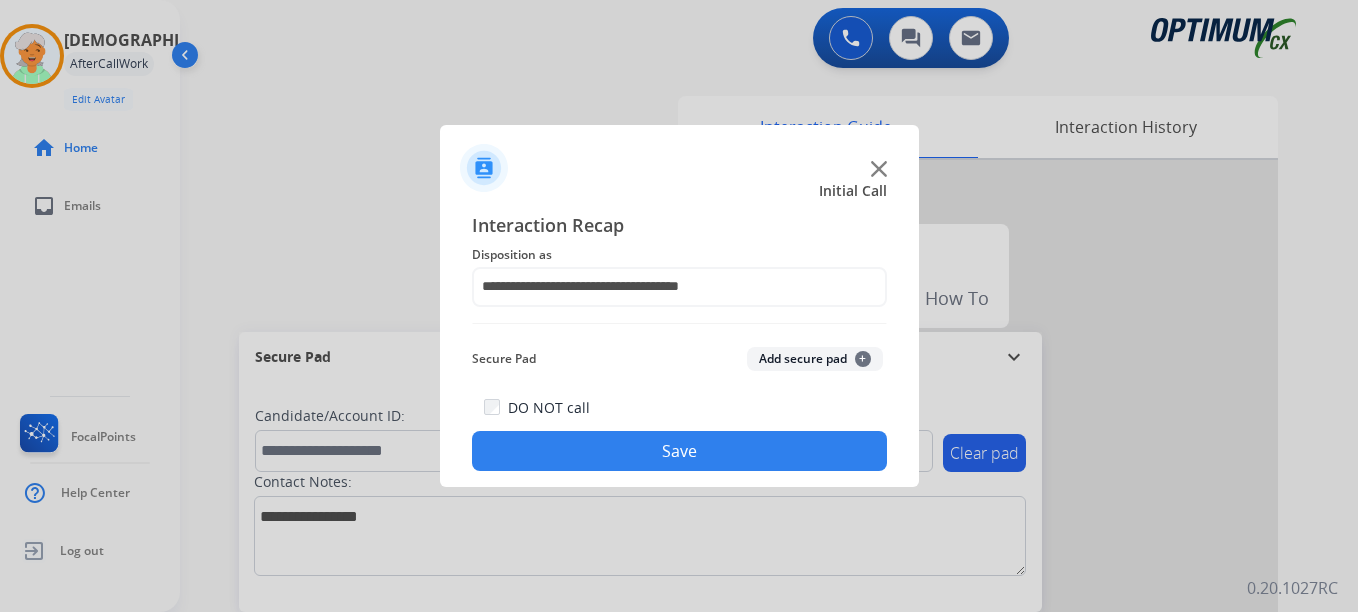 click on "Add secure pad  +" 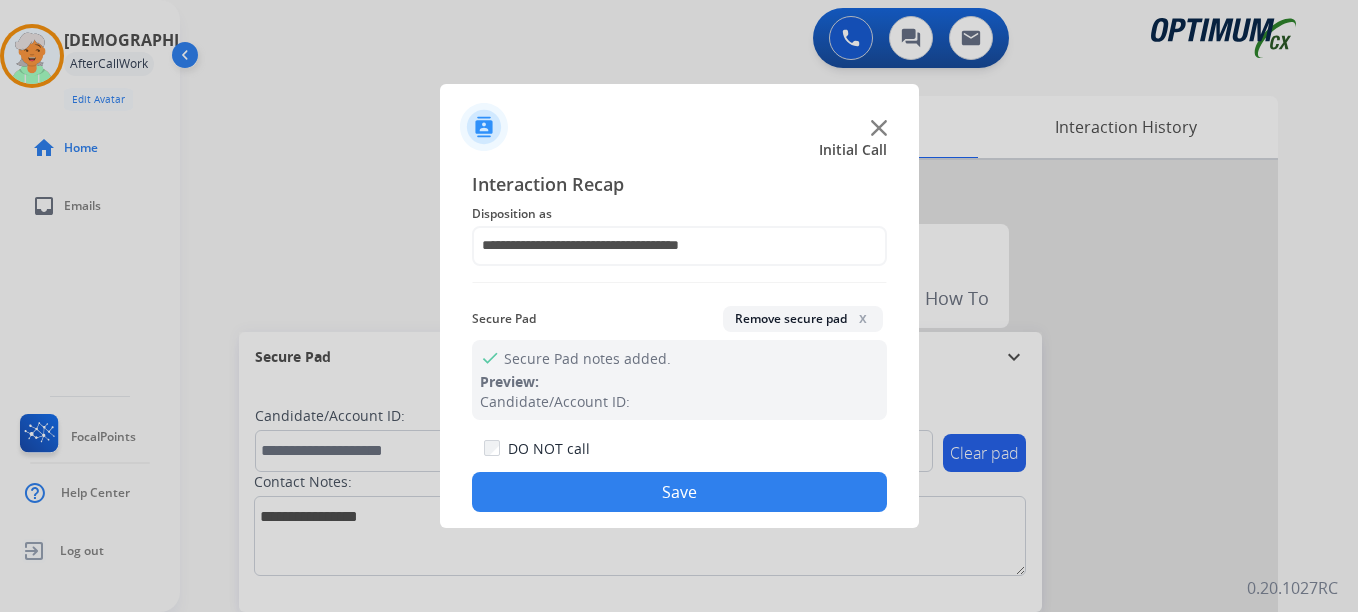 click on "Save" 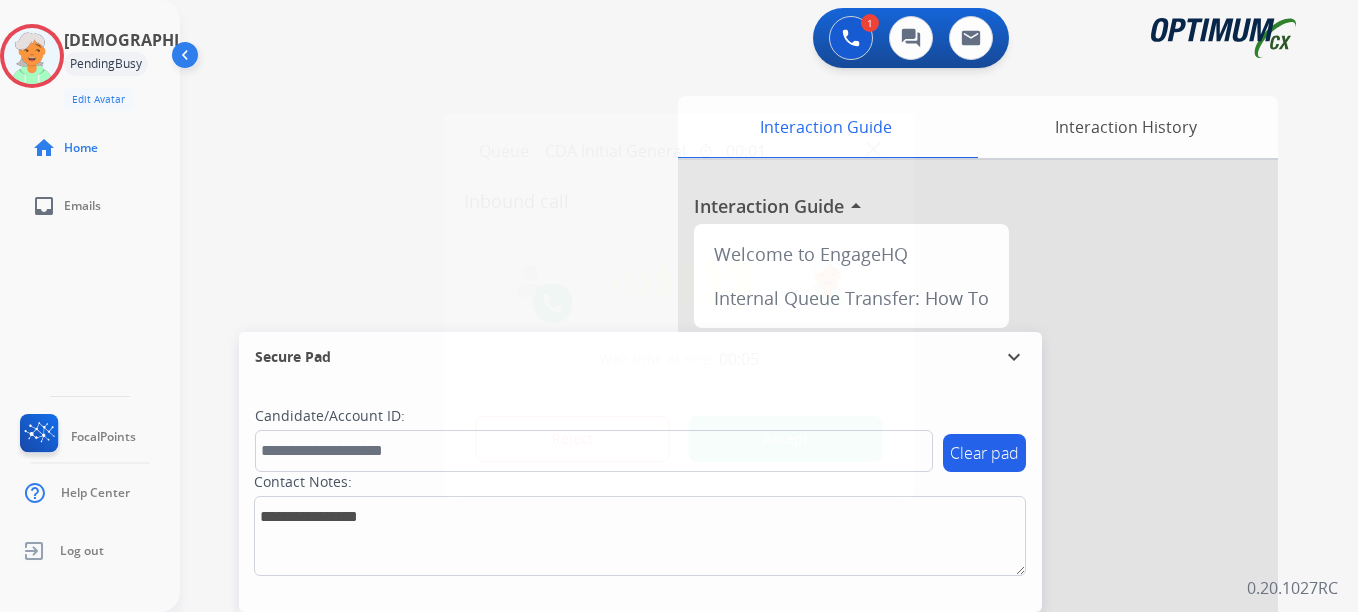 click on "Accept" at bounding box center (786, 439) 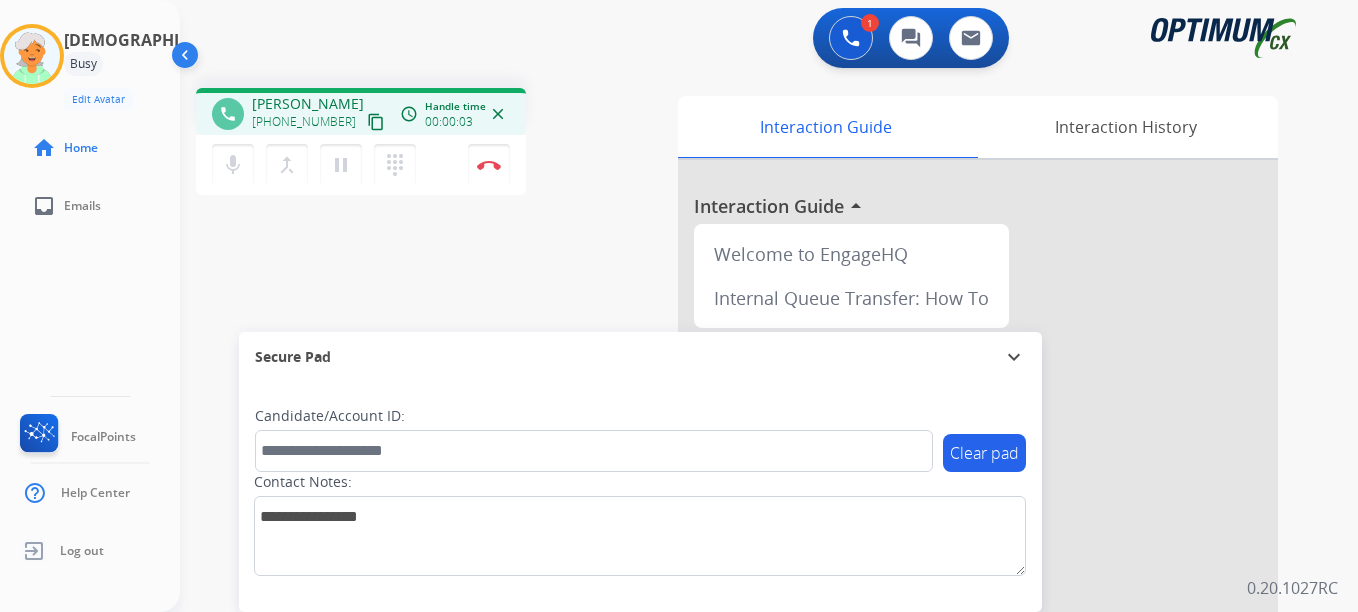 click on "content_copy" at bounding box center (376, 122) 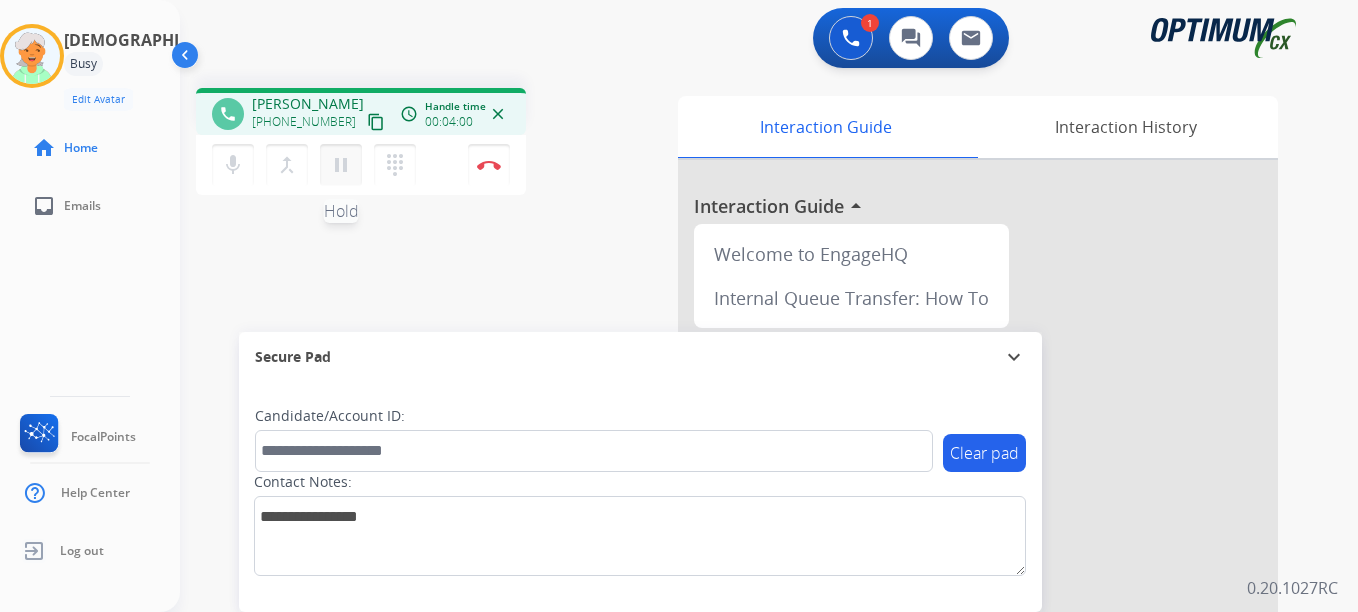 click on "pause" at bounding box center [341, 165] 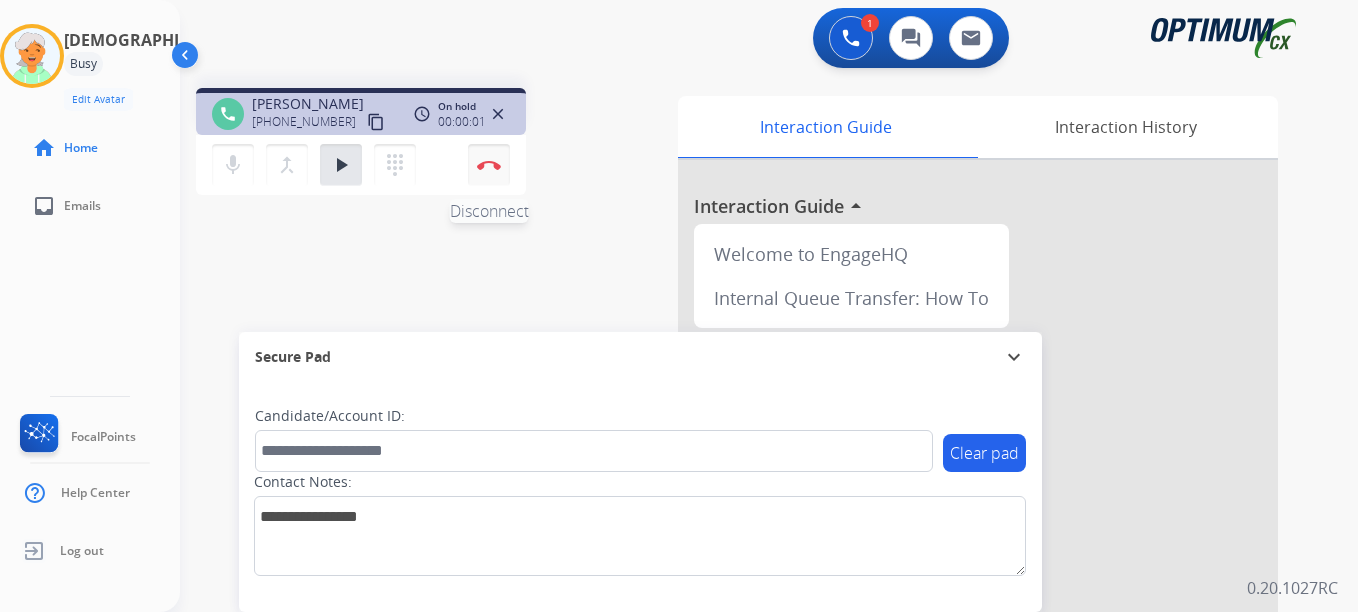 click on "Disconnect" at bounding box center (489, 165) 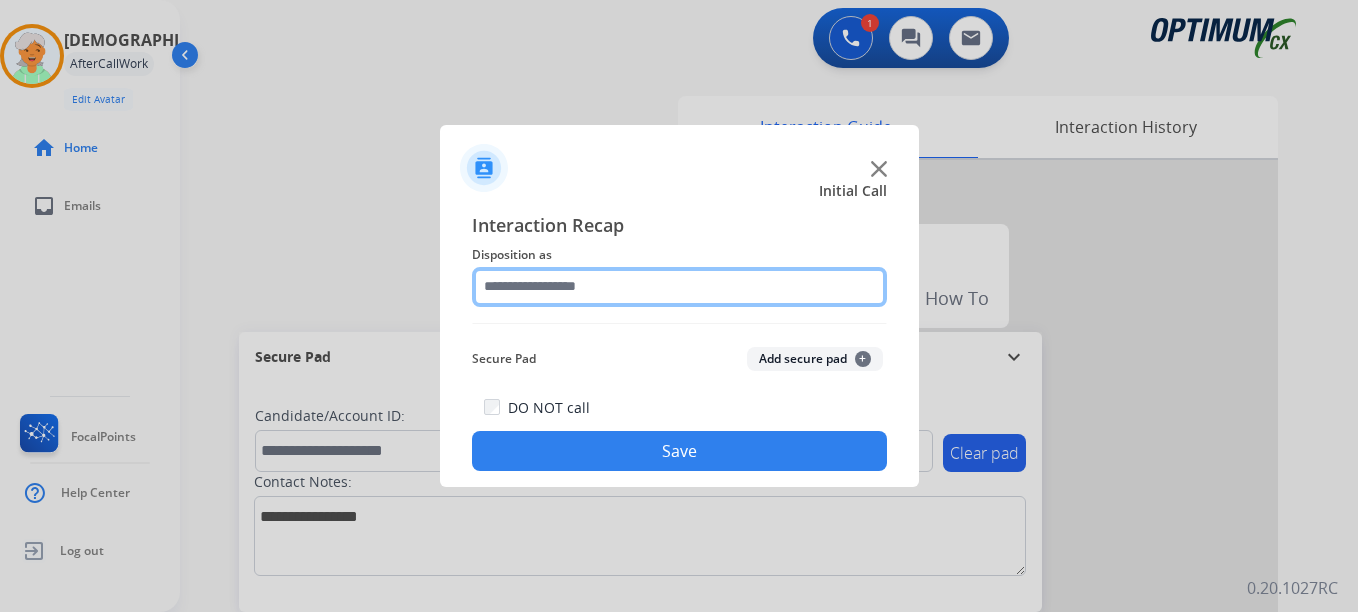 click 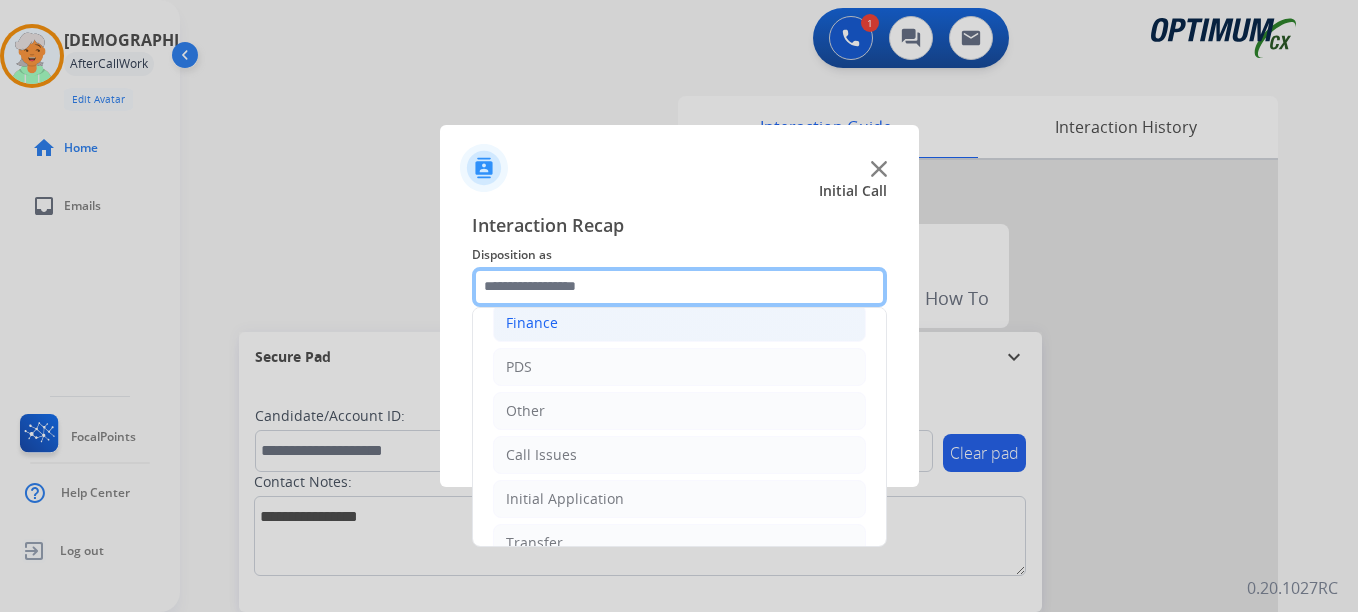 scroll, scrollTop: 136, scrollLeft: 0, axis: vertical 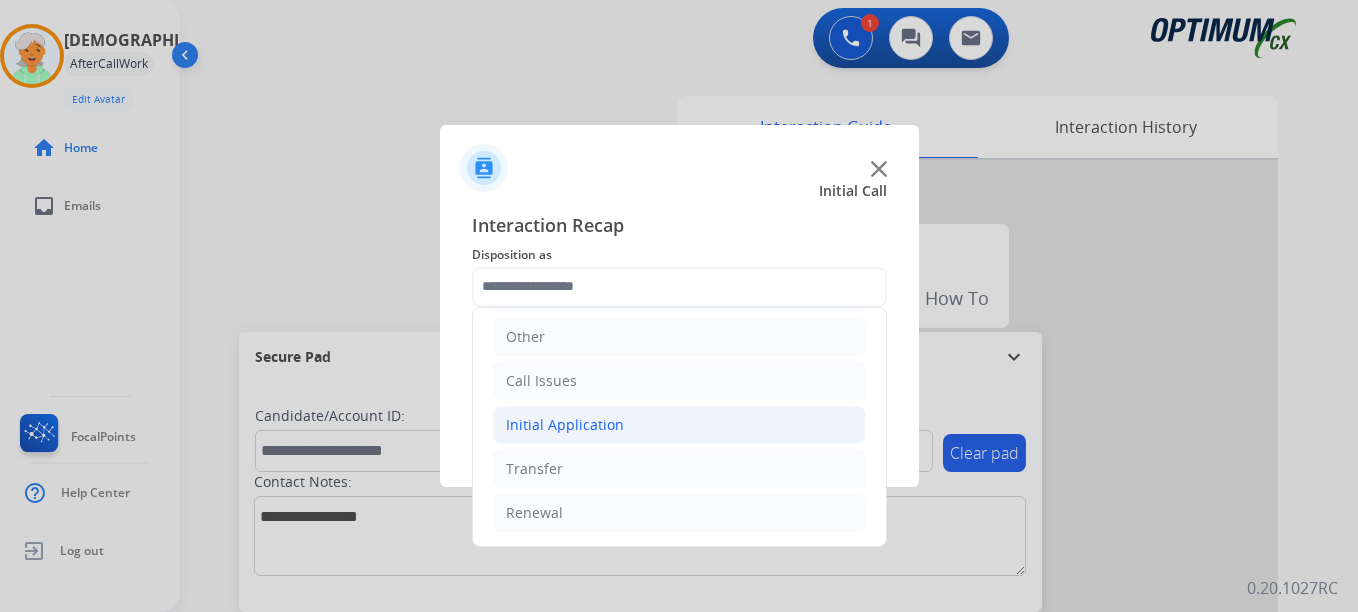 click on "Initial Application" 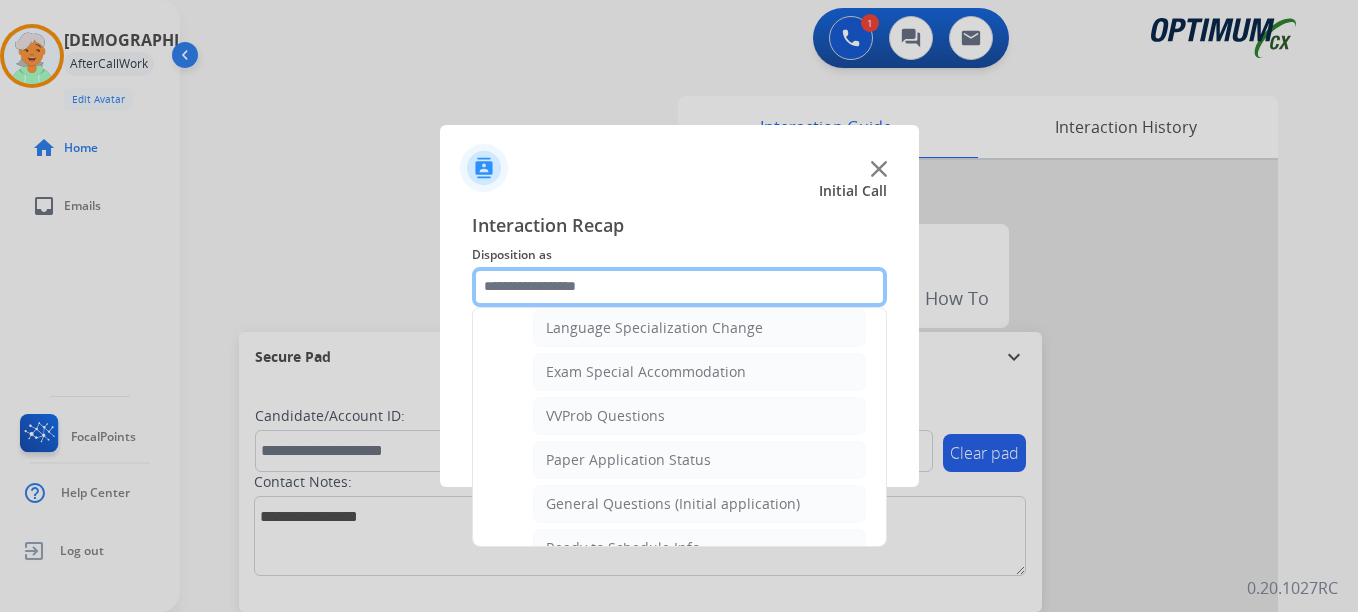 scroll, scrollTop: 1036, scrollLeft: 0, axis: vertical 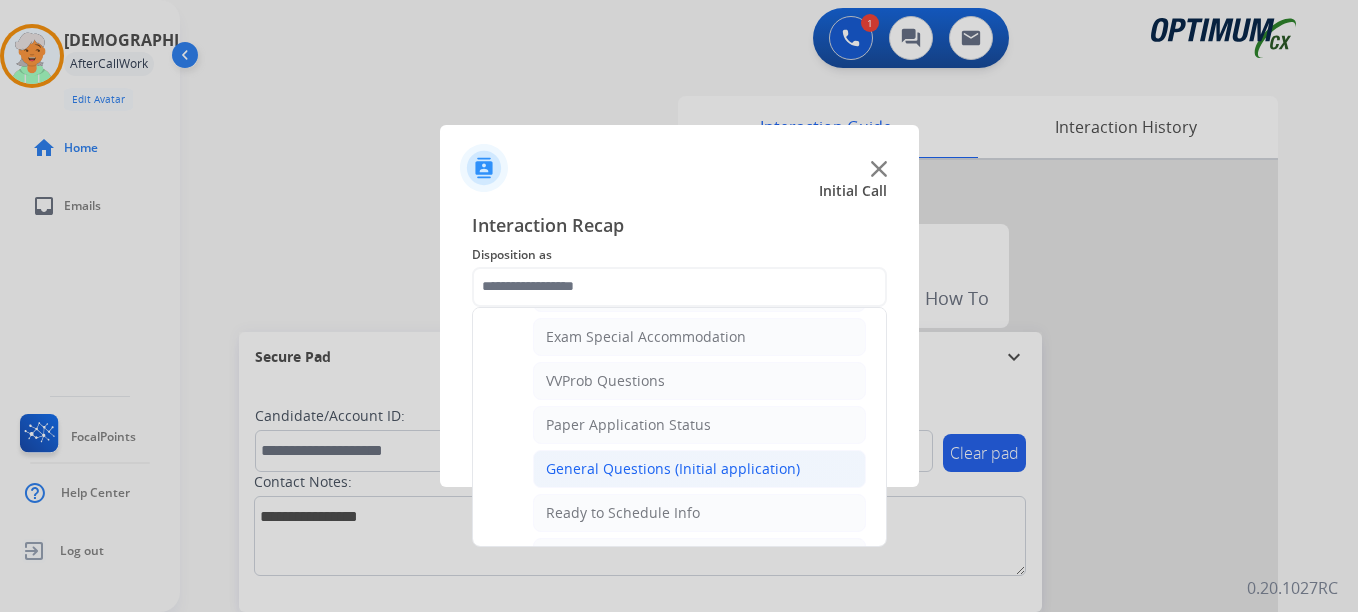 click on "General Questions (Initial application)" 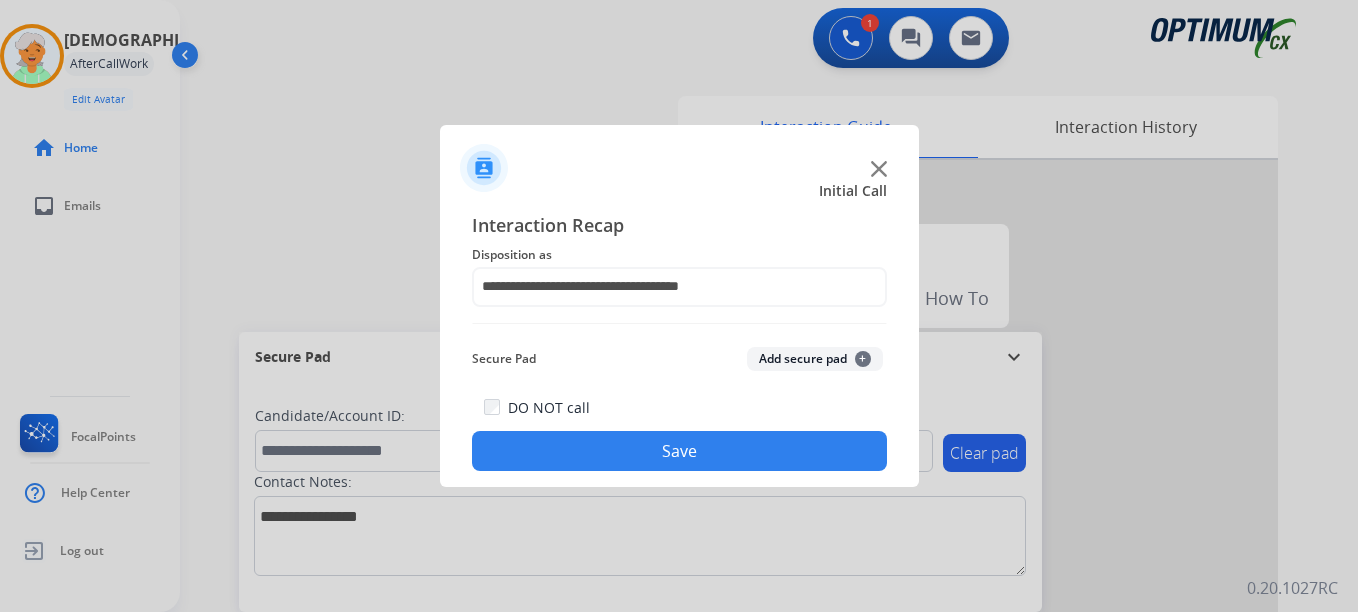 click on "Add secure pad  +" 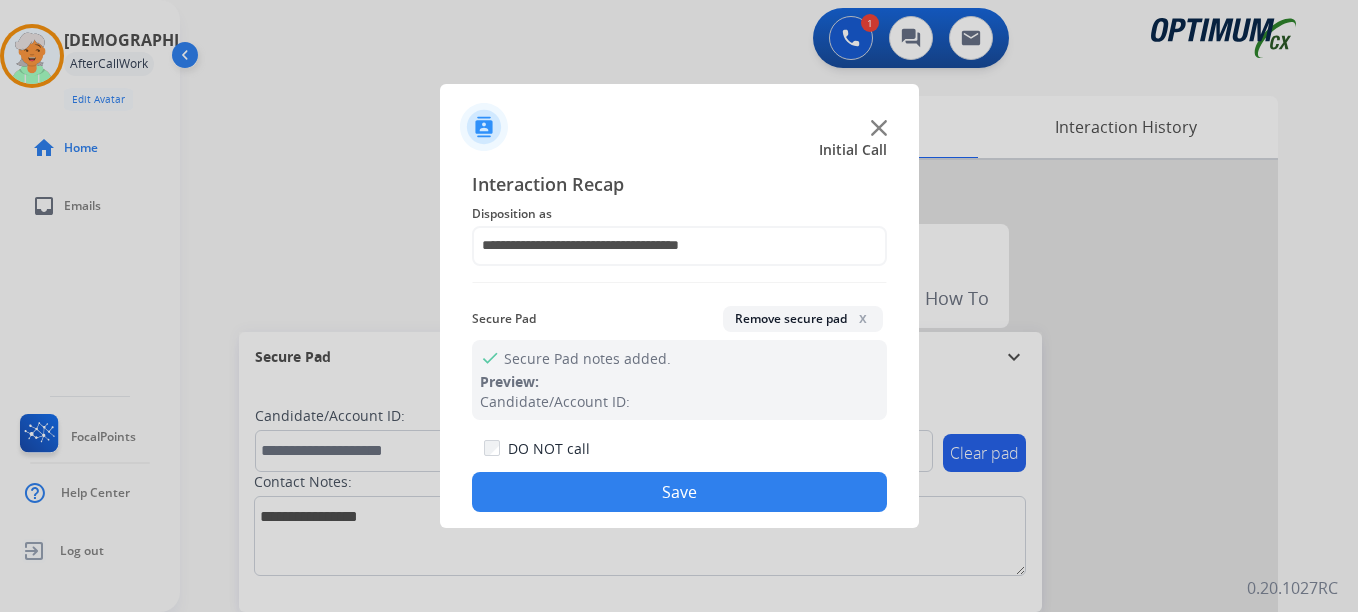 click on "Save" 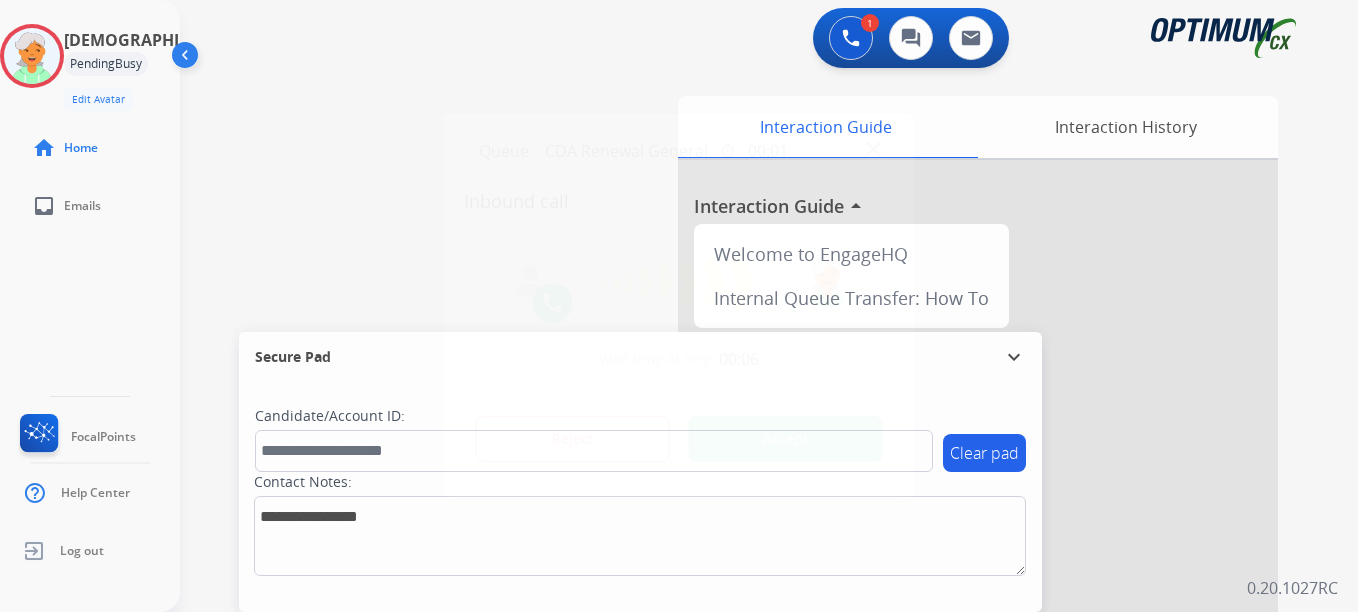 click on "Accept" at bounding box center [786, 439] 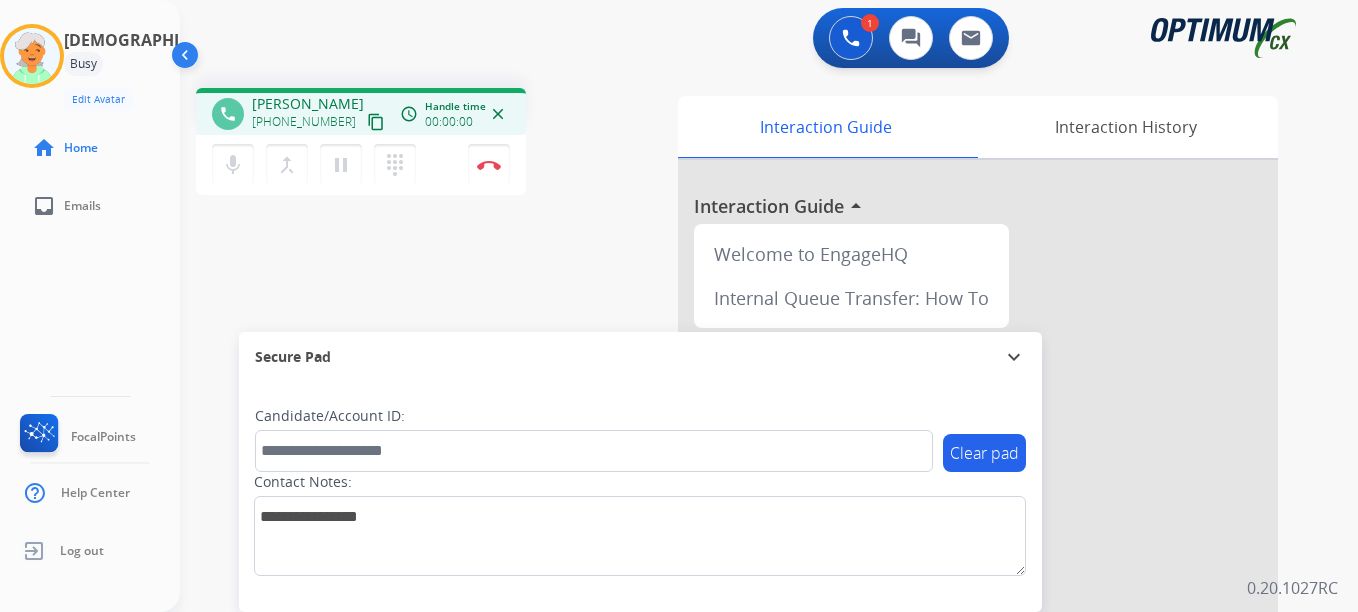 click on "content_copy" at bounding box center [376, 122] 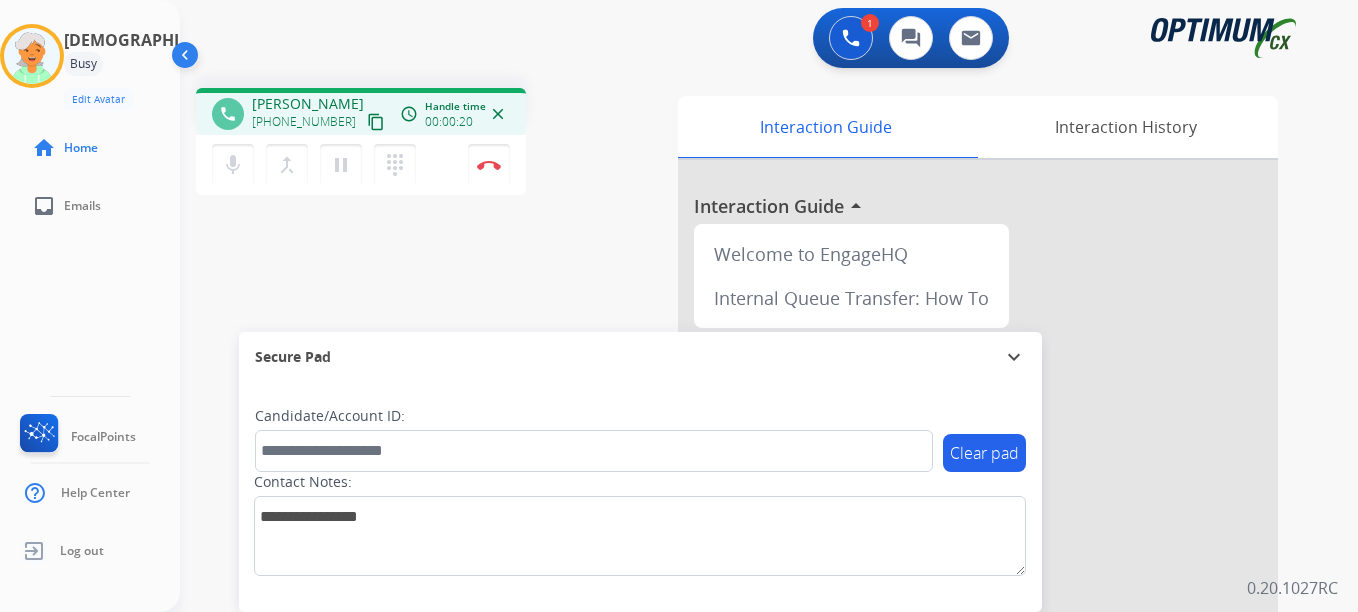 scroll, scrollTop: 100, scrollLeft: 0, axis: vertical 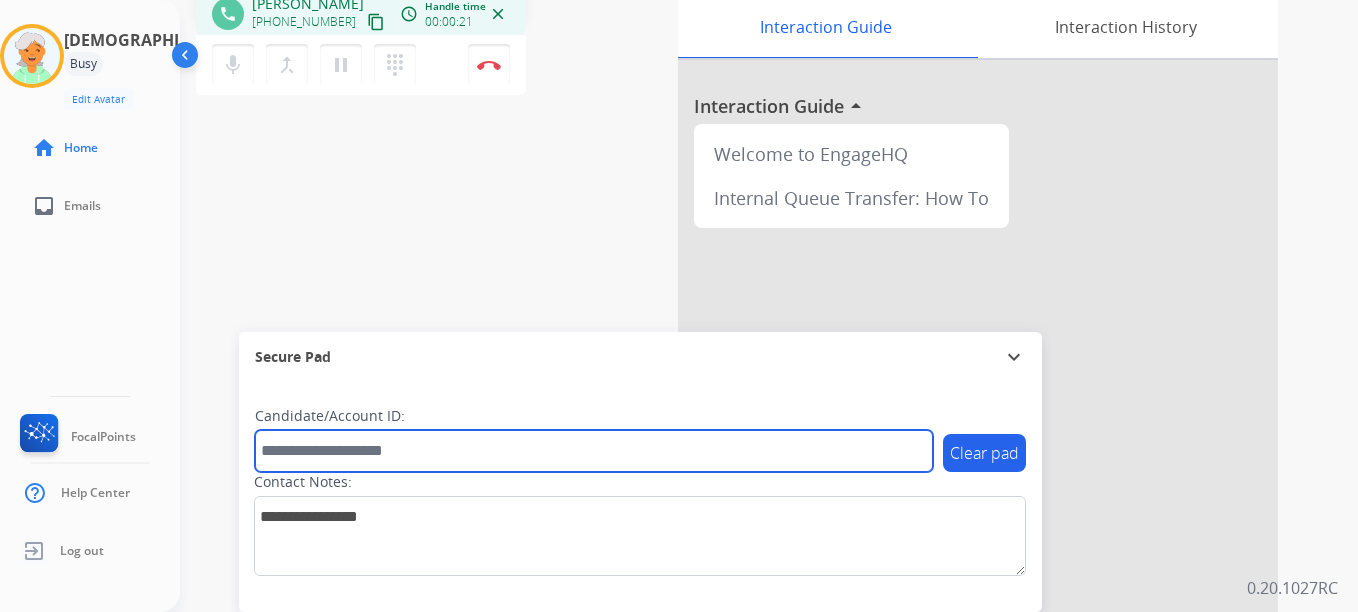 click at bounding box center [594, 451] 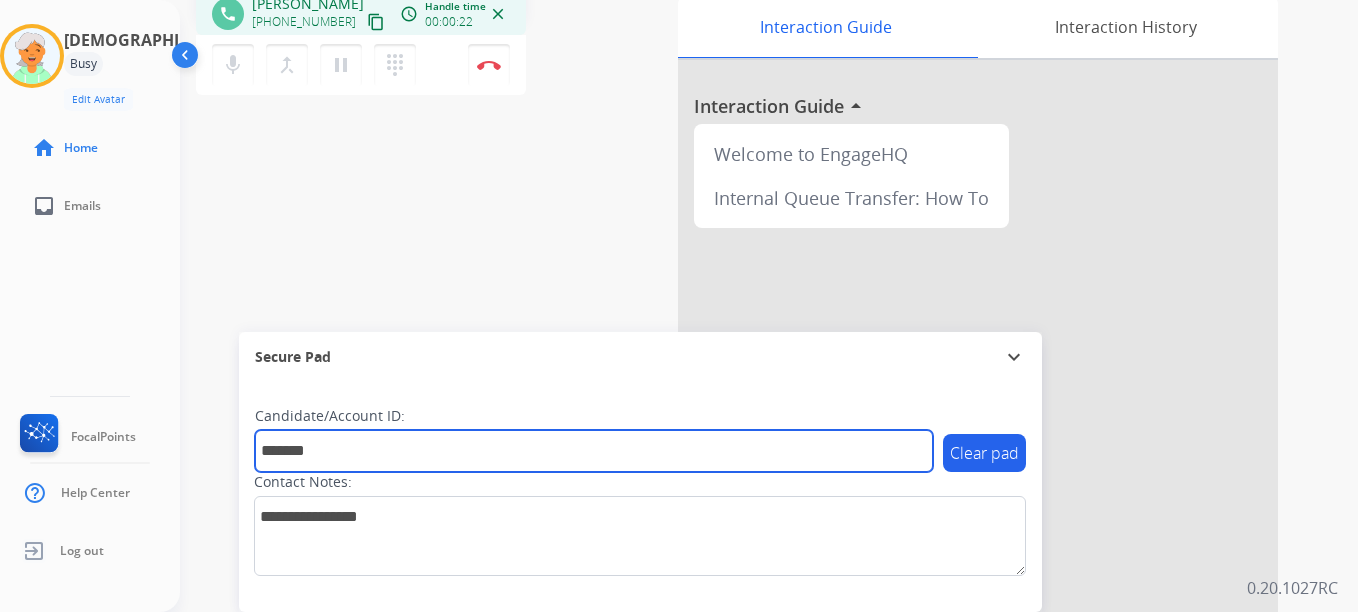 type on "*******" 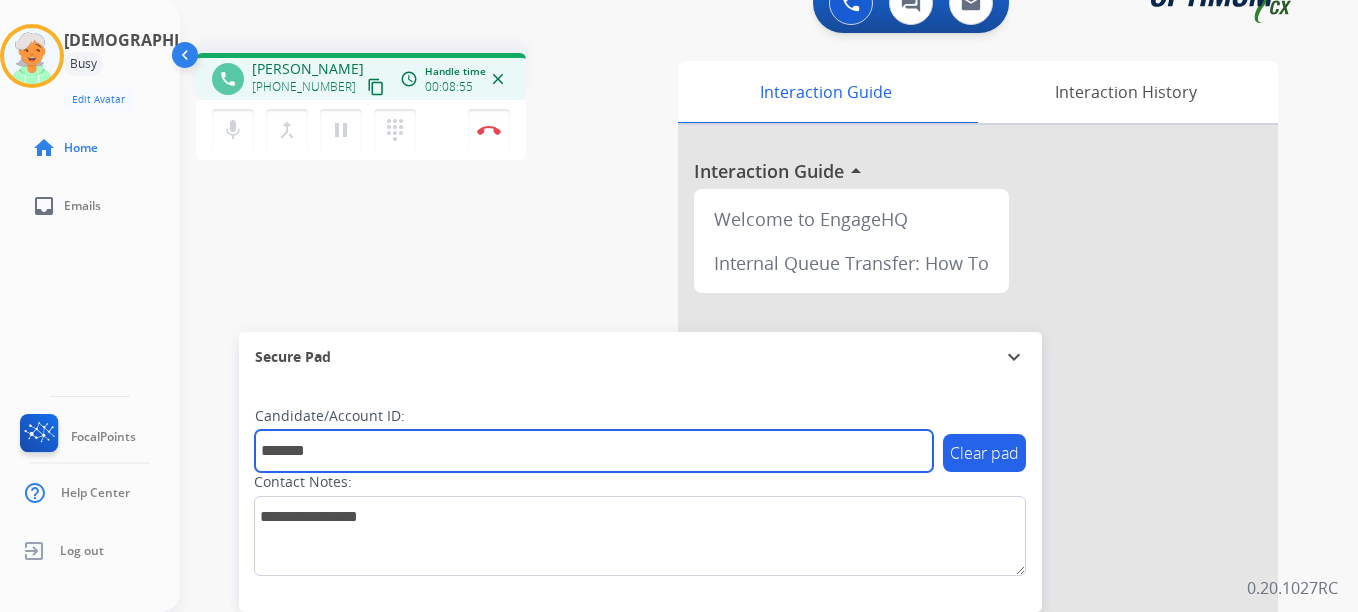 scroll, scrollTop: 0, scrollLeft: 0, axis: both 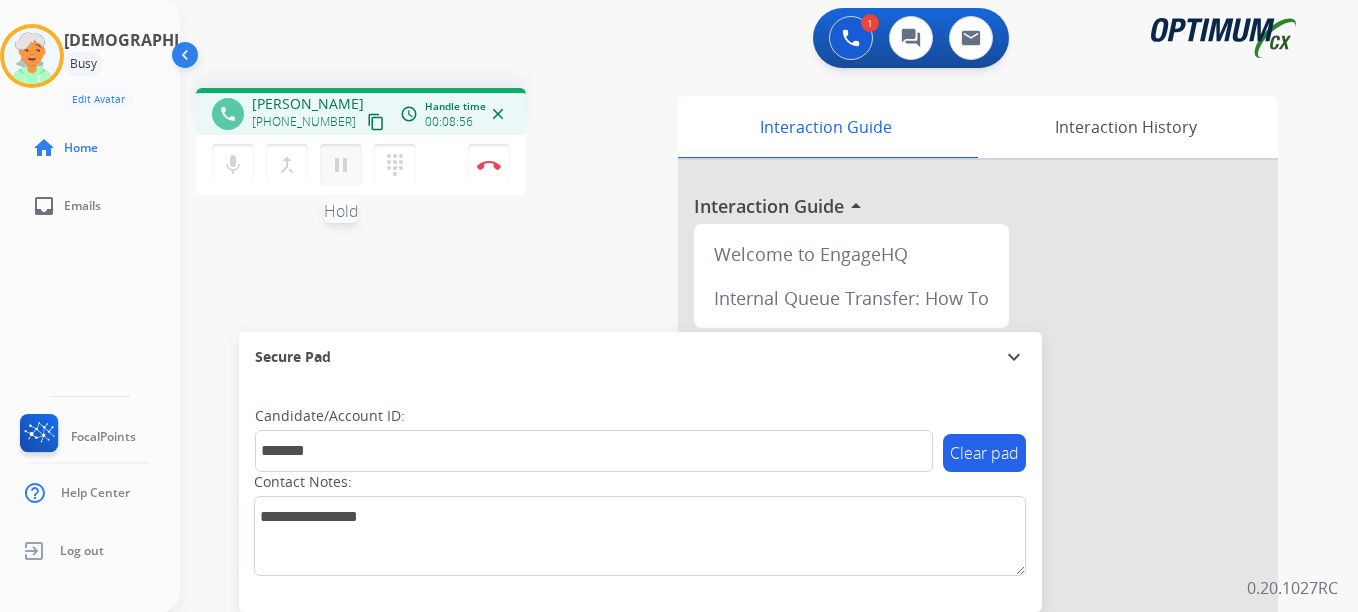 click on "pause" at bounding box center [341, 165] 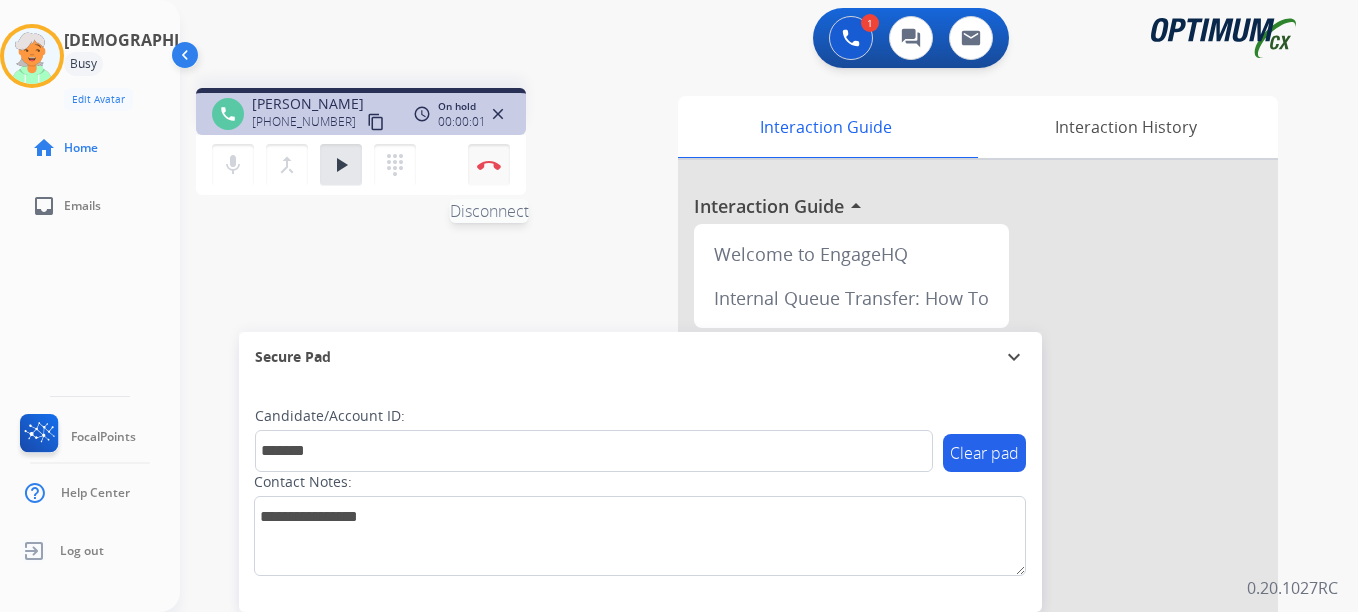 click on "Disconnect" at bounding box center [489, 165] 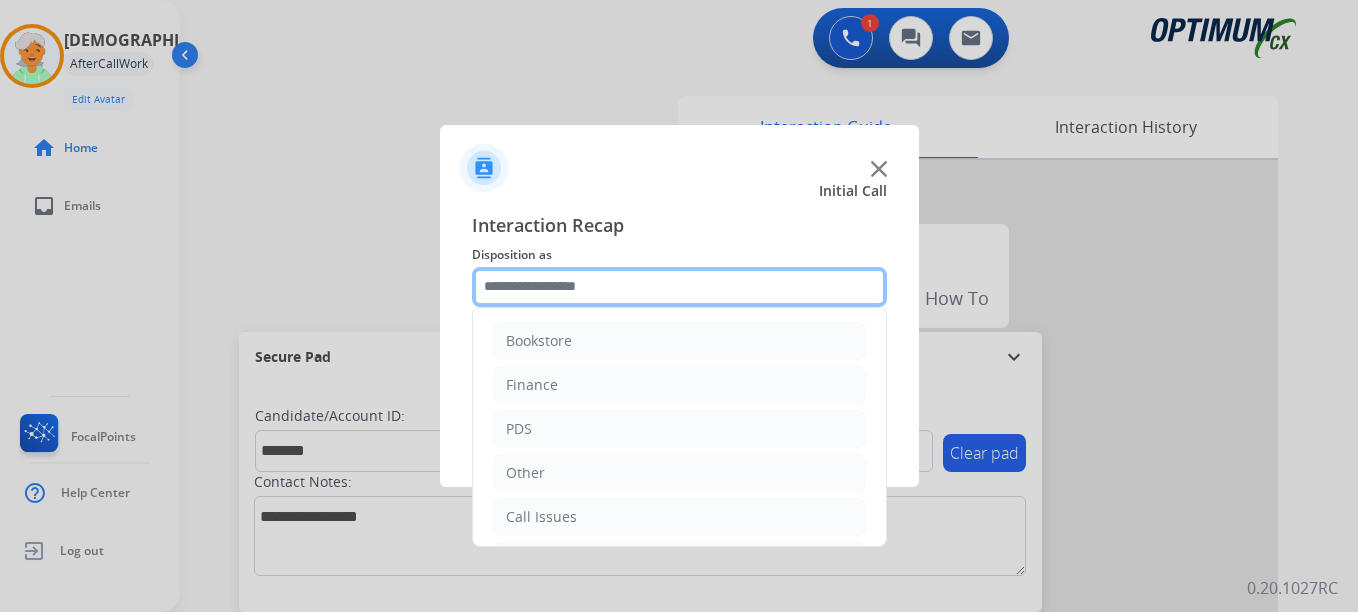 click 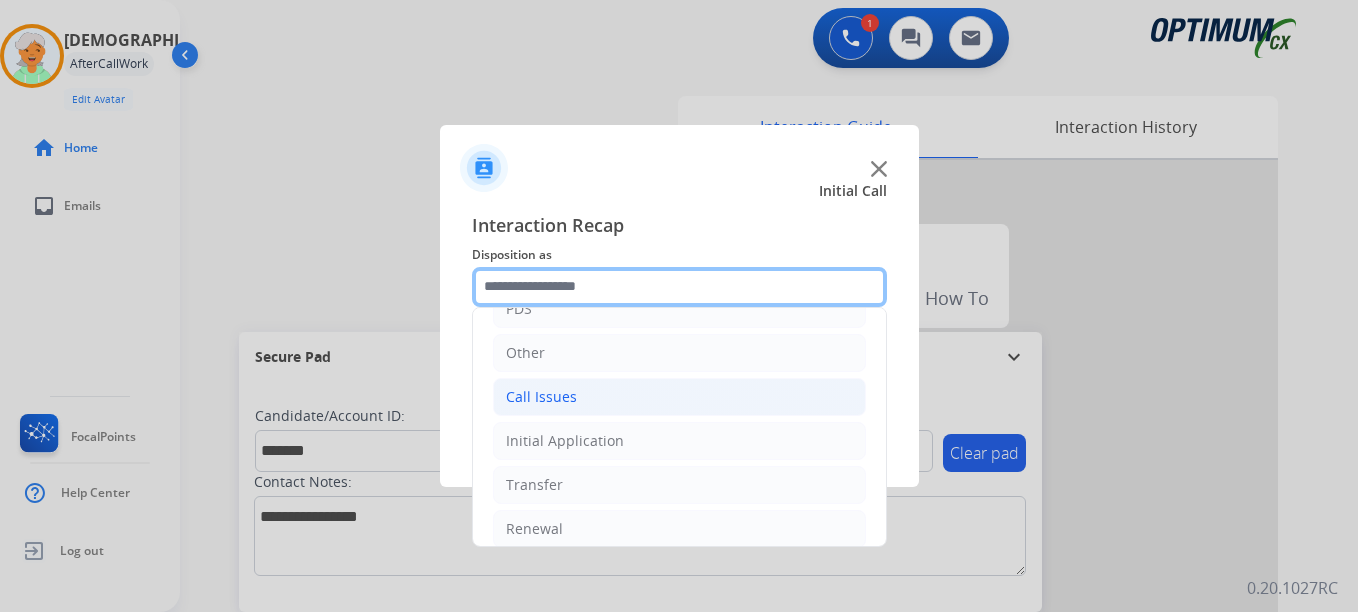 scroll, scrollTop: 136, scrollLeft: 0, axis: vertical 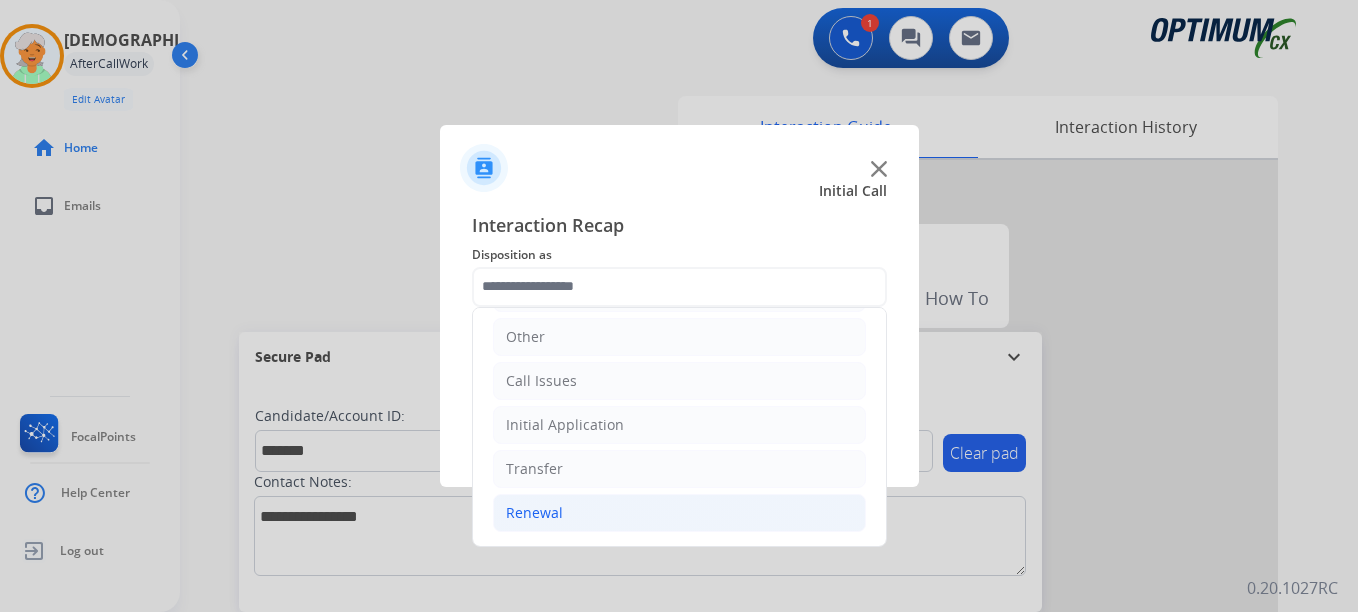 click on "Renewal" 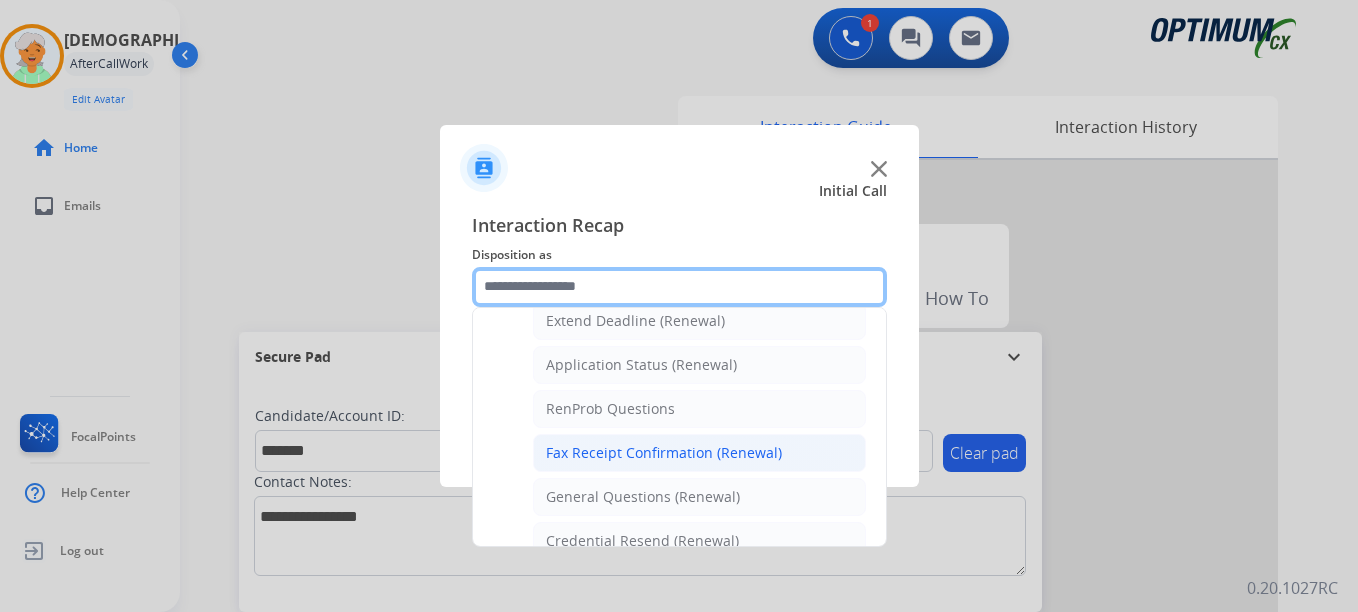 scroll, scrollTop: 536, scrollLeft: 0, axis: vertical 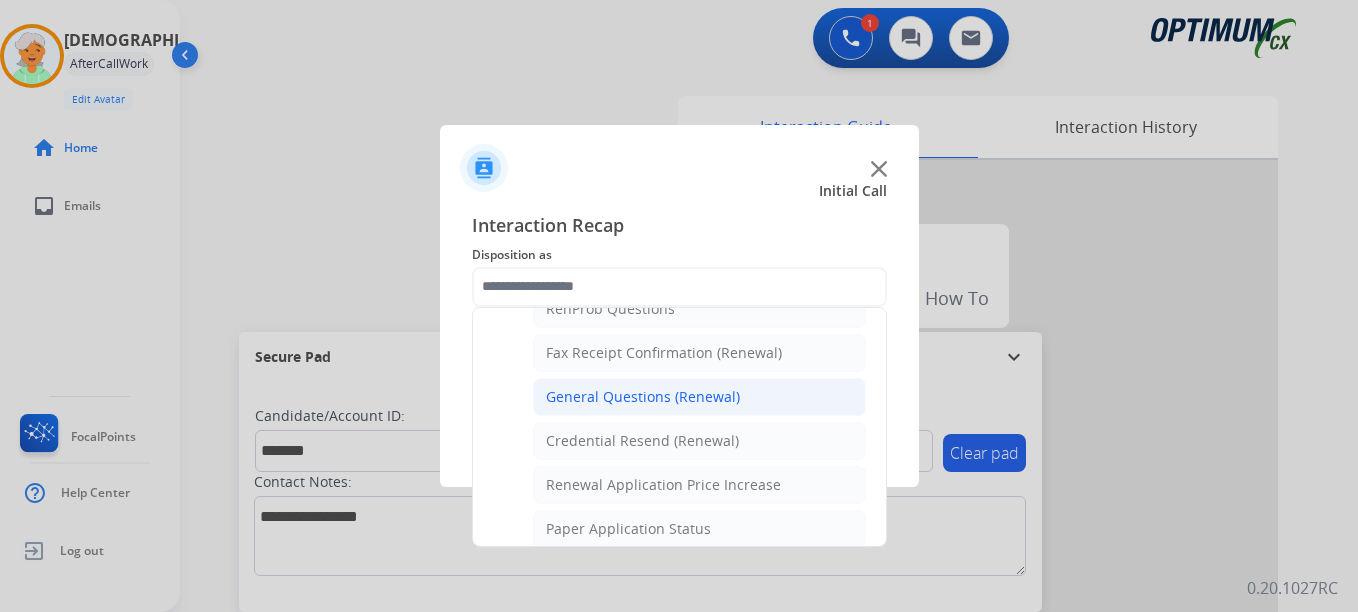 click on "General Questions (Renewal)" 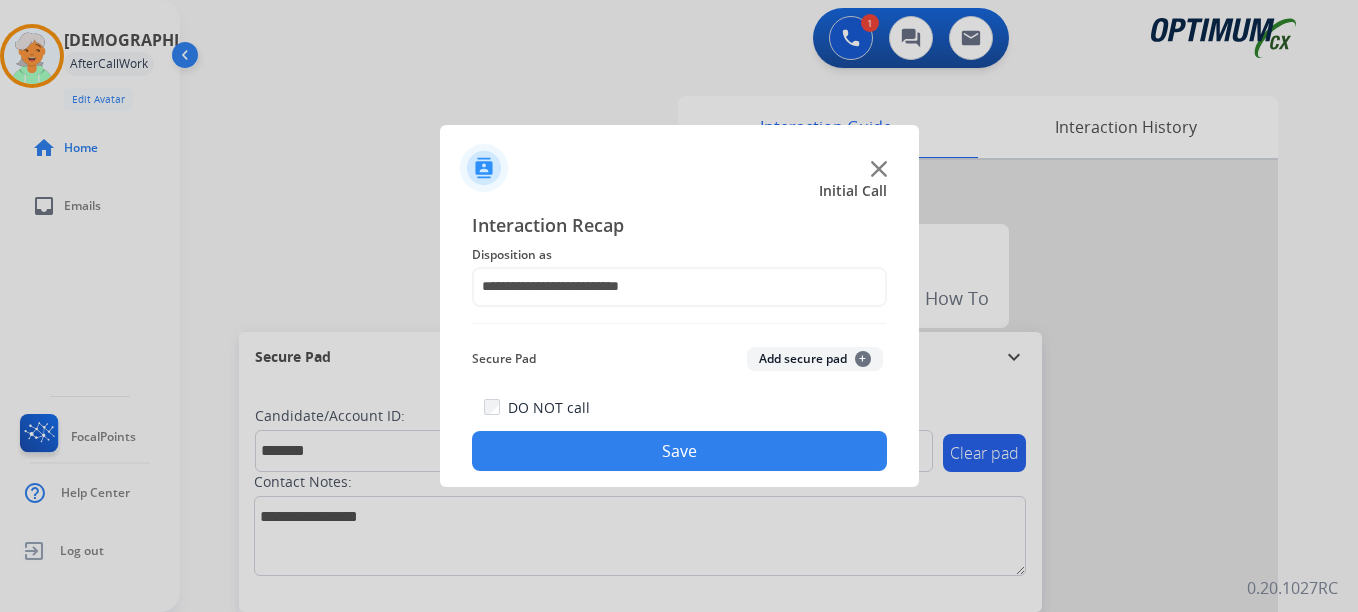 click on "Add secure pad  +" 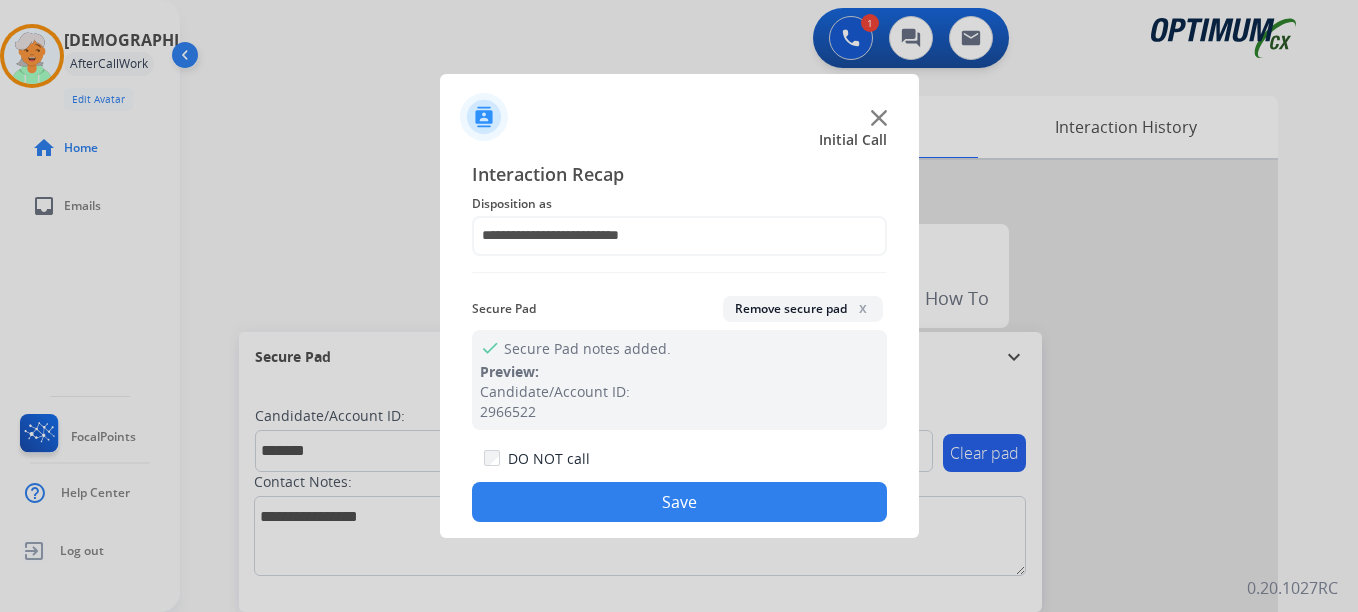 drag, startPoint x: 696, startPoint y: 493, endPoint x: 683, endPoint y: 489, distance: 13.601471 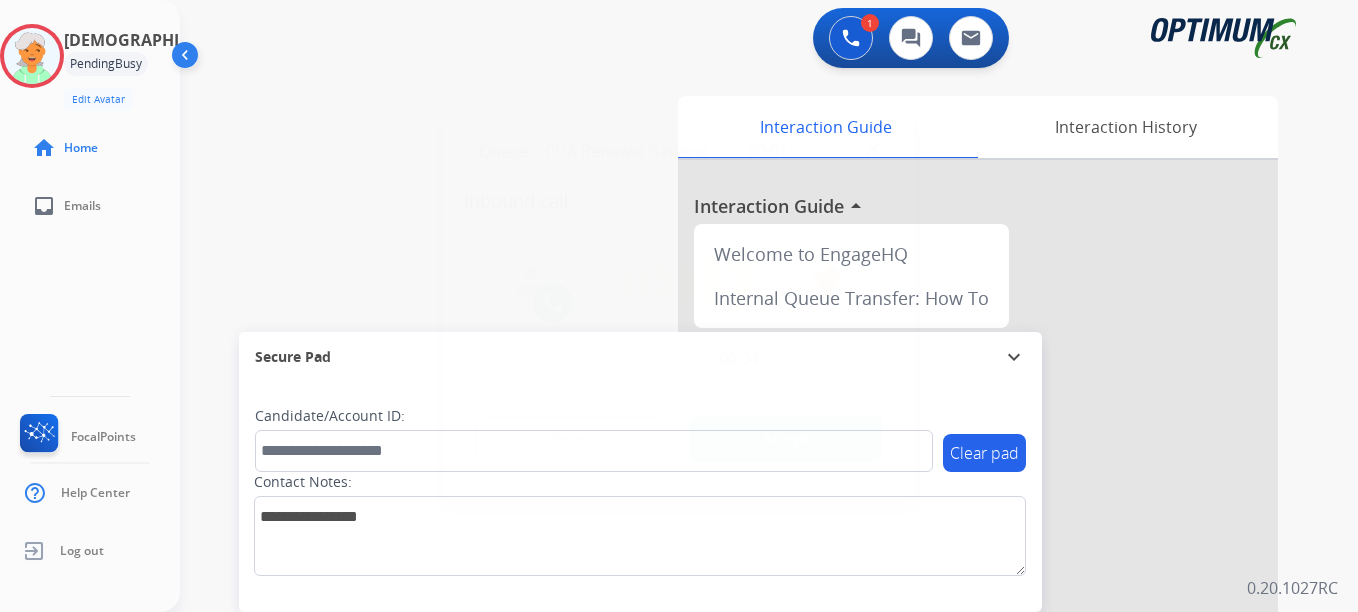 click on "Accept" at bounding box center (786, 439) 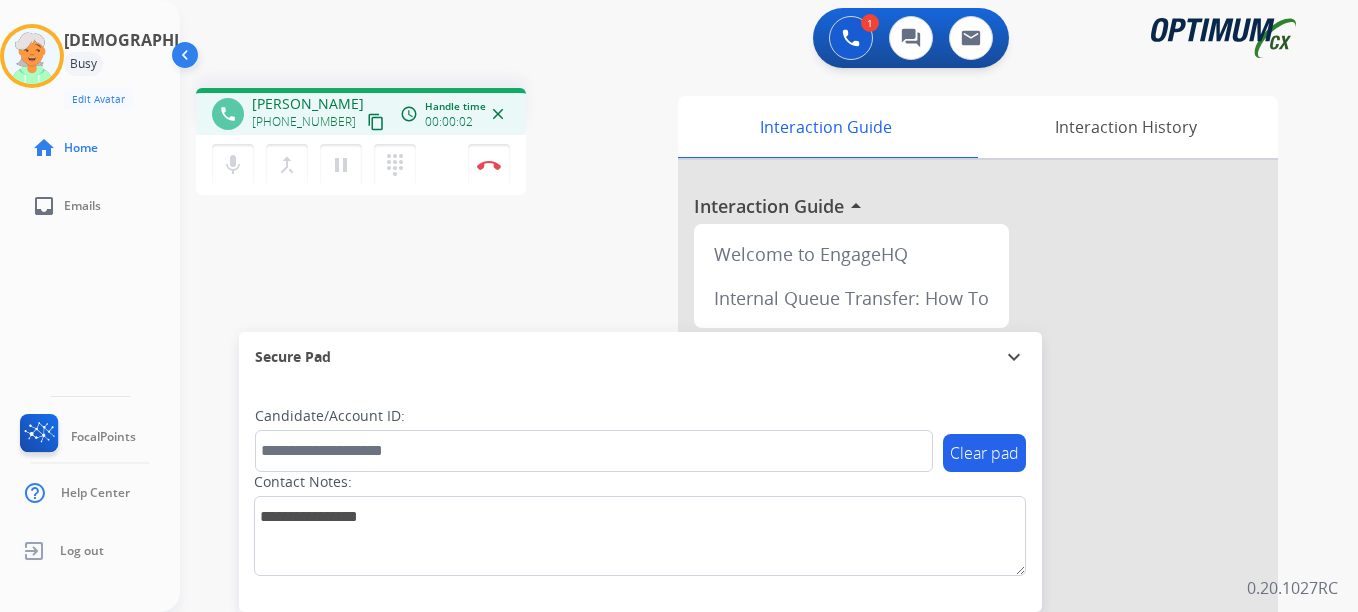 click on "content_copy" at bounding box center [376, 122] 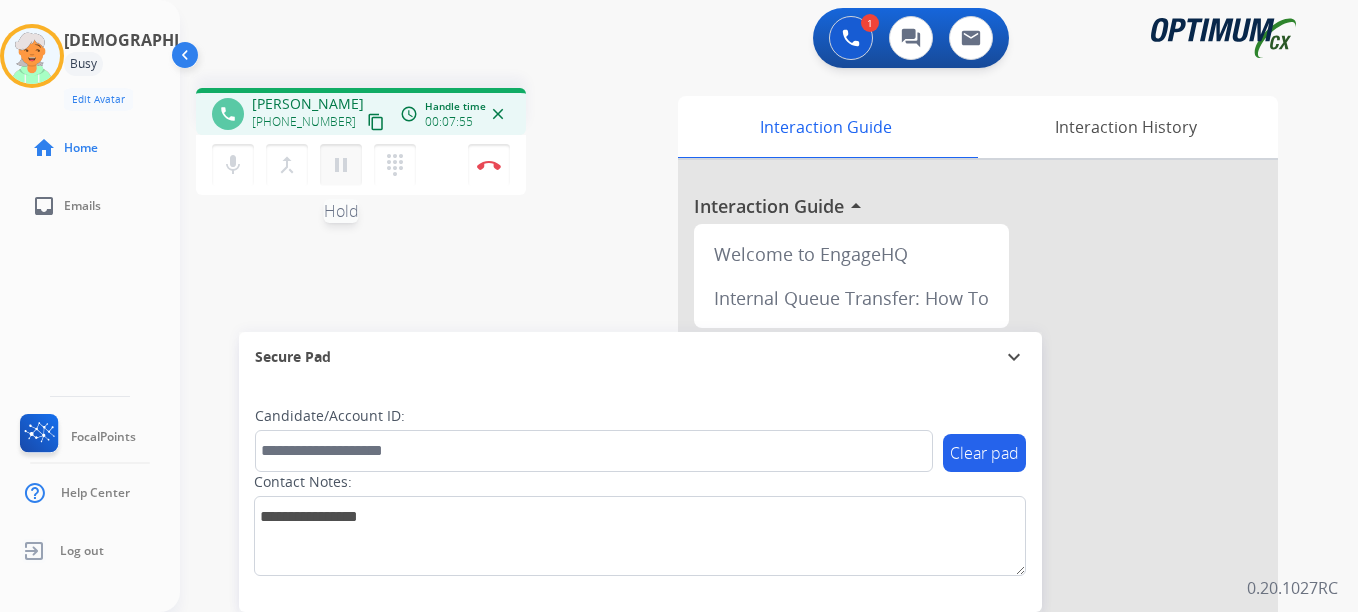 click on "pause" at bounding box center (341, 165) 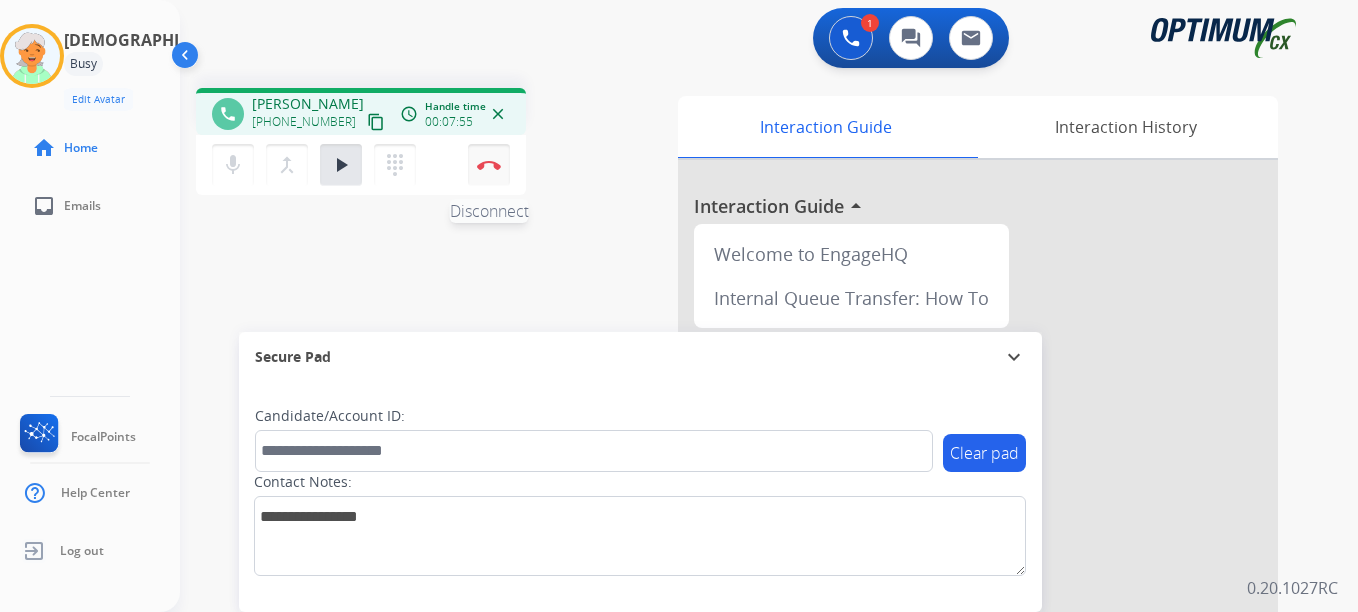 click on "Disconnect" at bounding box center [489, 165] 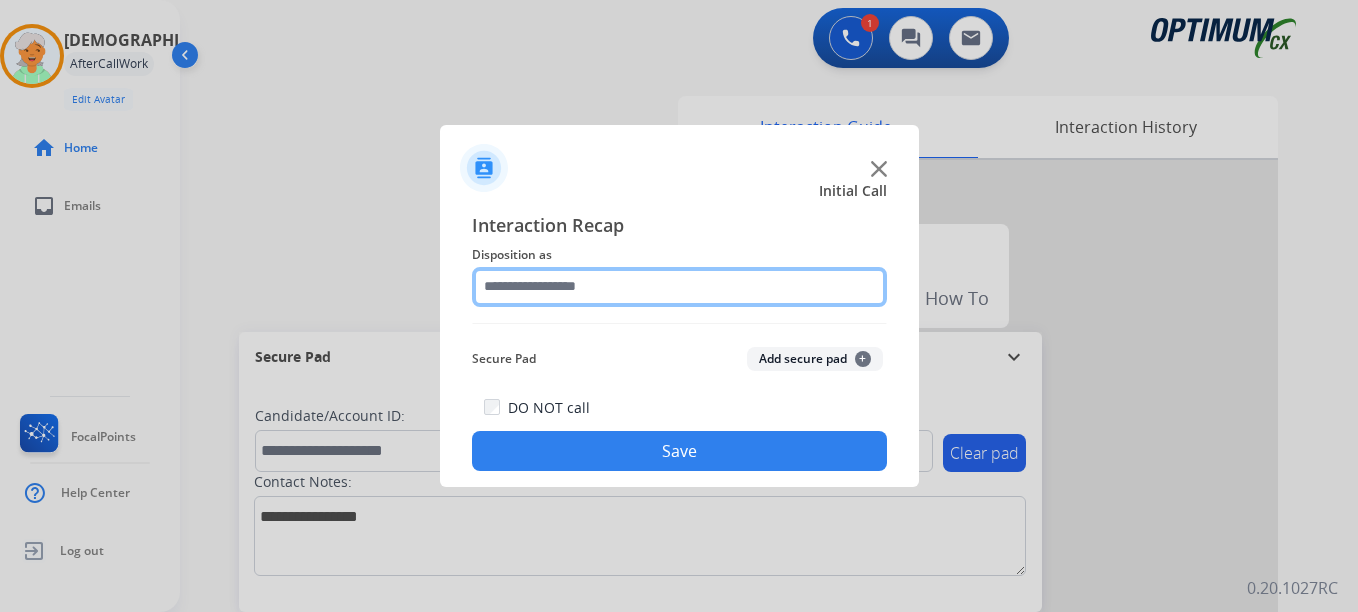 click 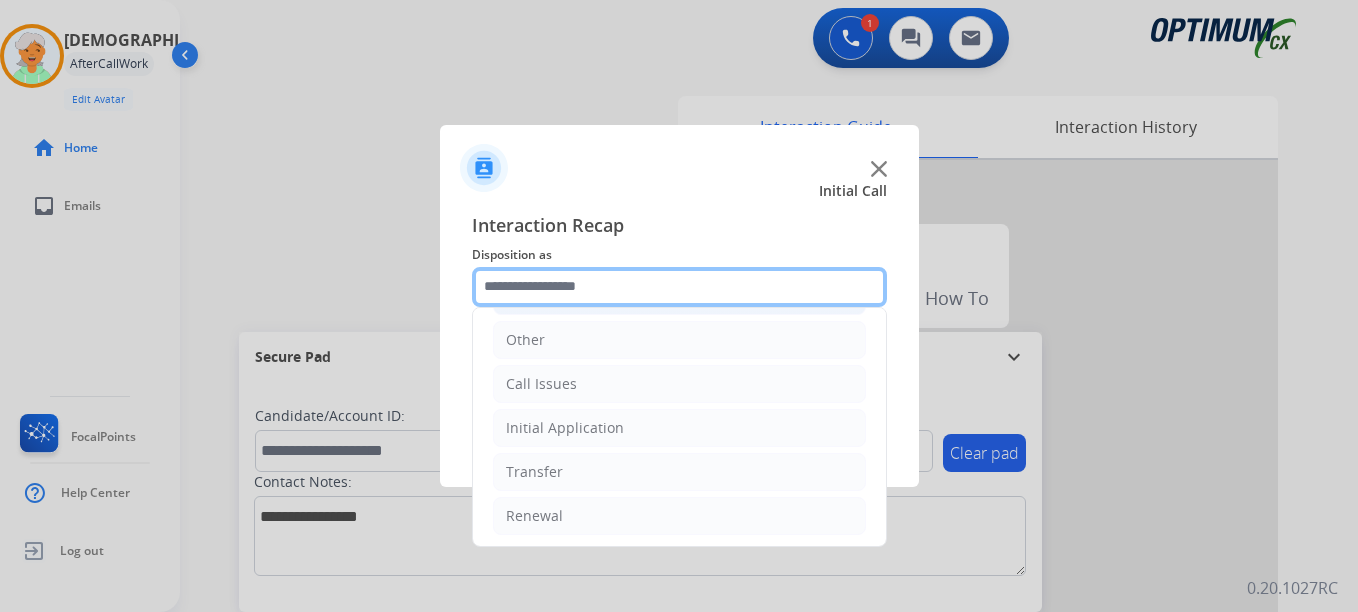 scroll, scrollTop: 136, scrollLeft: 0, axis: vertical 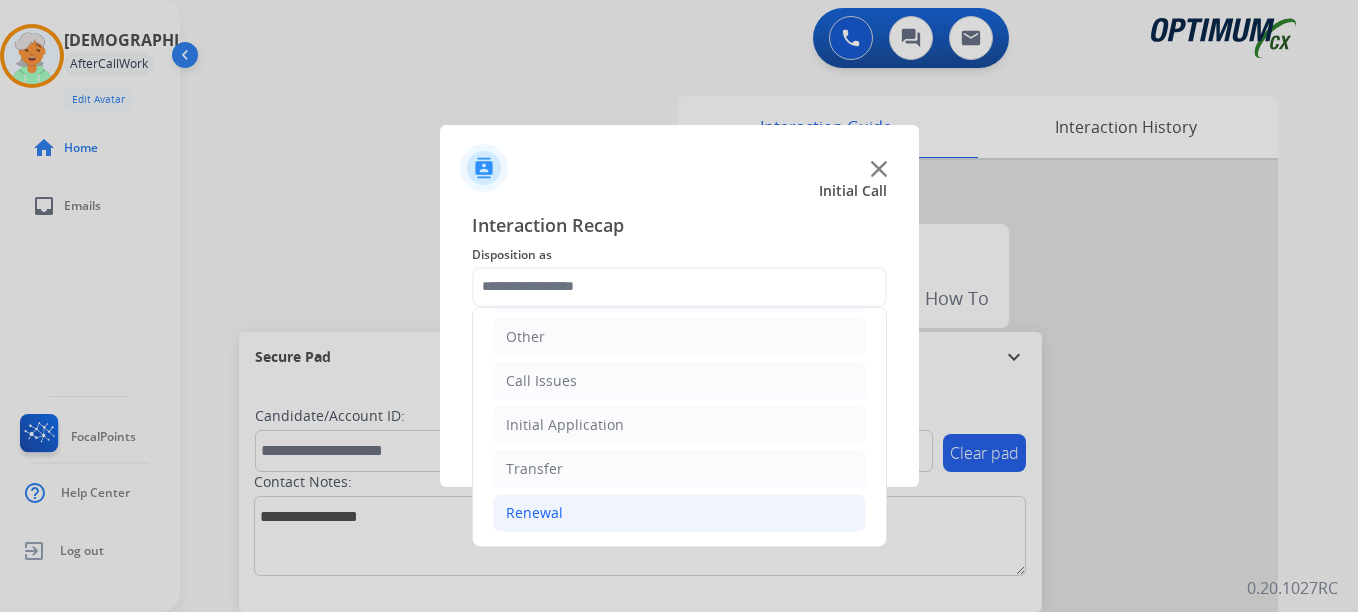 click on "Renewal" 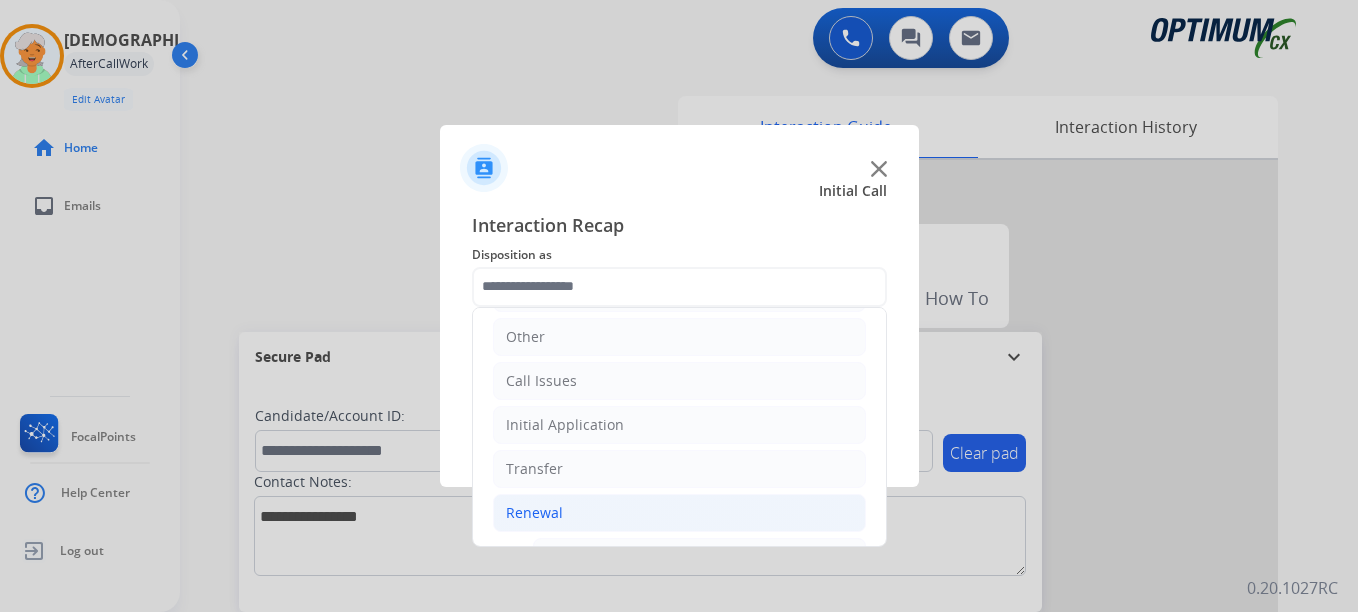 click on "Renewal" 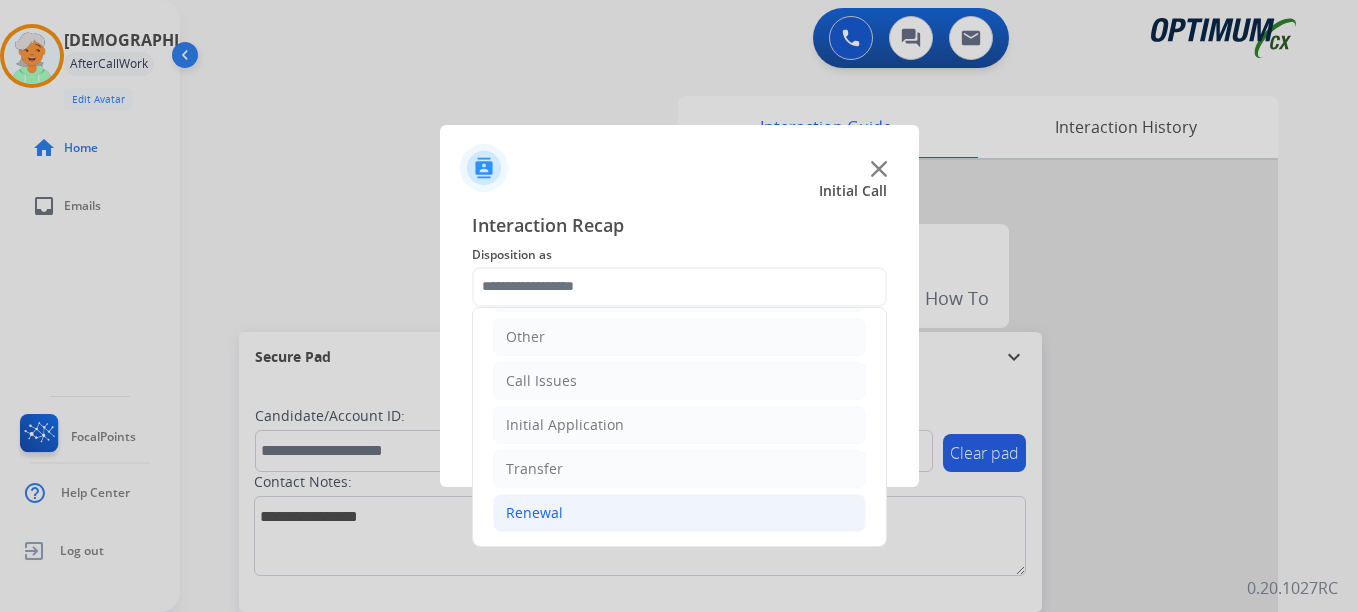 click on "Renewal" 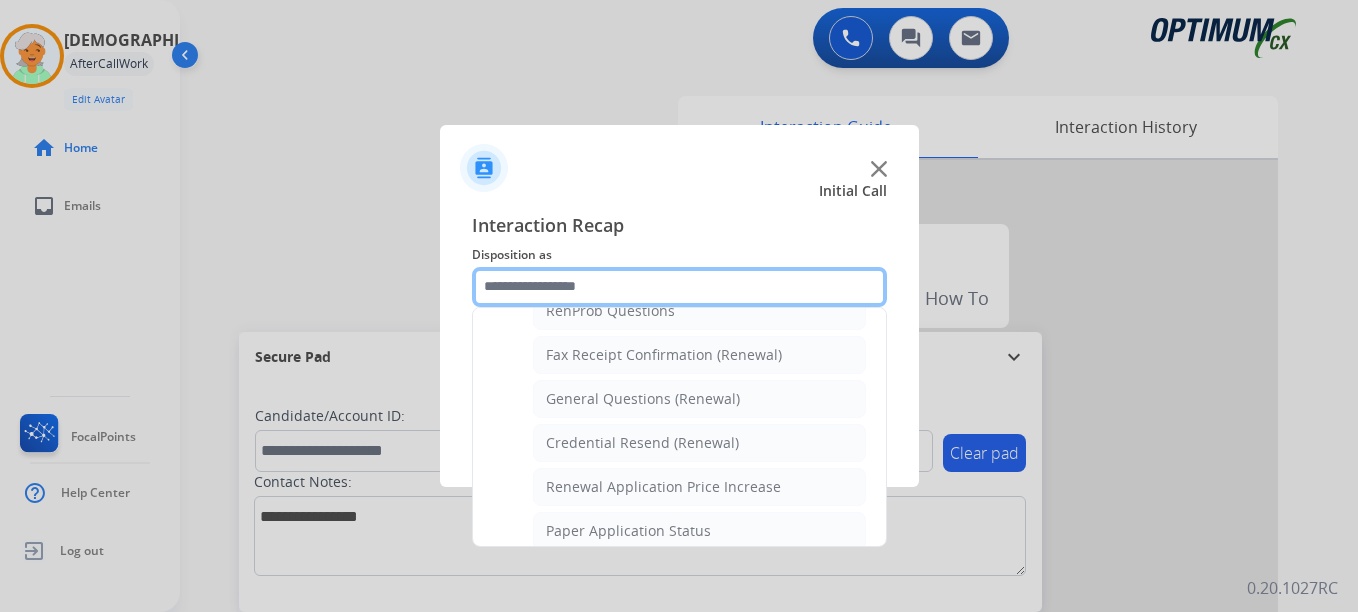 scroll, scrollTop: 536, scrollLeft: 0, axis: vertical 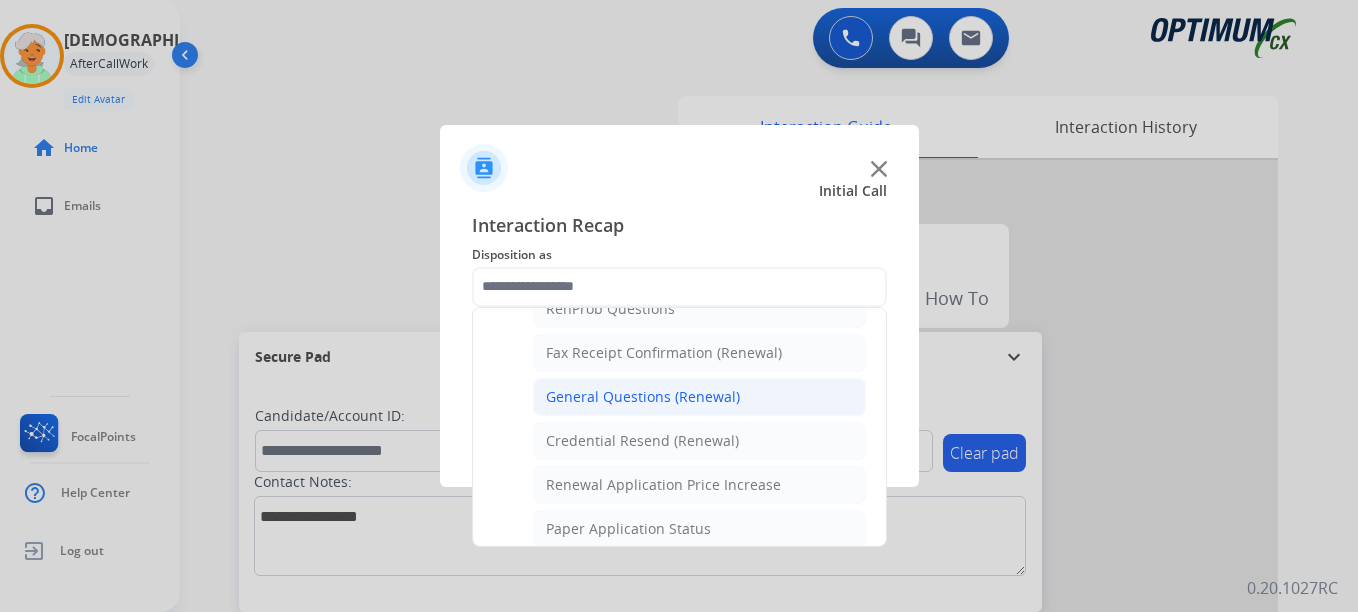 click on "General Questions (Renewal)" 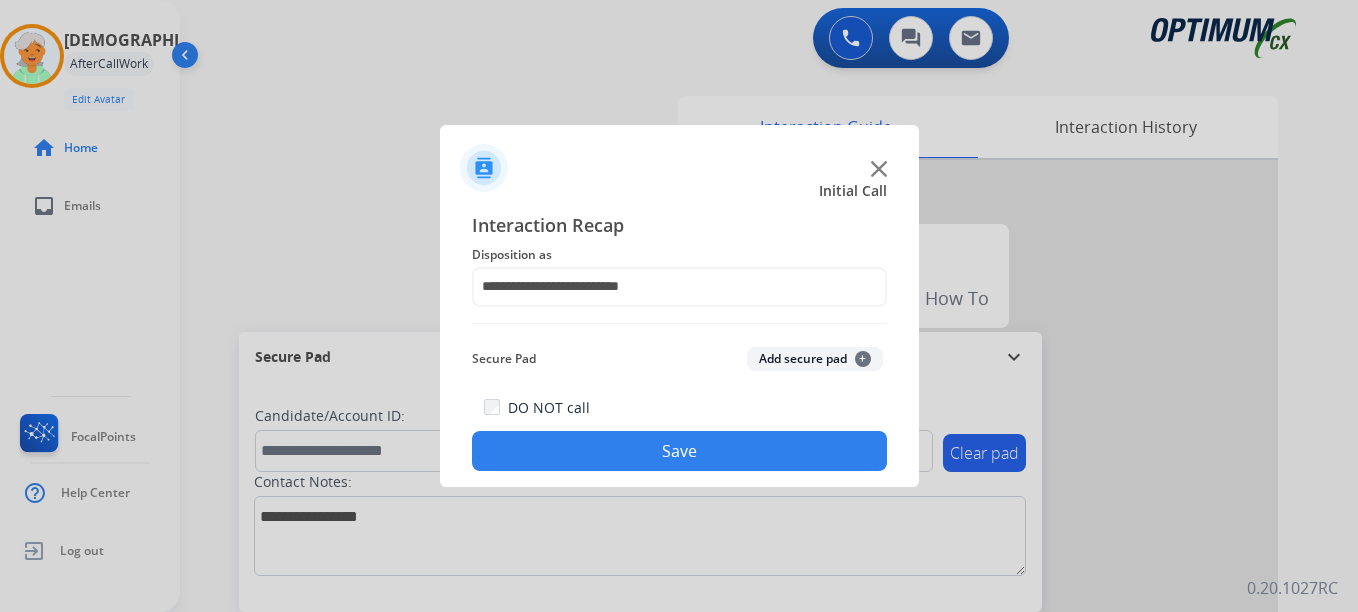 click on "Add secure pad  +" 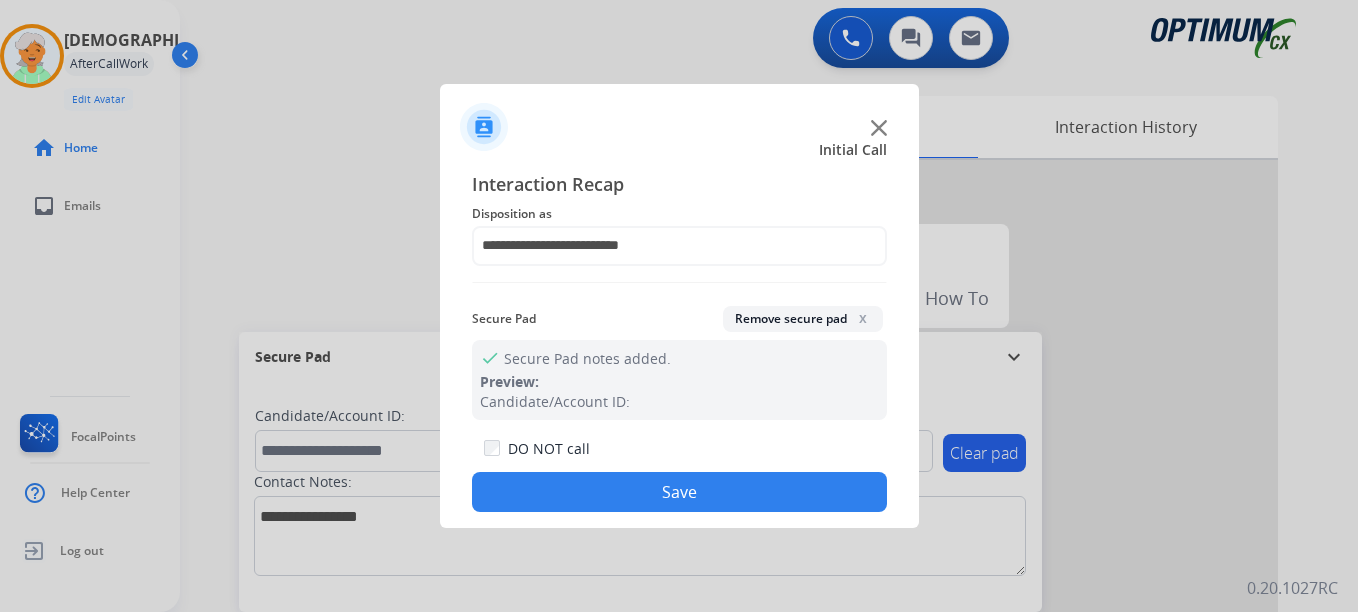 click on "Save" 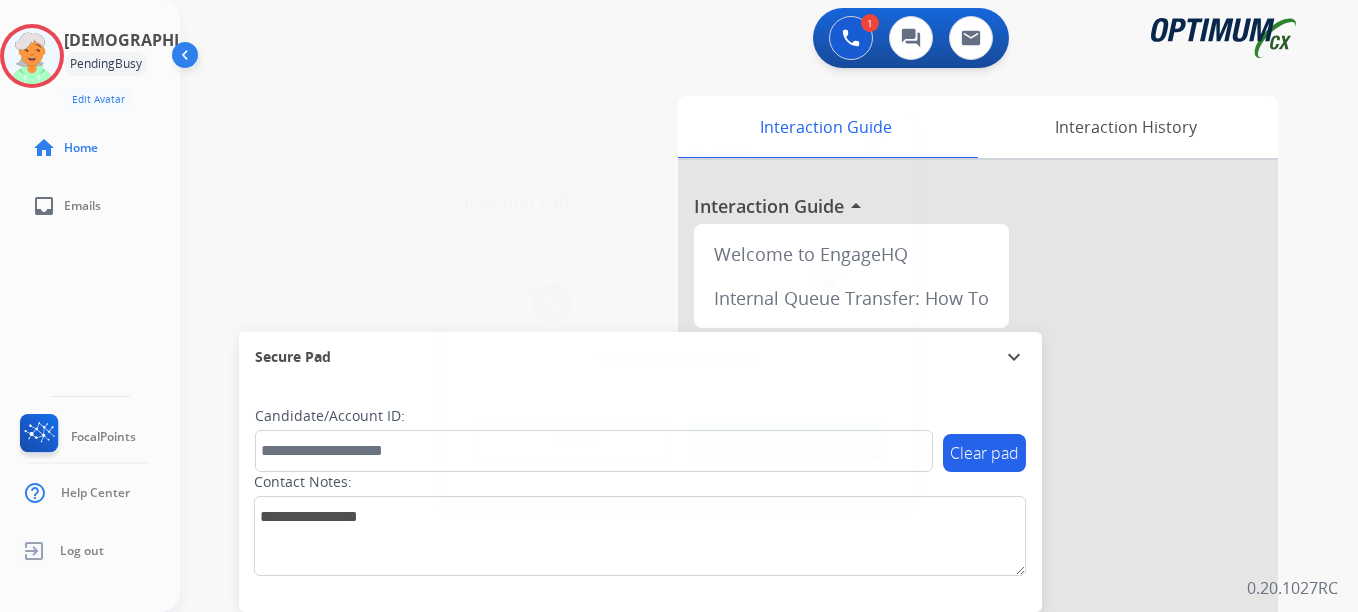 click on "Accept" at bounding box center [786, 439] 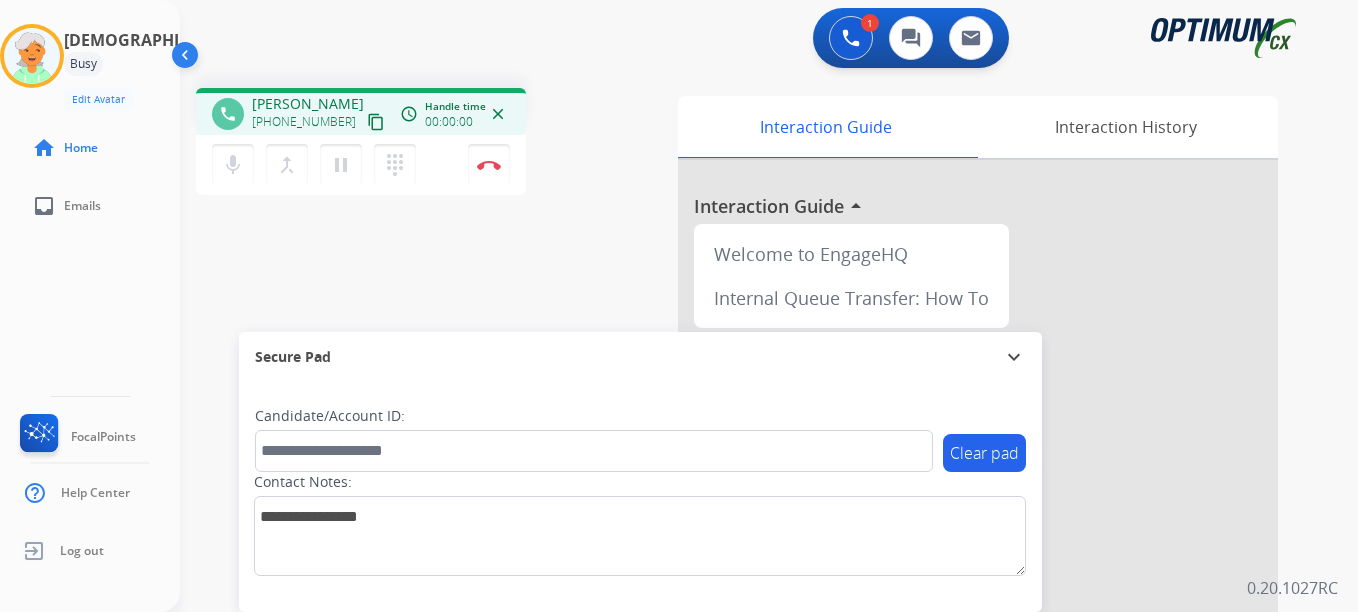 click on "content_copy" at bounding box center [376, 122] 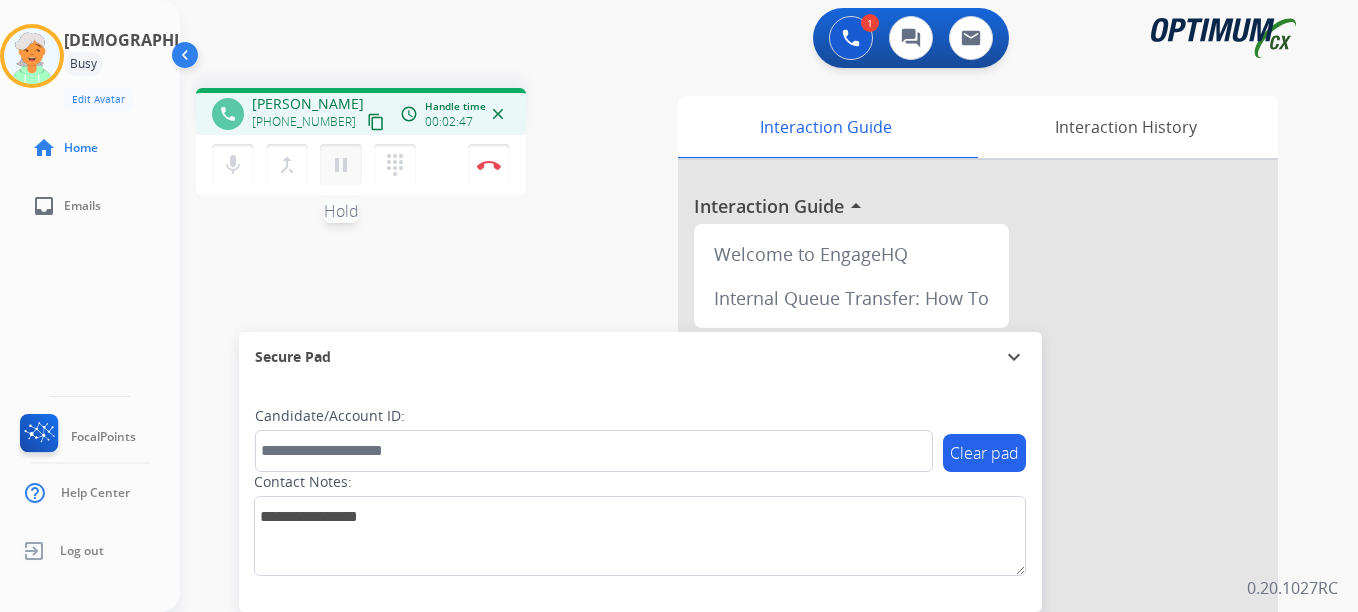 click on "pause" at bounding box center (341, 165) 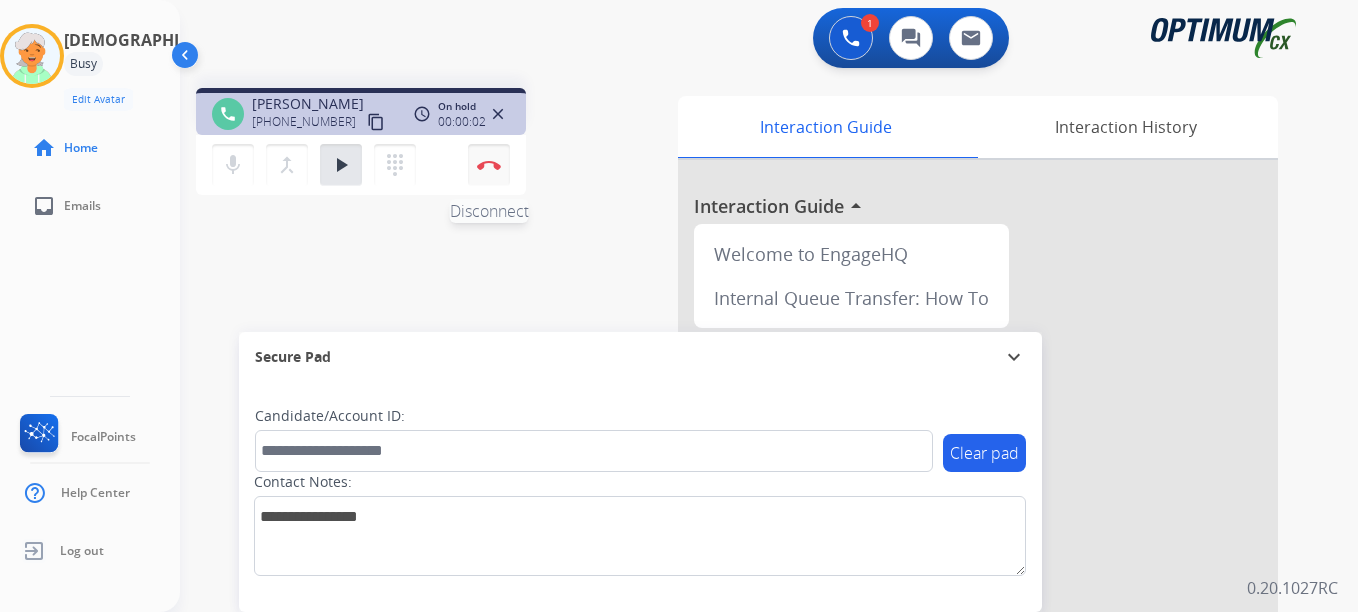 click on "Disconnect" at bounding box center [489, 165] 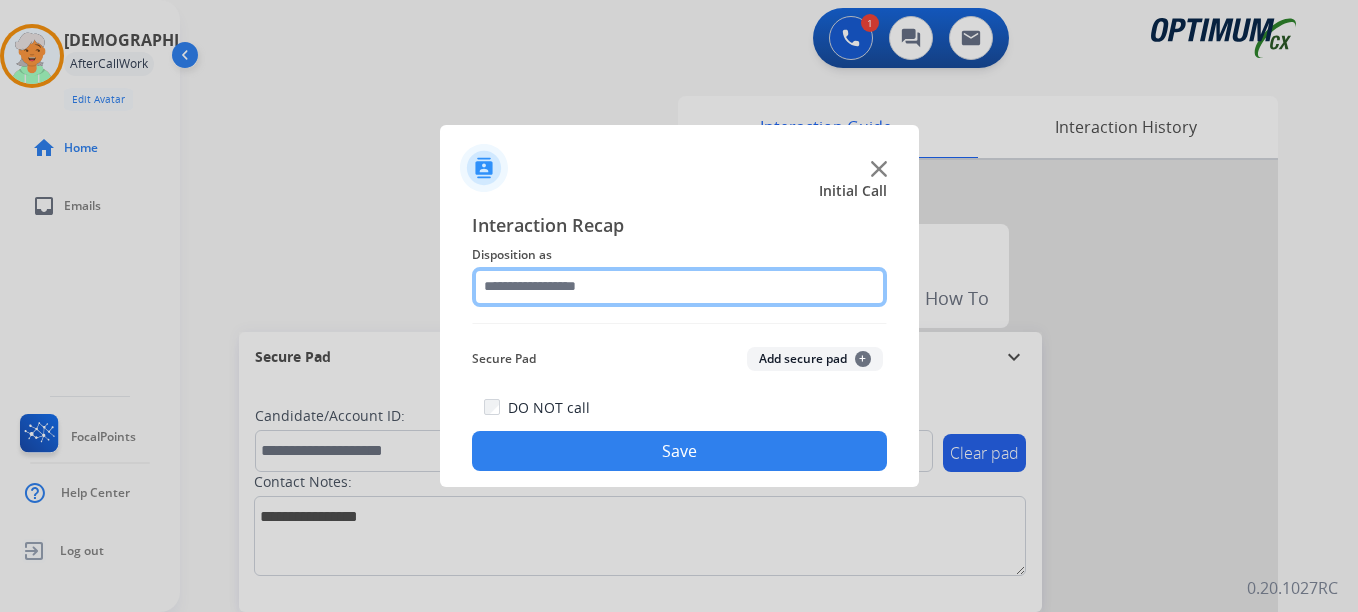 click 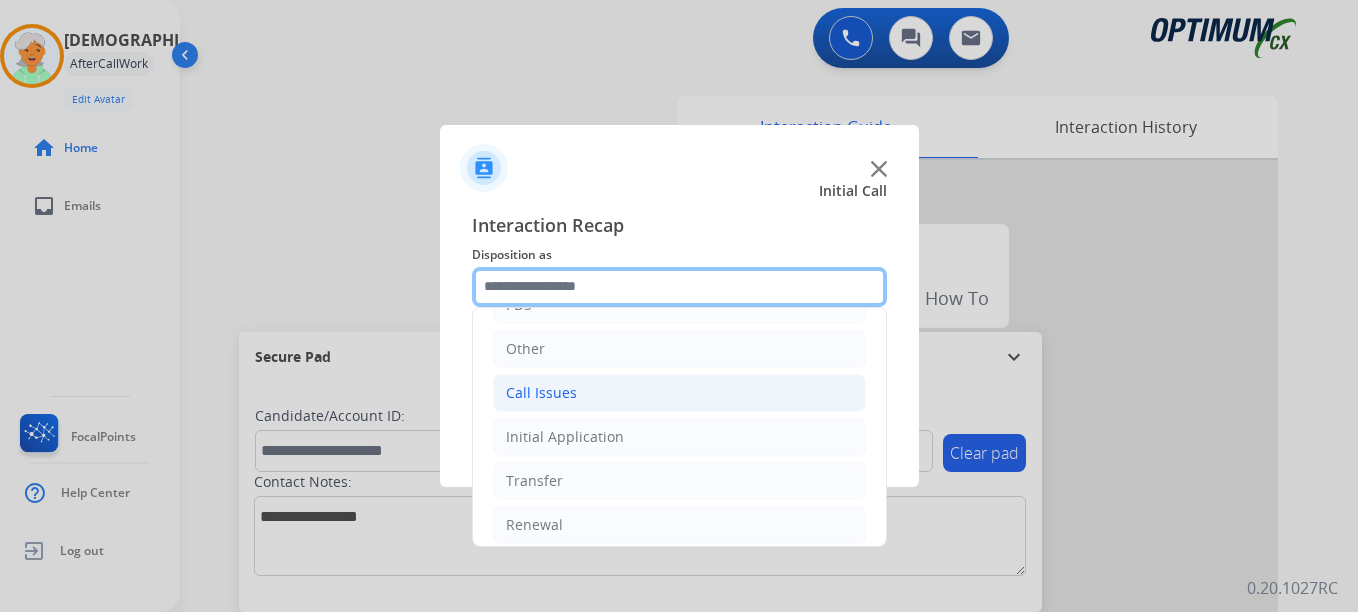 scroll, scrollTop: 136, scrollLeft: 0, axis: vertical 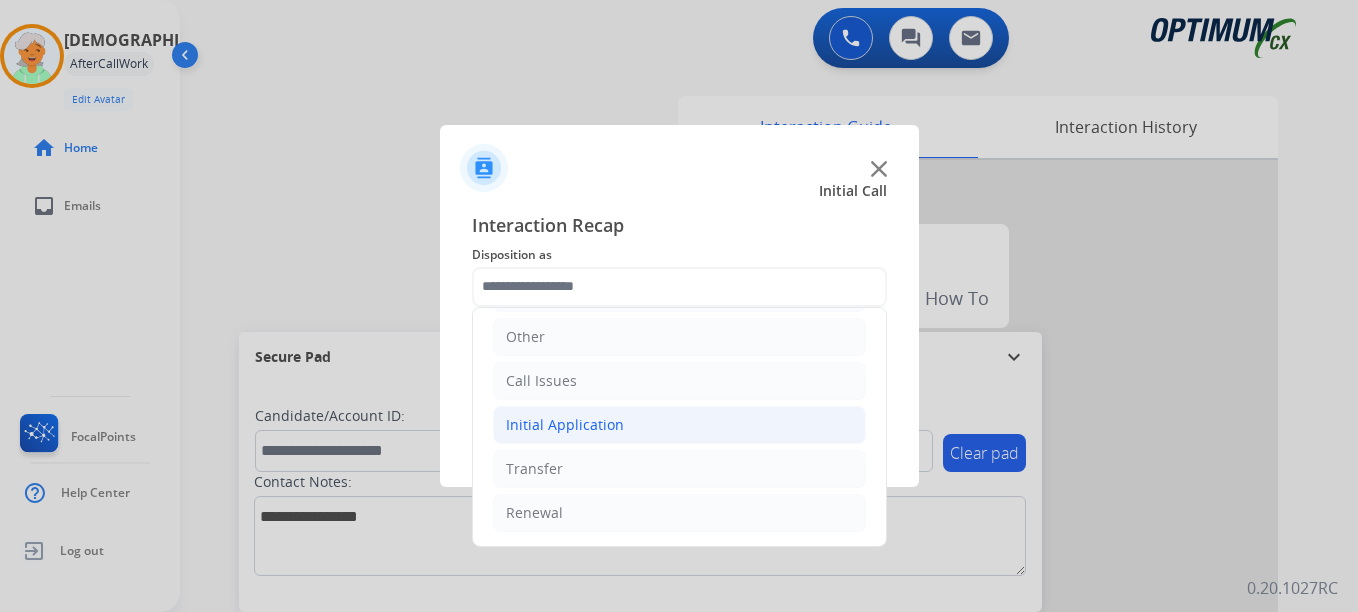 click on "Initial Application" 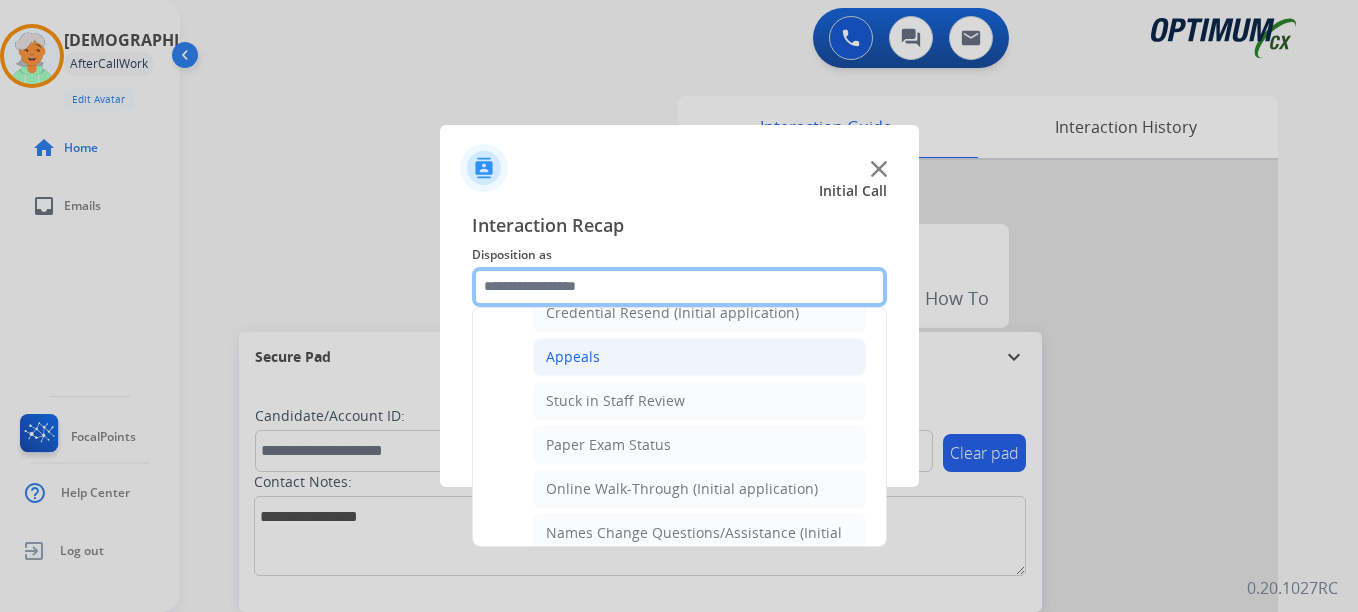 scroll, scrollTop: 336, scrollLeft: 0, axis: vertical 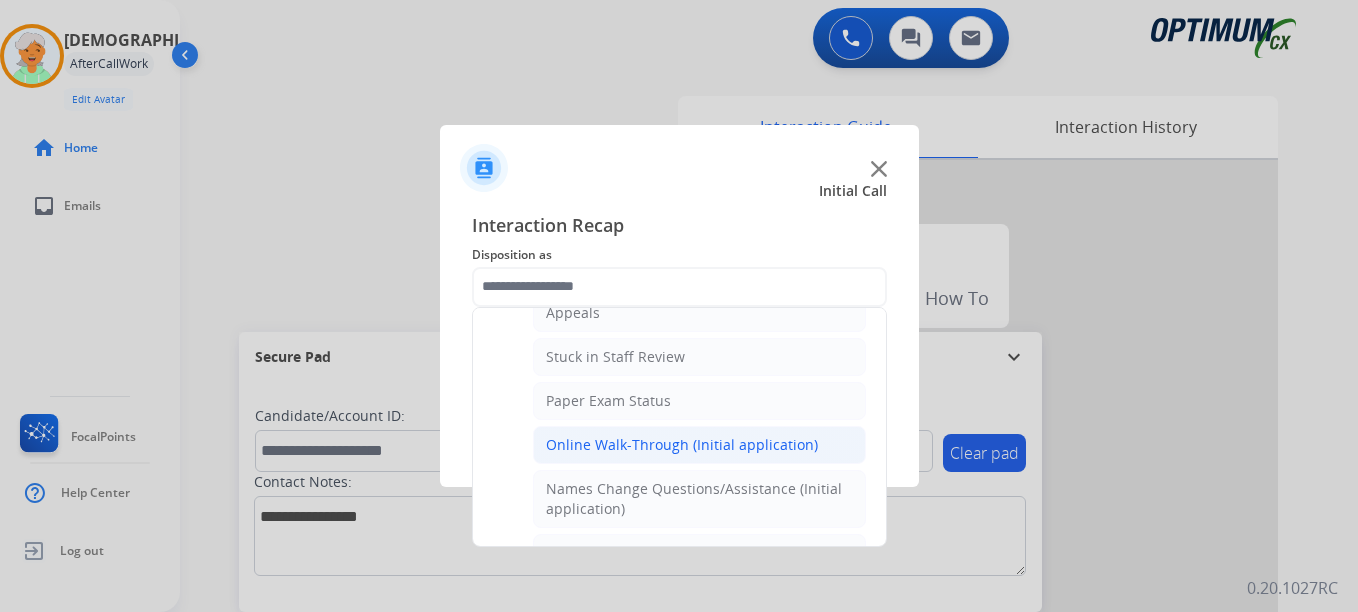 click on "Online Walk-Through (Initial application)" 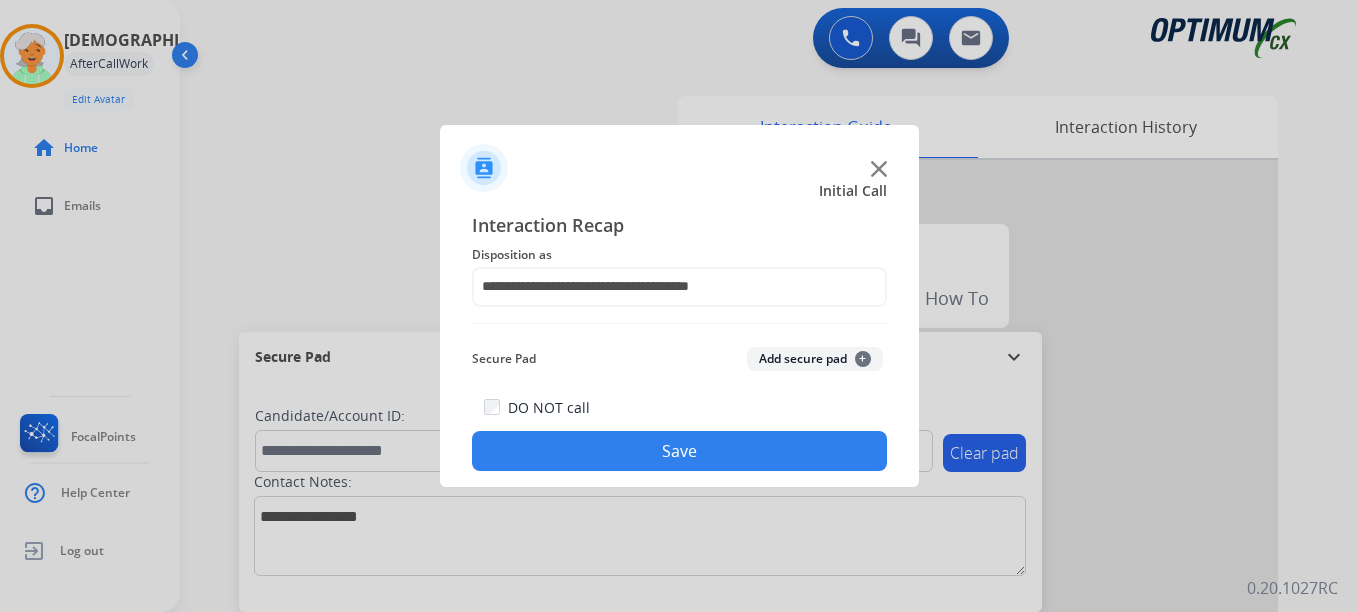 click on "Add secure pad  +" 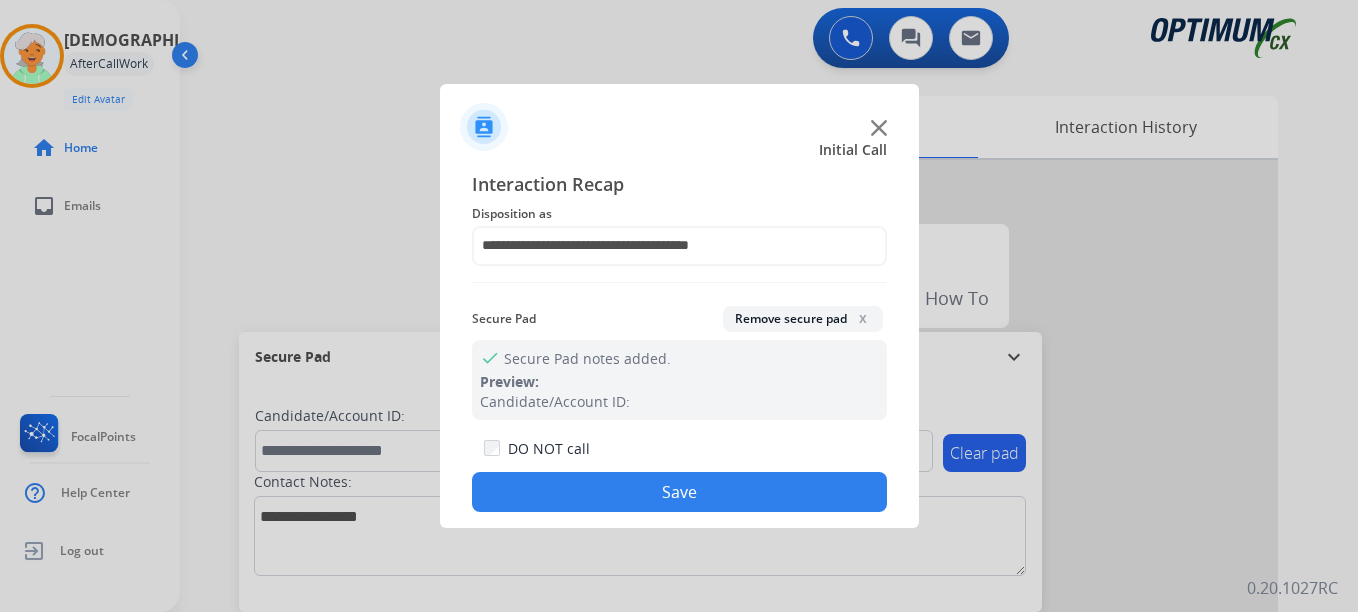 click on "Save" 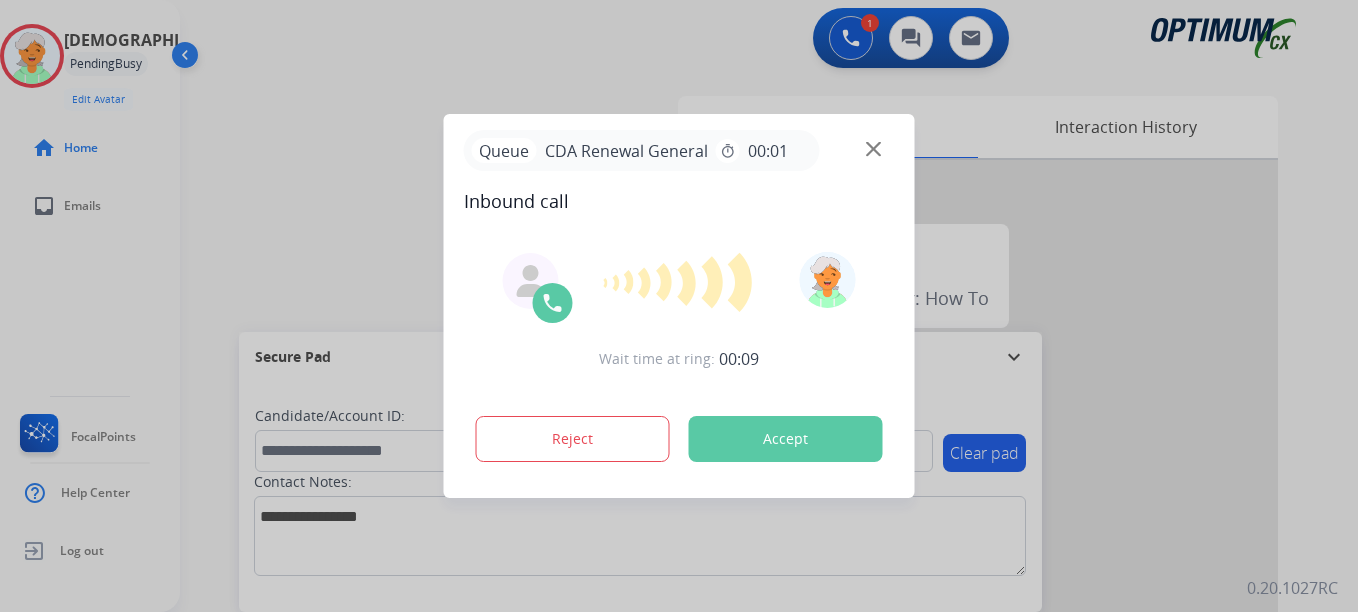 click on "Accept" at bounding box center (786, 439) 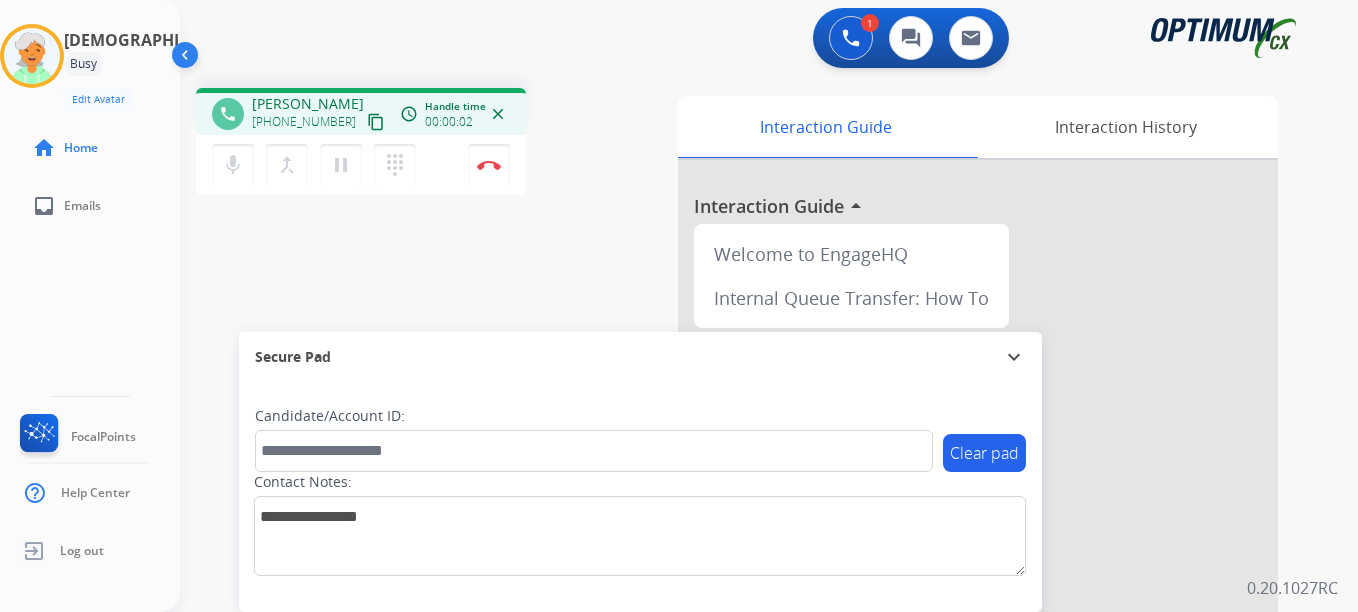 click on "content_copy" at bounding box center [376, 122] 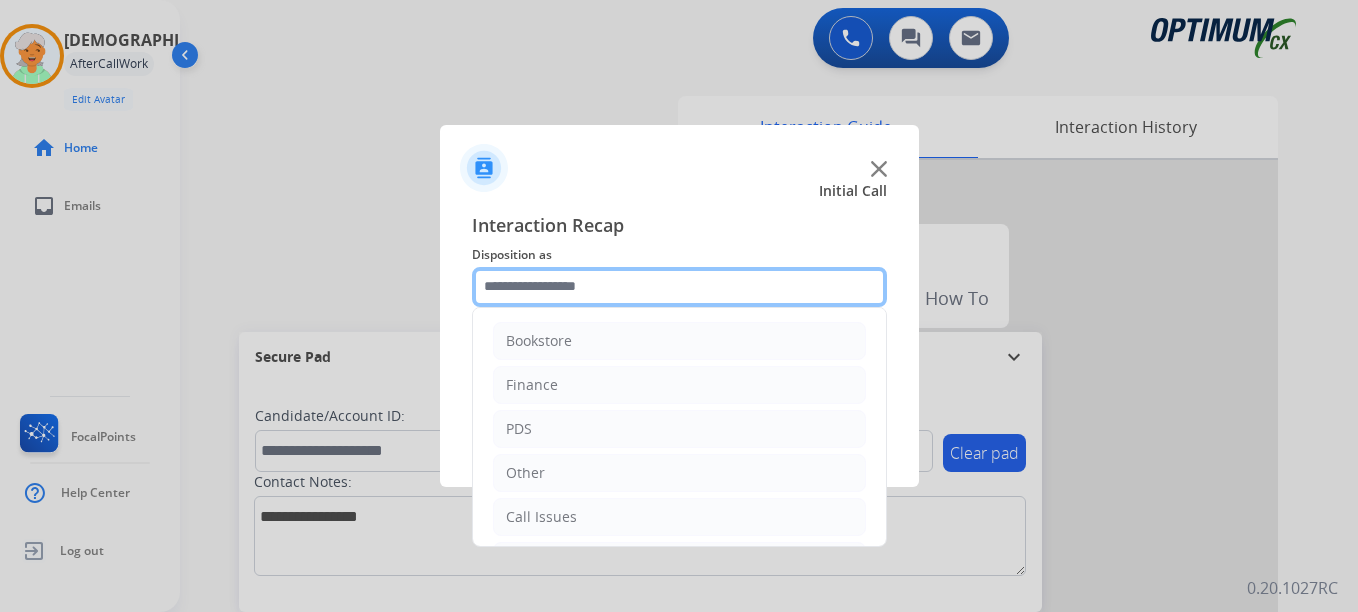 click 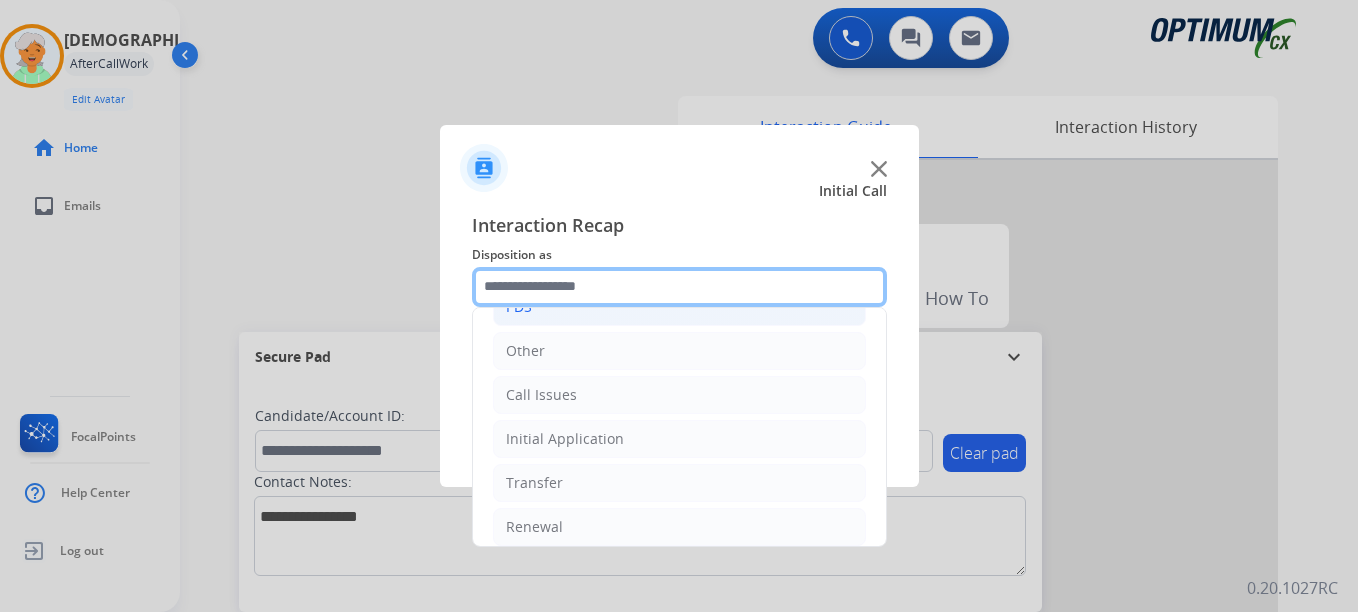 scroll, scrollTop: 136, scrollLeft: 0, axis: vertical 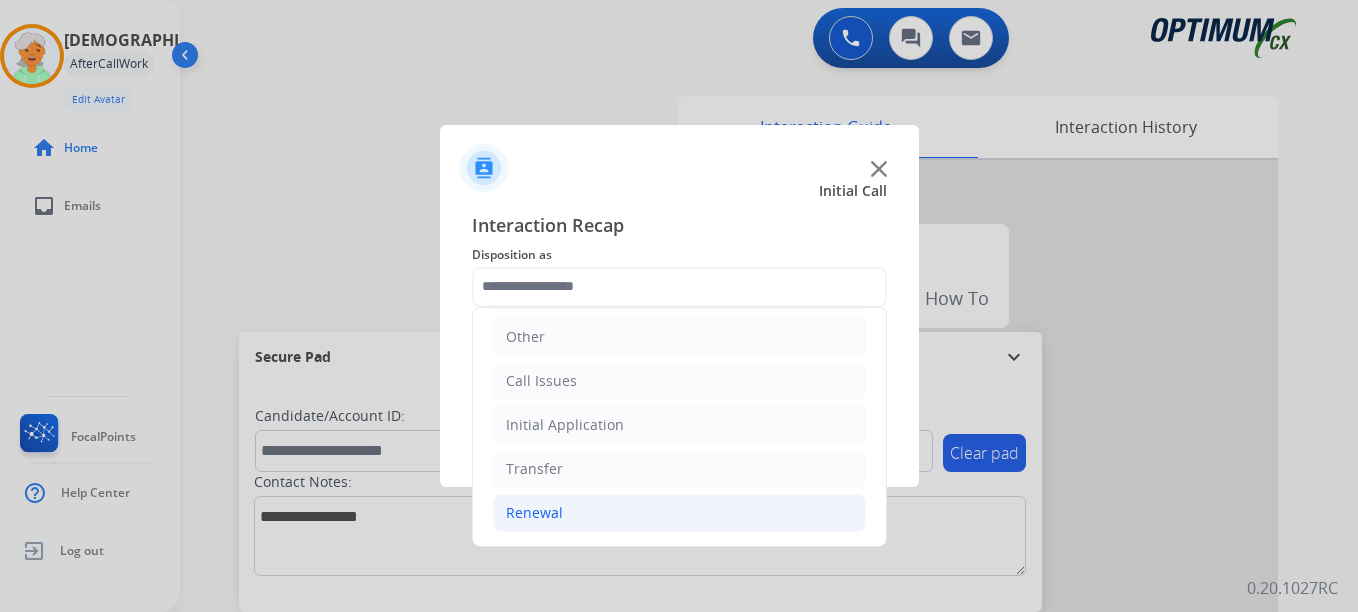 click on "Renewal" 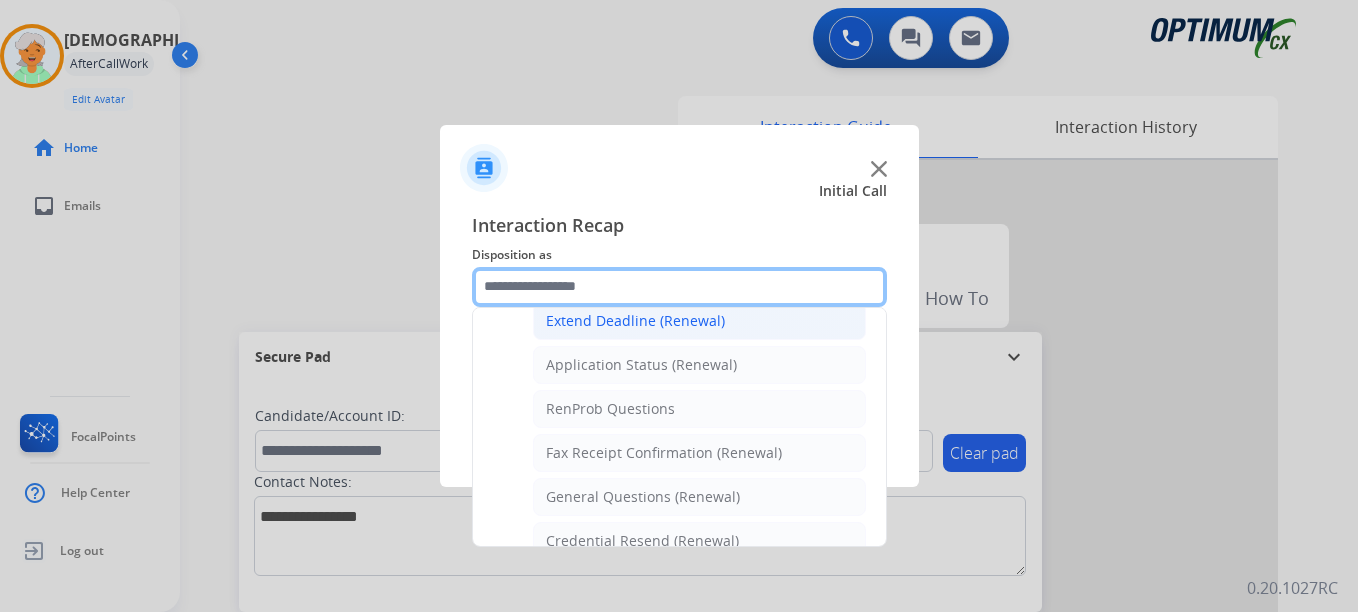 scroll, scrollTop: 536, scrollLeft: 0, axis: vertical 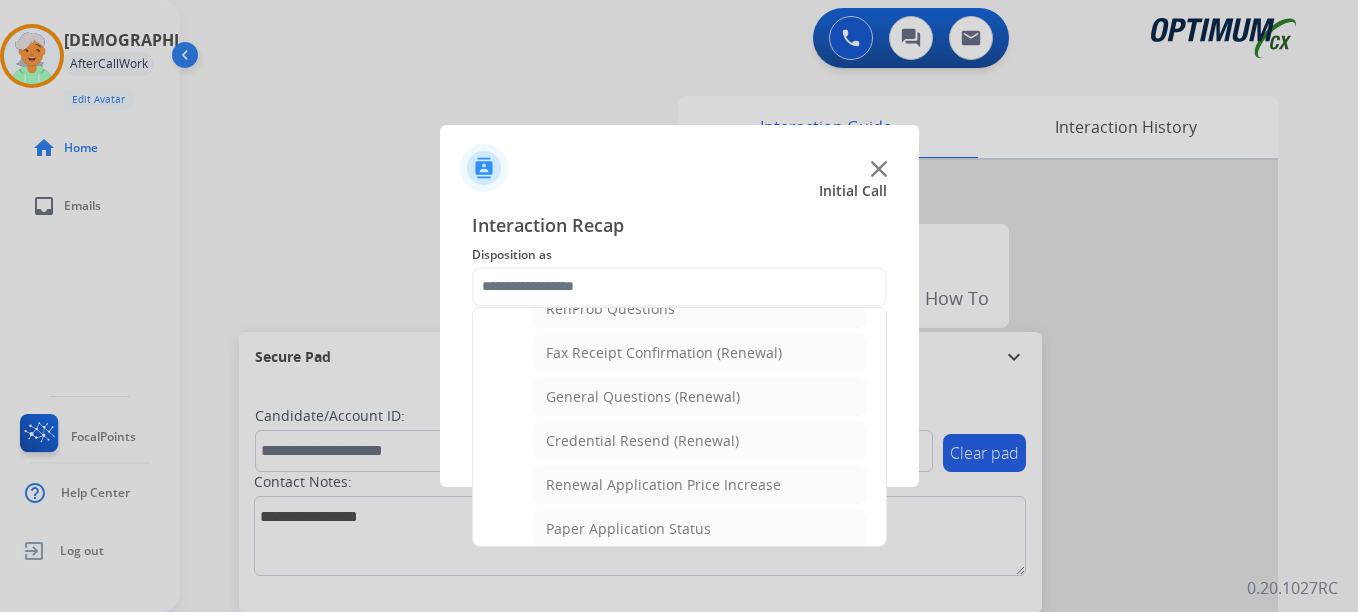 click on "General Questions (Renewal)" 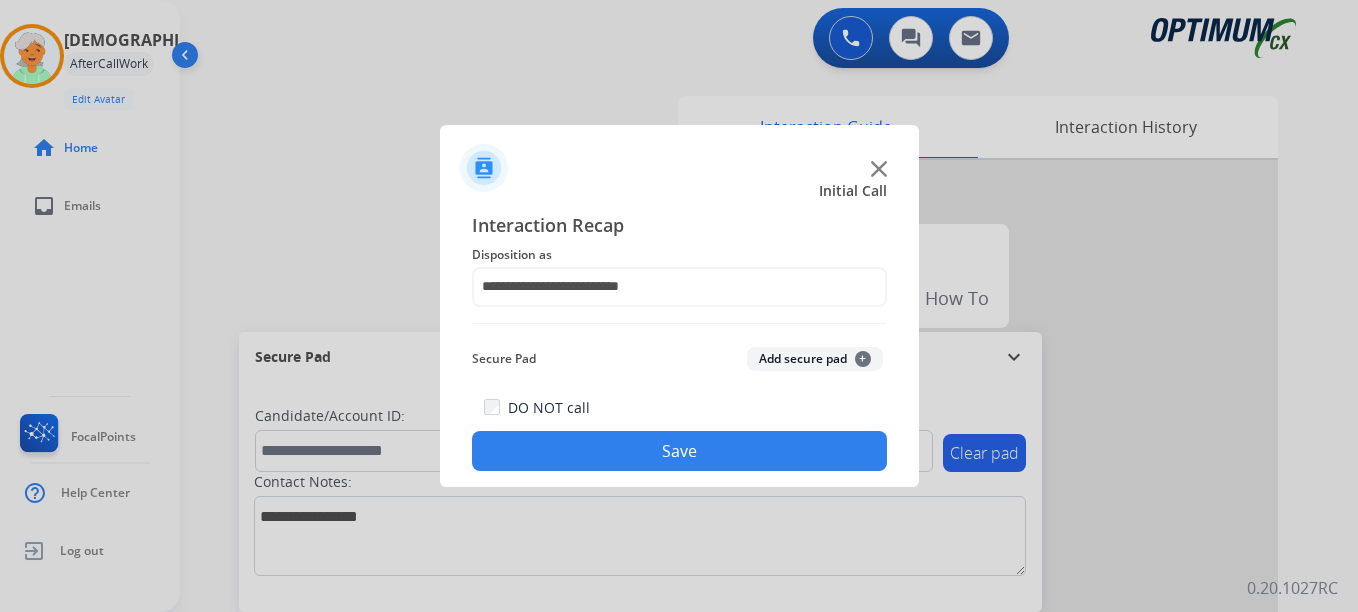 click on "Add secure pad  +" 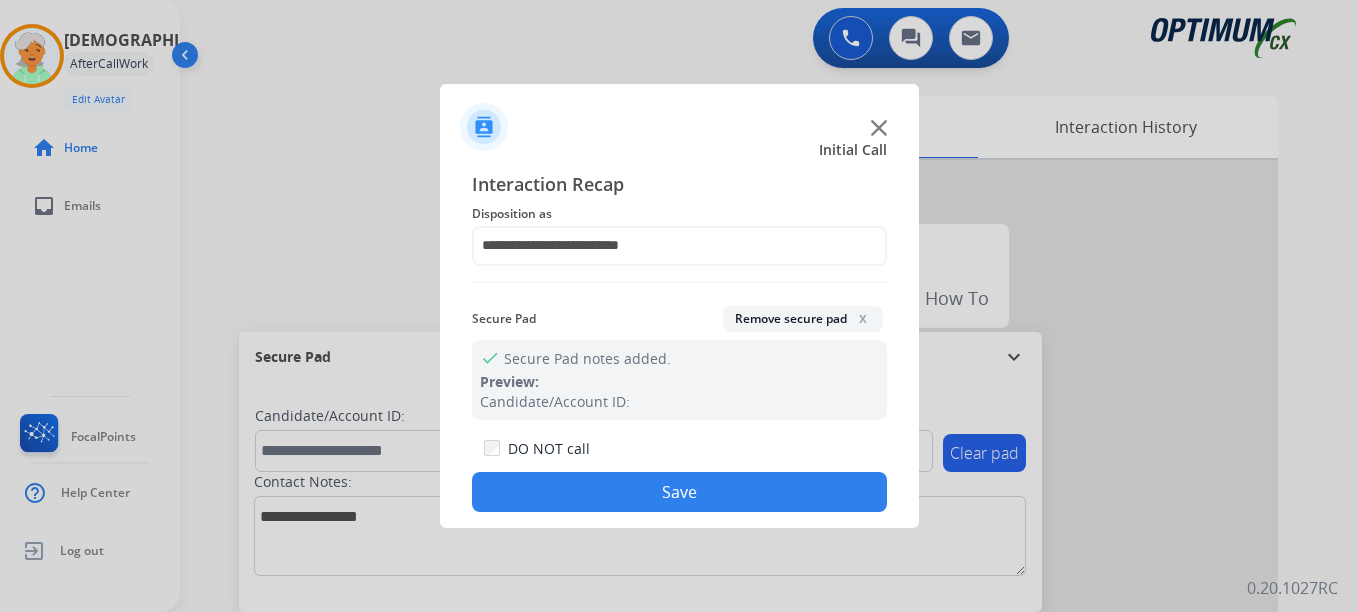 click on "Save" 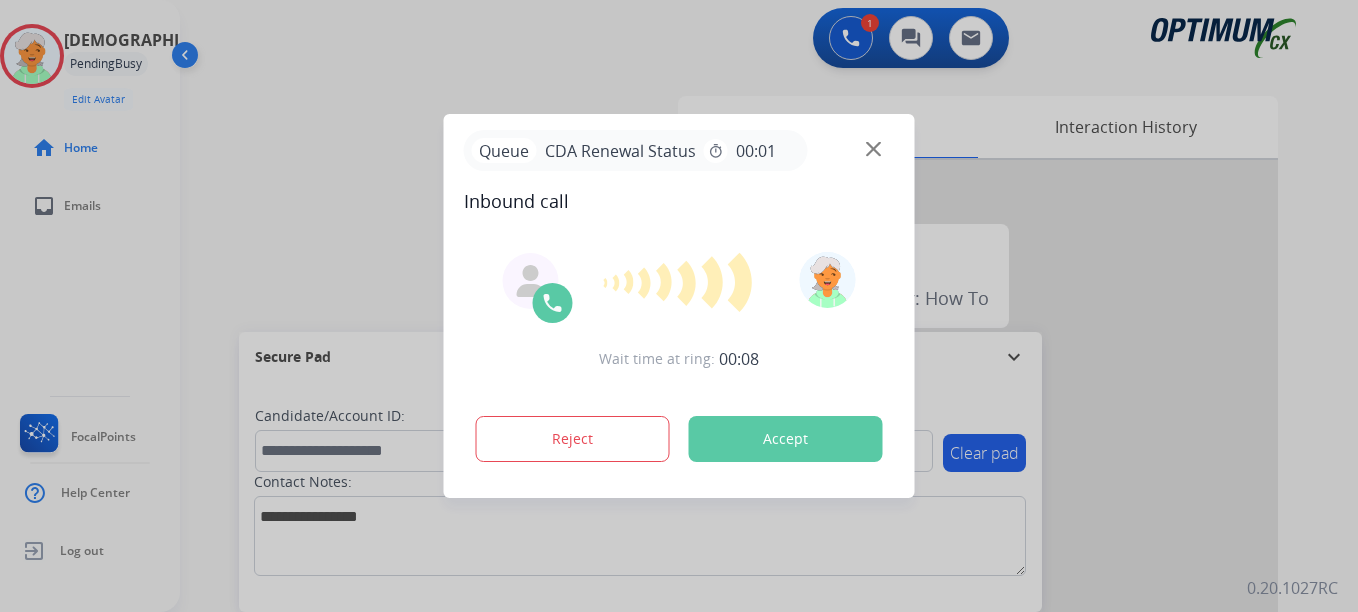 click on "Accept" at bounding box center [786, 439] 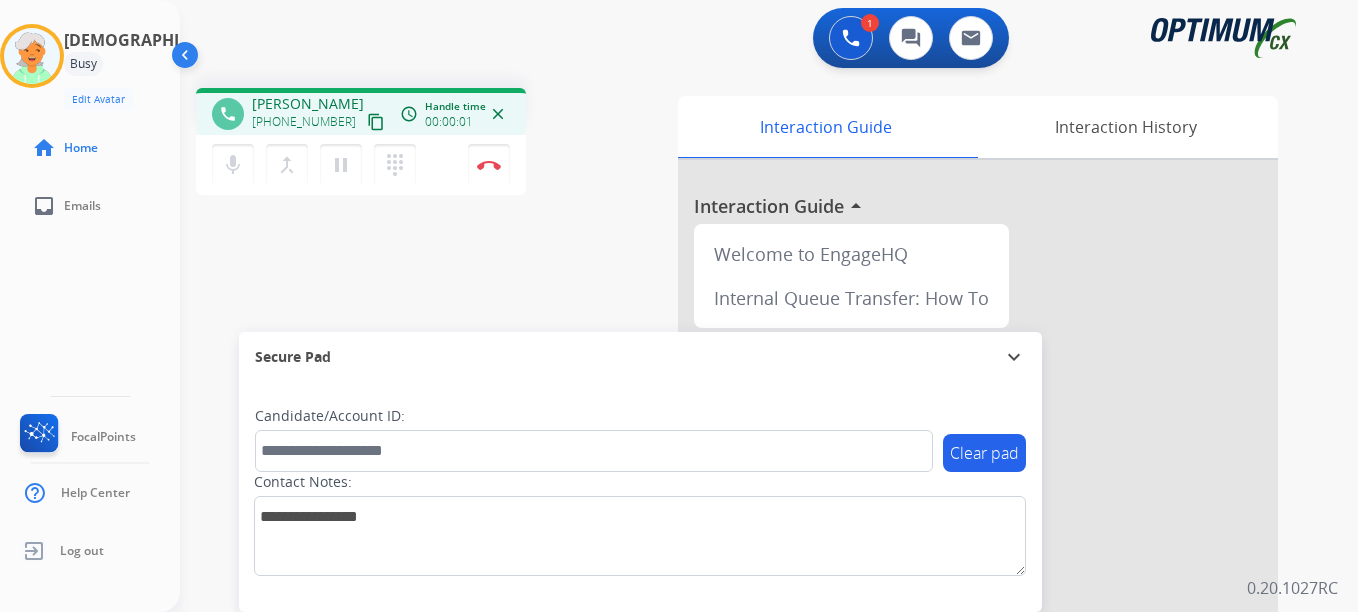 click on "content_copy" at bounding box center [376, 122] 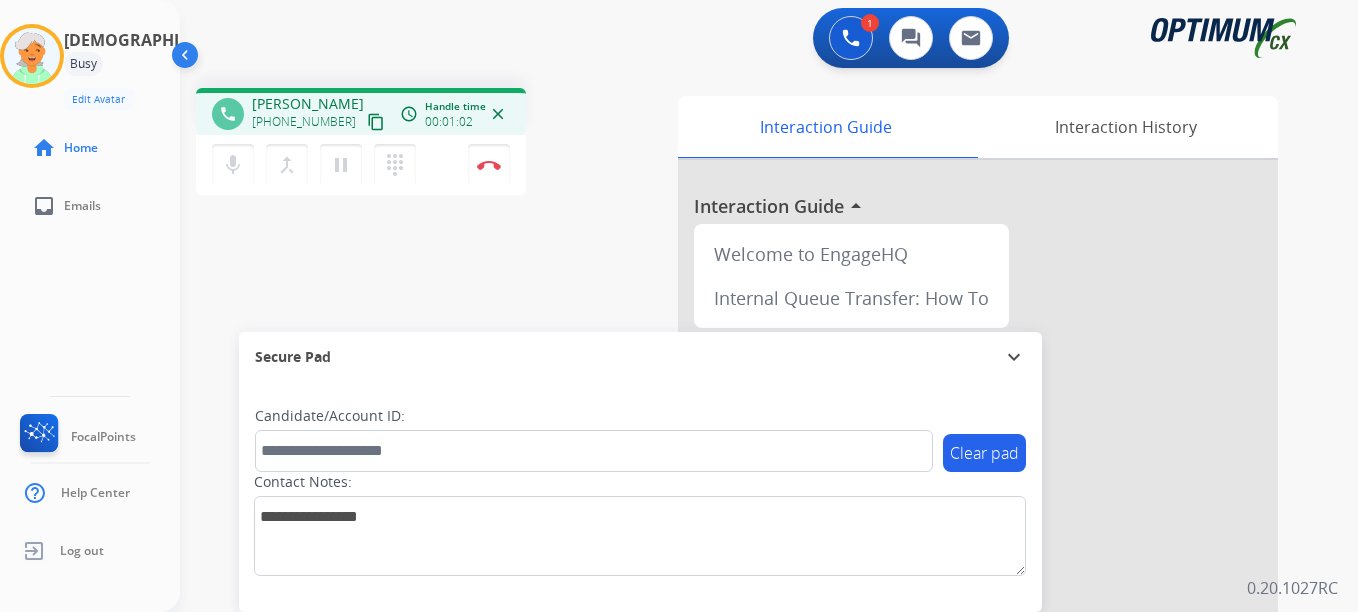 click on "content_copy" at bounding box center [376, 122] 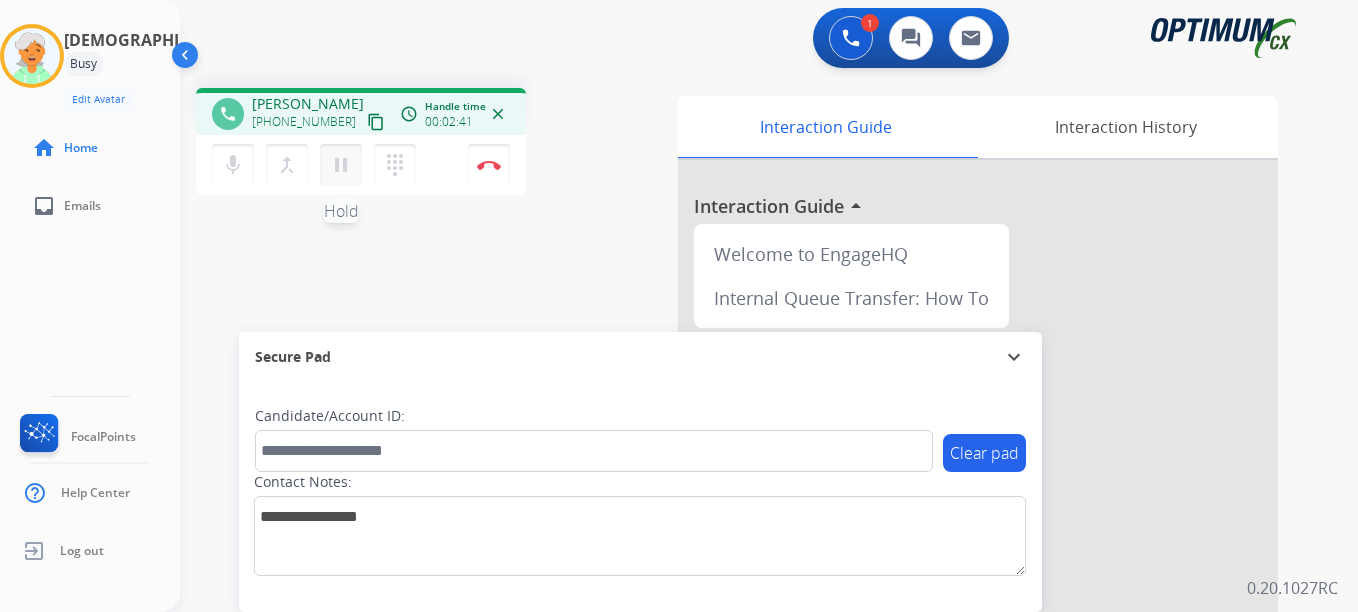 click on "pause" at bounding box center [341, 165] 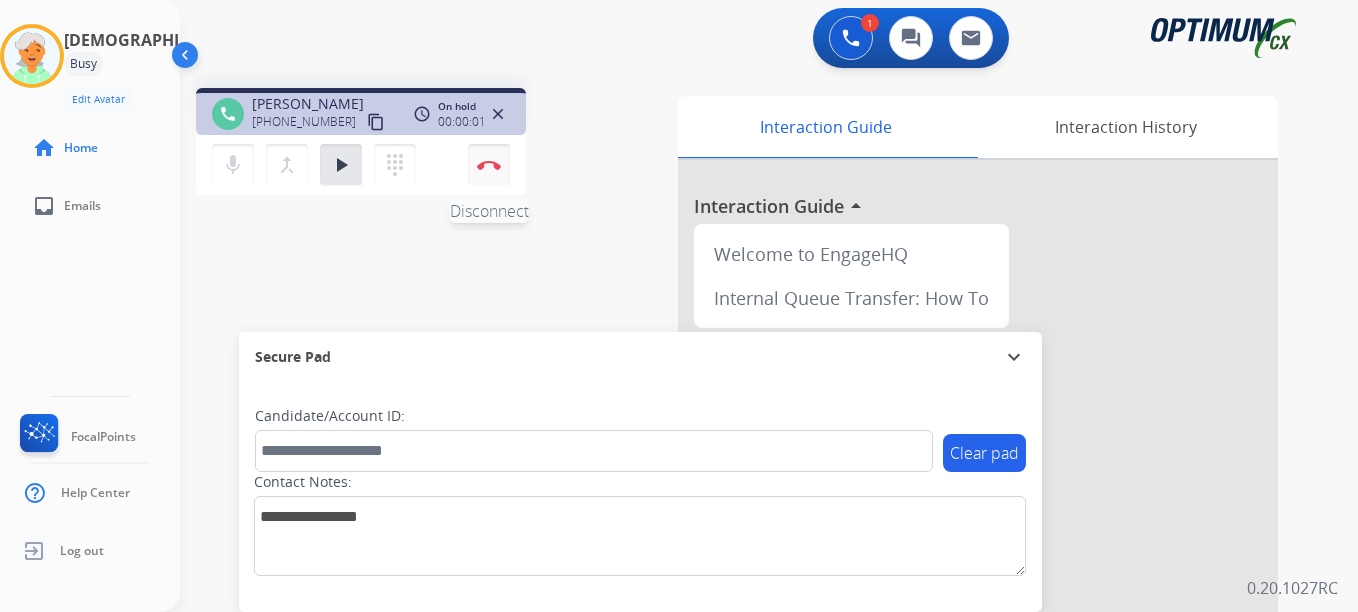 click on "Disconnect" at bounding box center [489, 165] 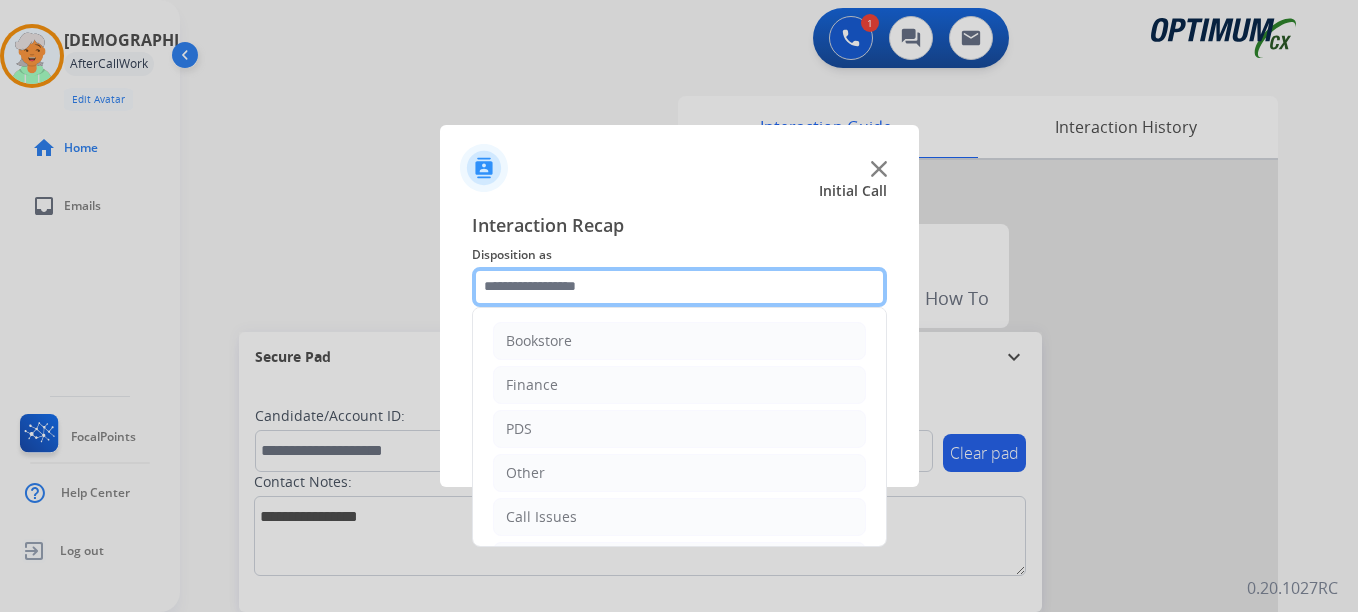 click 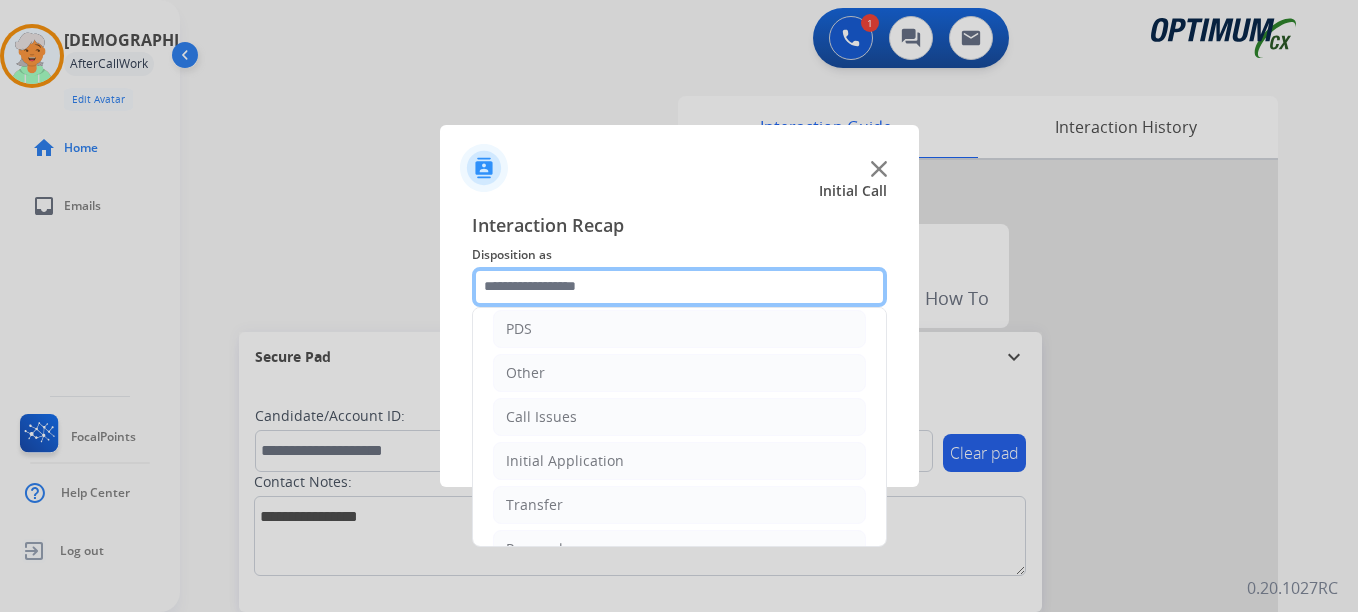 scroll, scrollTop: 136, scrollLeft: 0, axis: vertical 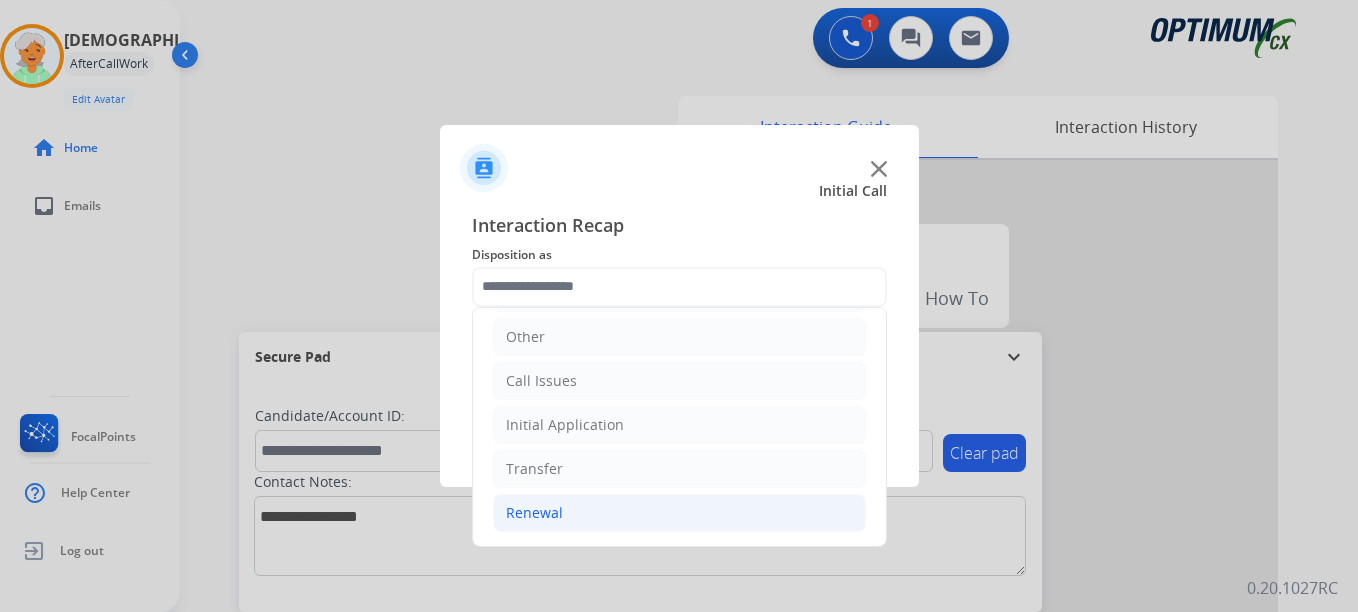 click on "Renewal" 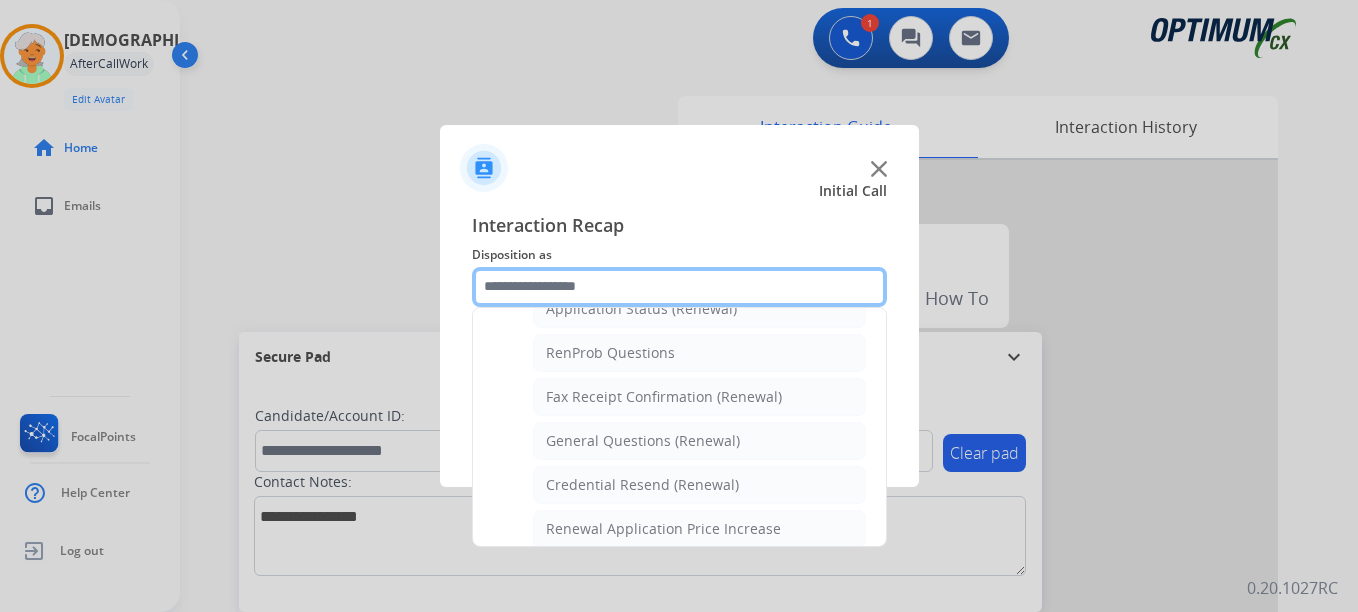 scroll, scrollTop: 536, scrollLeft: 0, axis: vertical 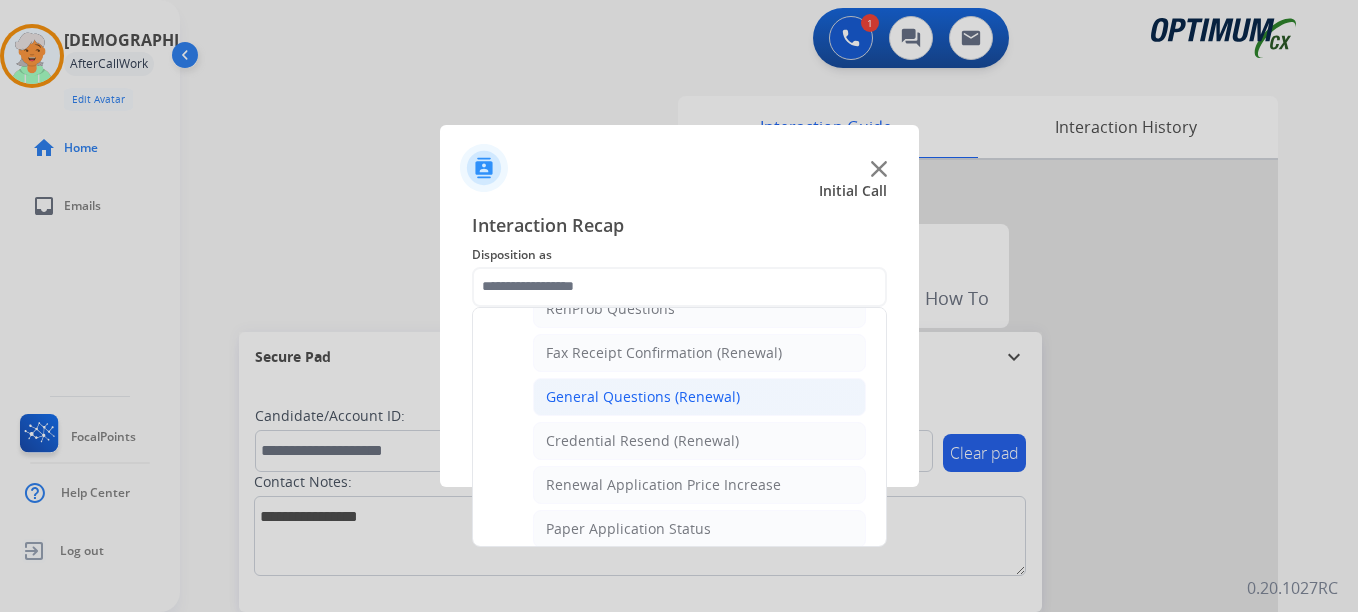 click on "General Questions (Renewal)" 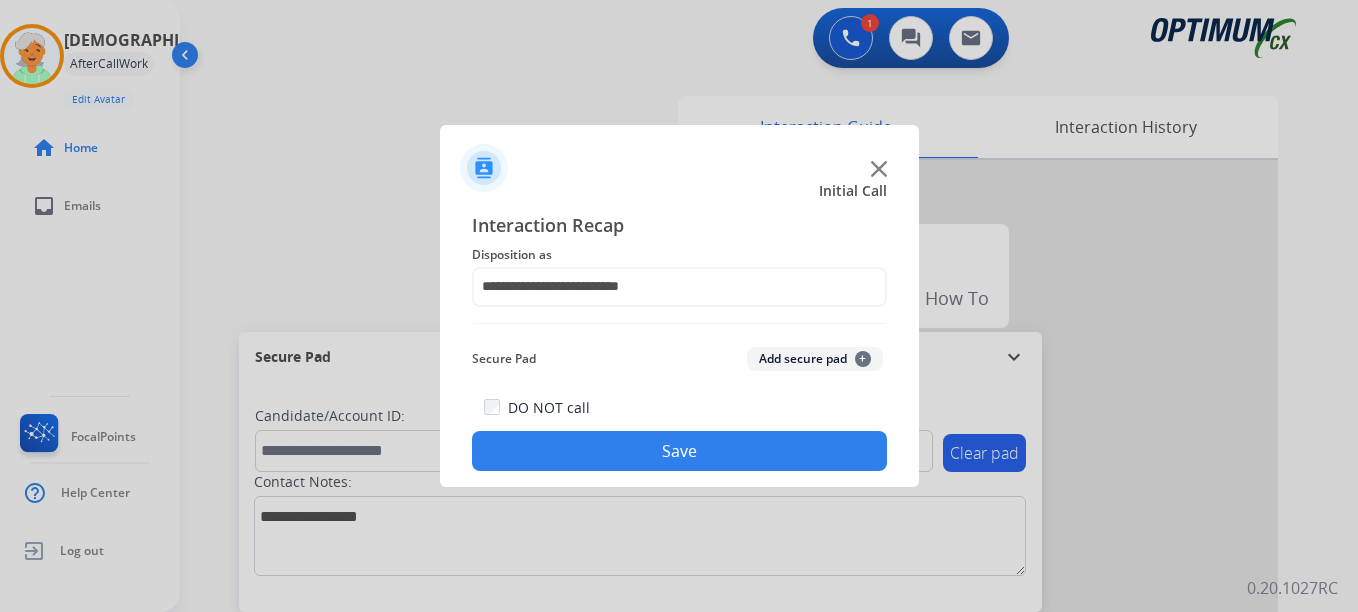 click on "Add secure pad  +" 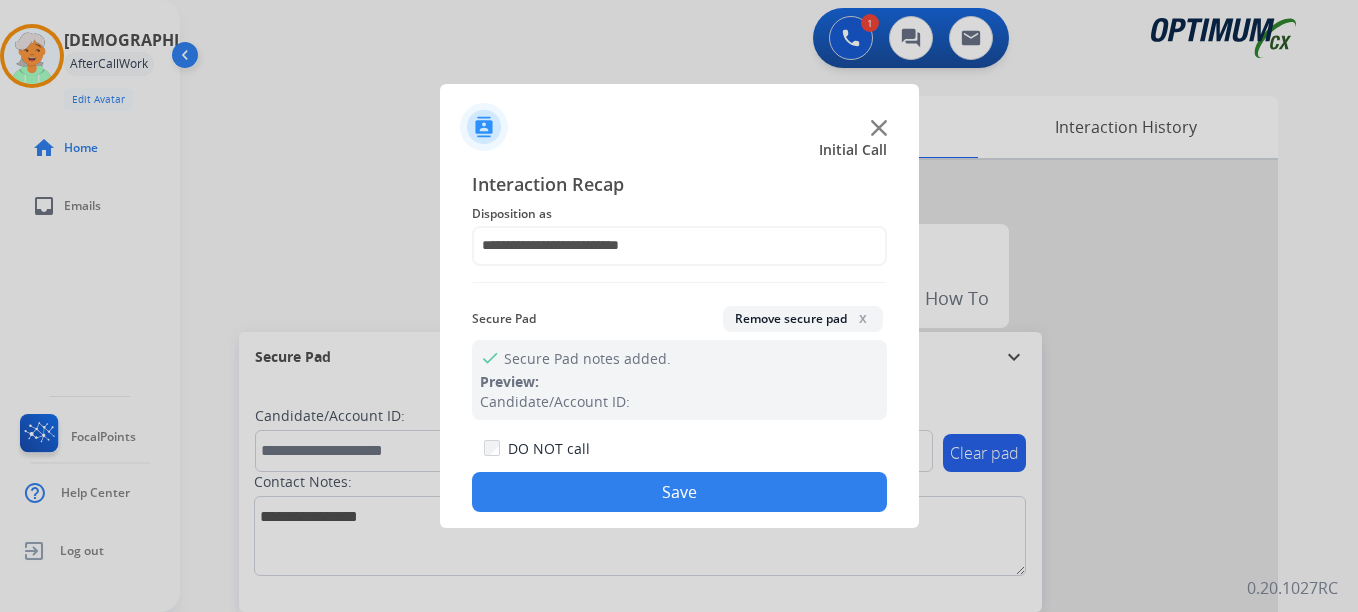 click on "Save" 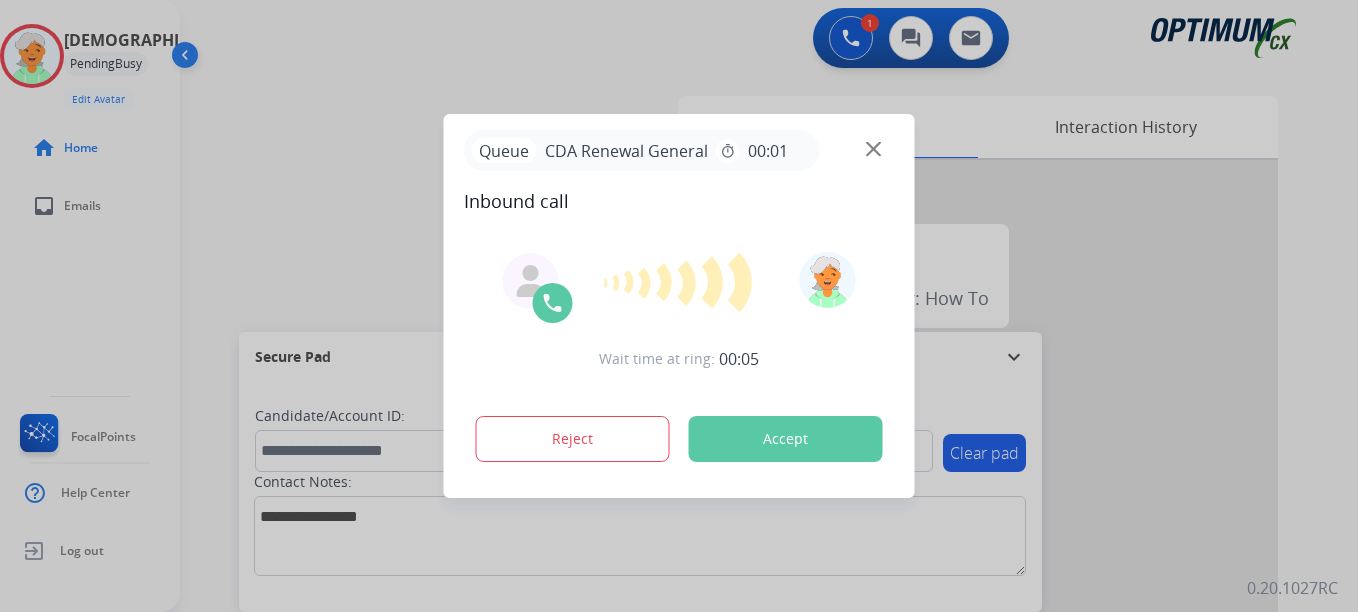 click on "Accept" at bounding box center (786, 439) 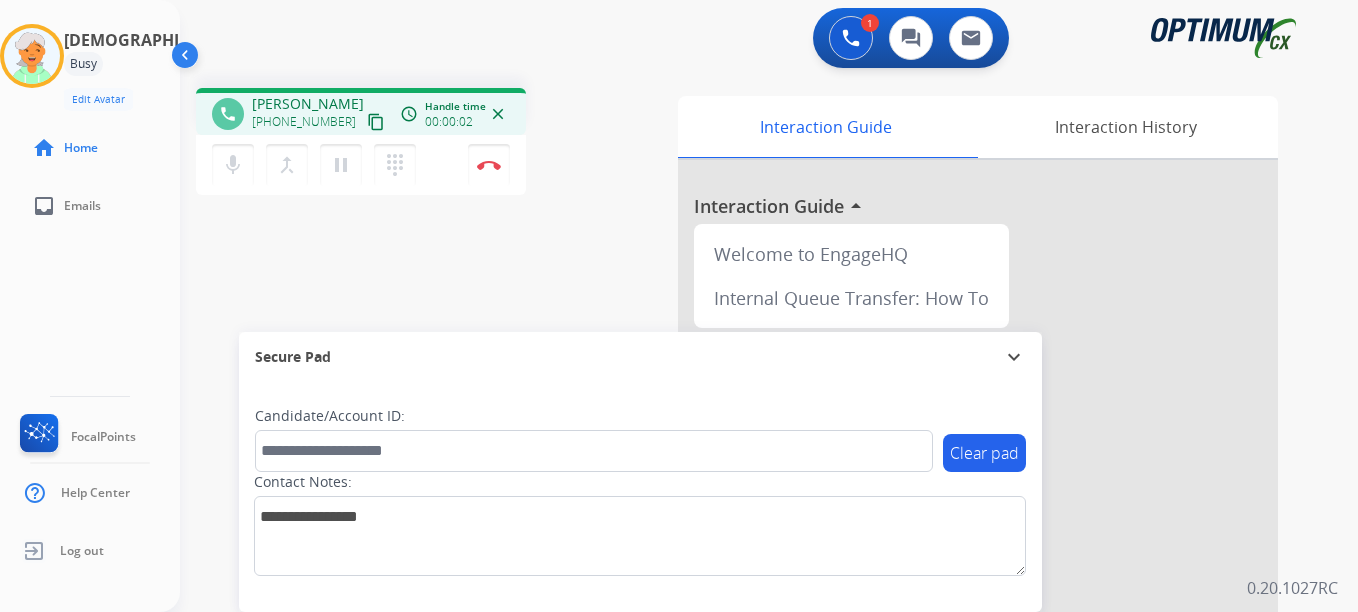click on "content_copy" at bounding box center [376, 122] 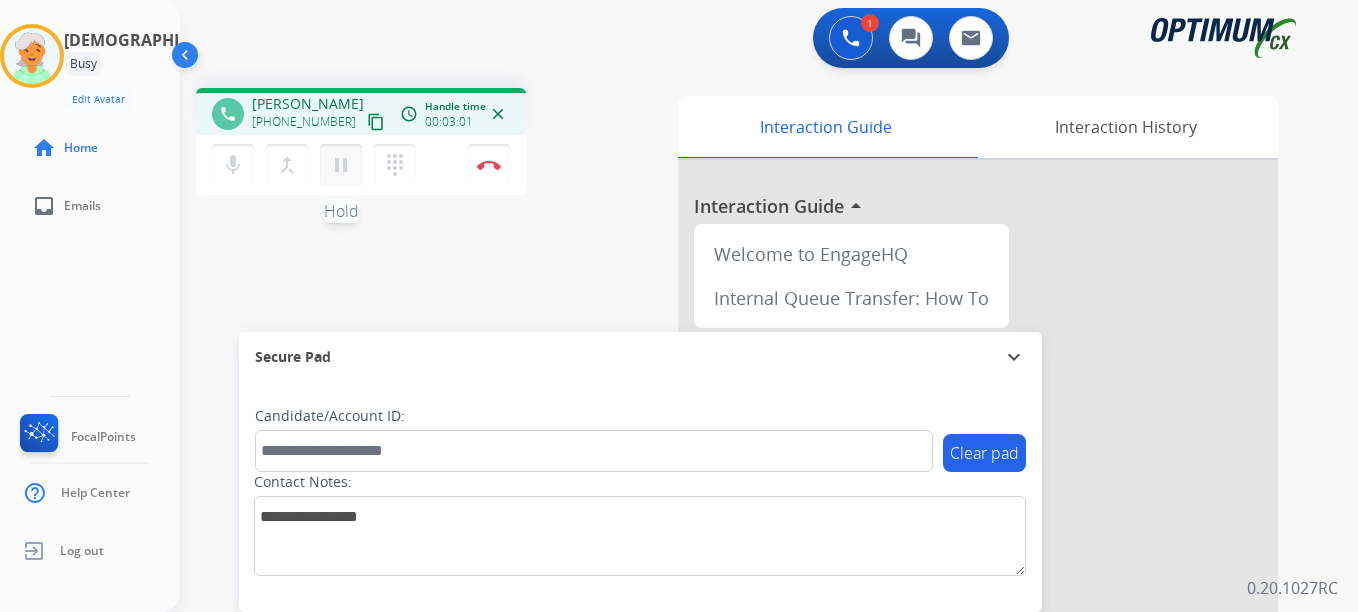 click on "pause" at bounding box center [341, 165] 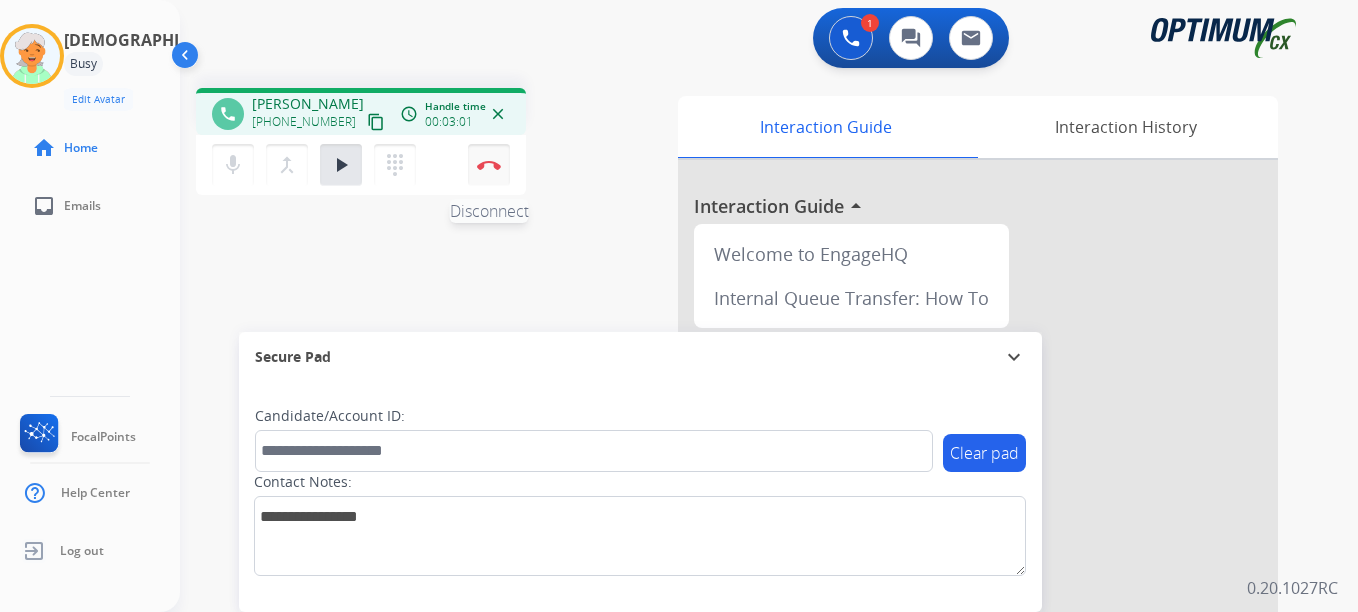 click on "Disconnect" at bounding box center [489, 165] 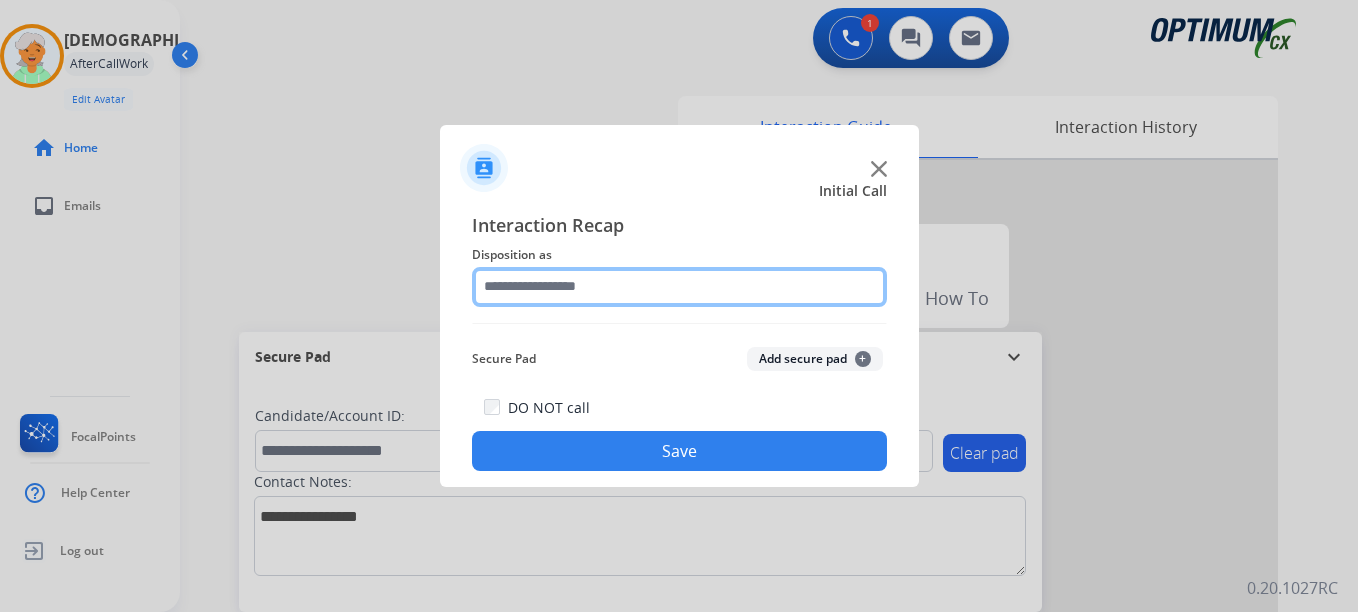 click 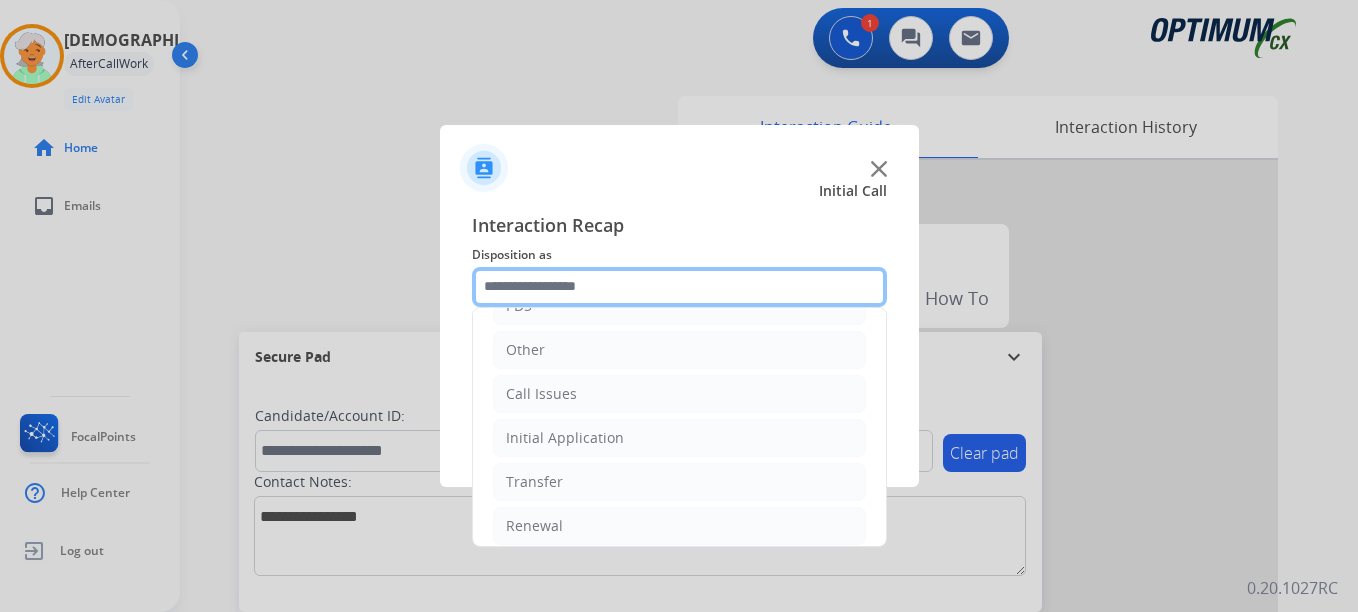 scroll, scrollTop: 136, scrollLeft: 0, axis: vertical 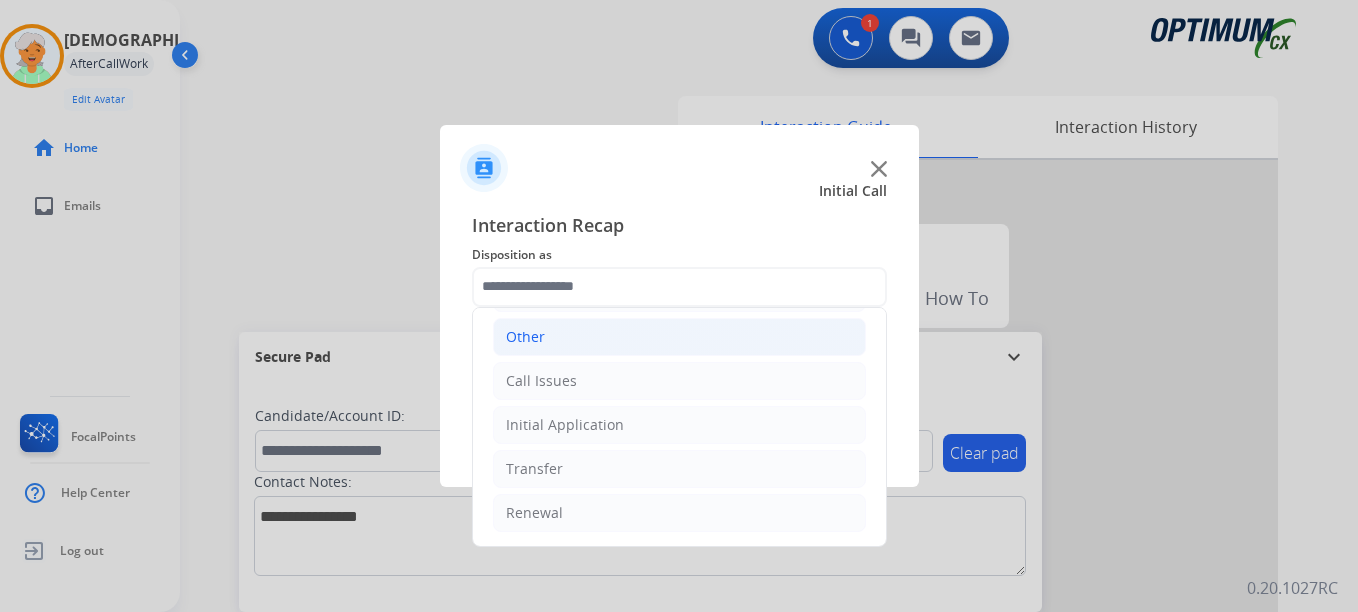 click on "Other" 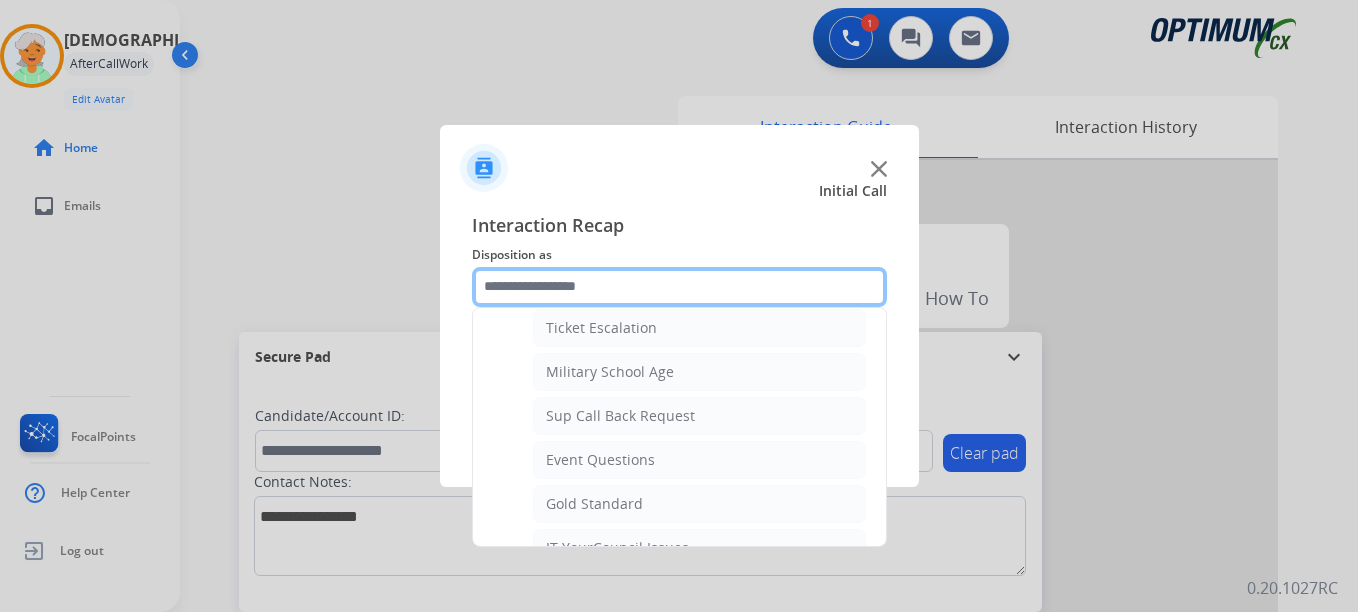 scroll, scrollTop: 188, scrollLeft: 0, axis: vertical 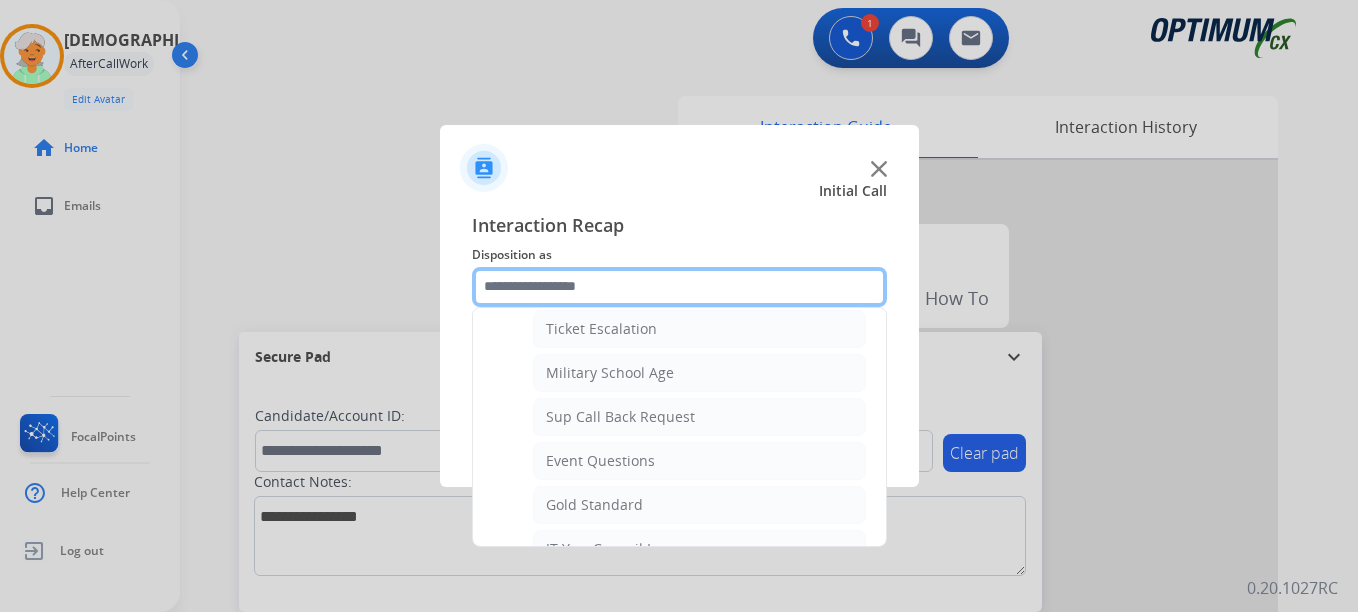 click 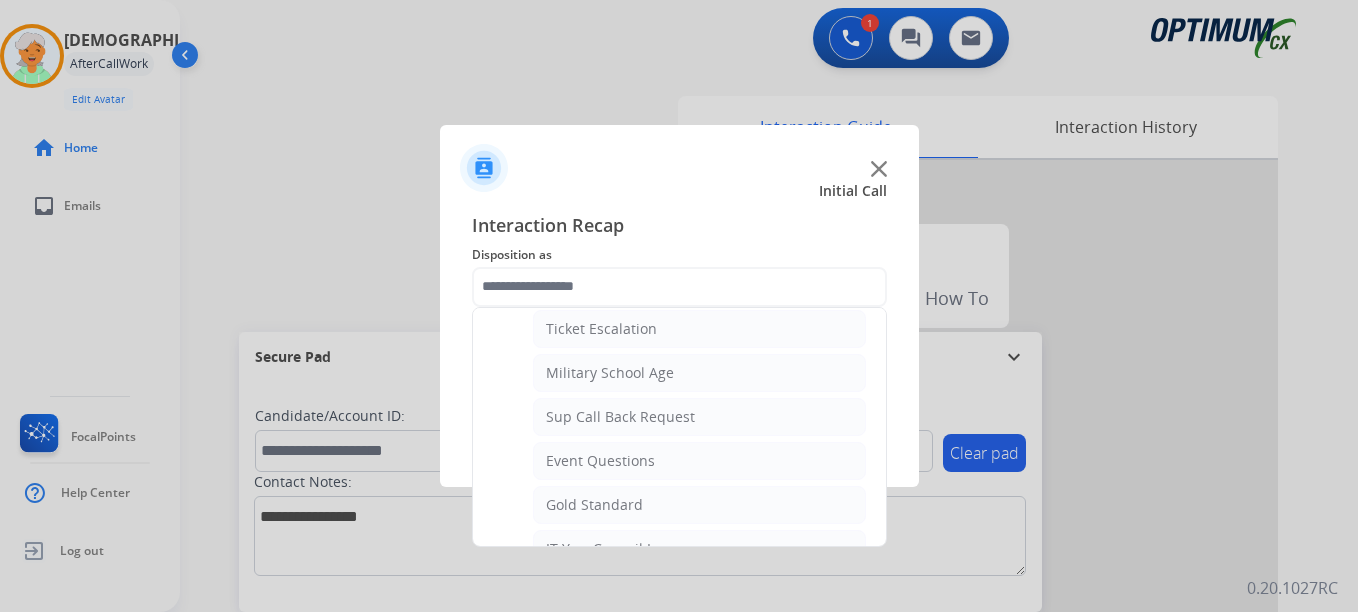 click 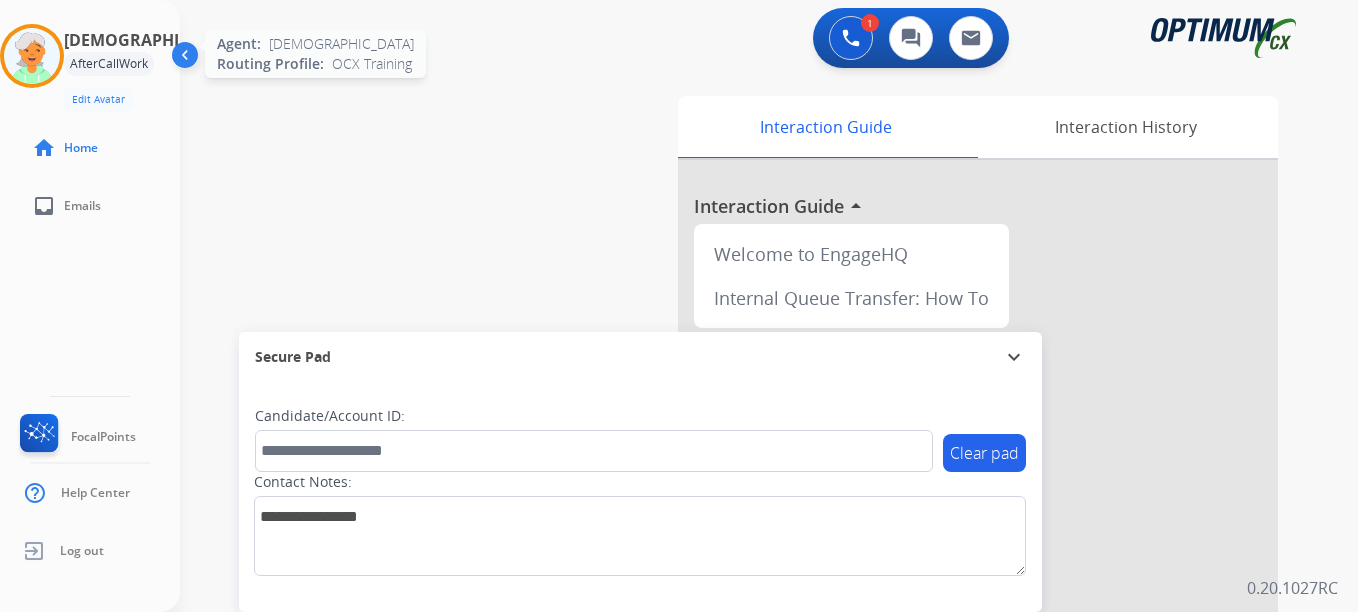 click at bounding box center [32, 56] 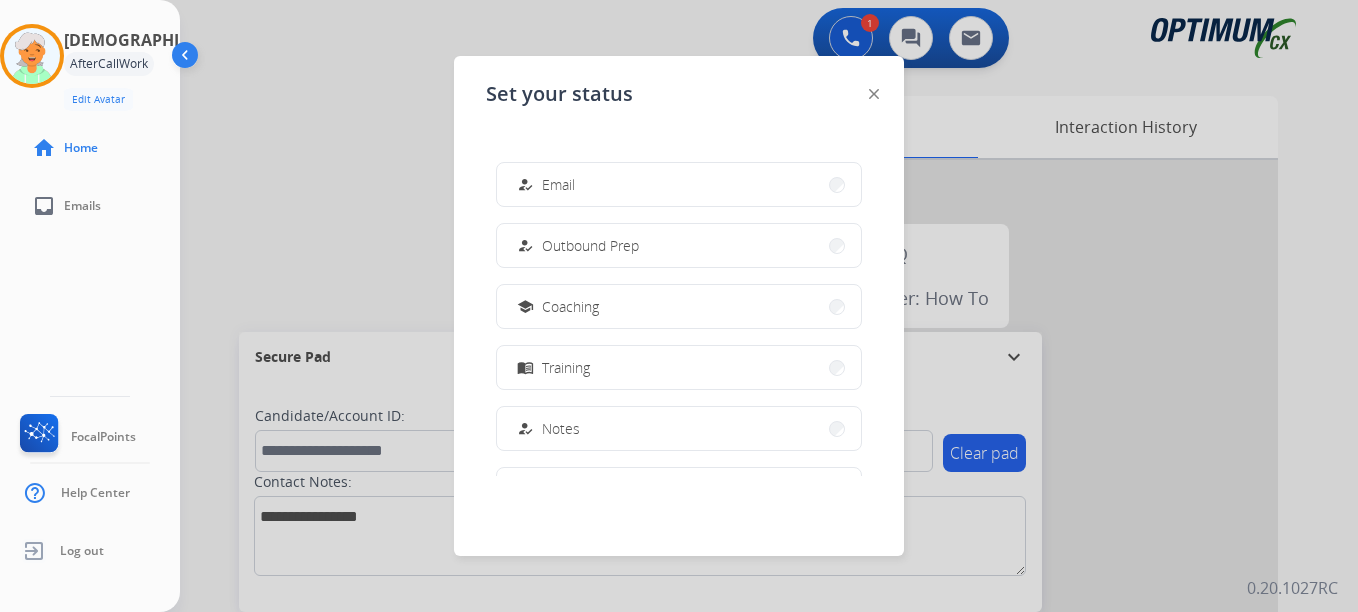 scroll, scrollTop: 200, scrollLeft: 0, axis: vertical 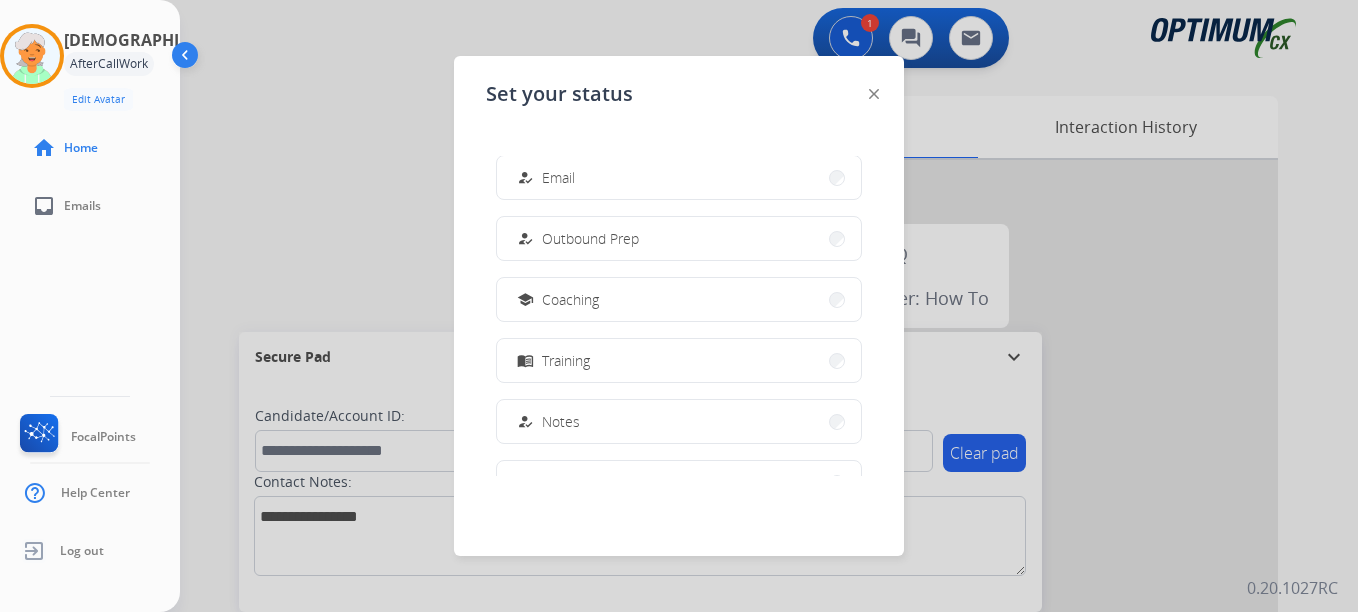 click 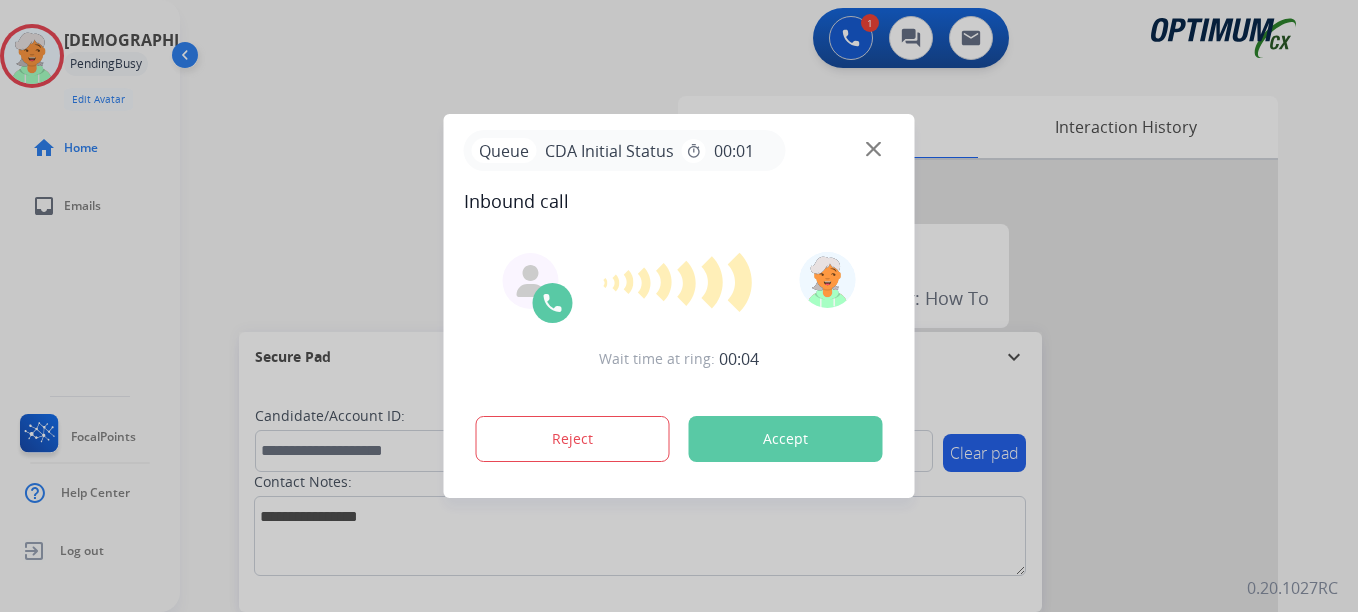 click on "Accept" at bounding box center [786, 439] 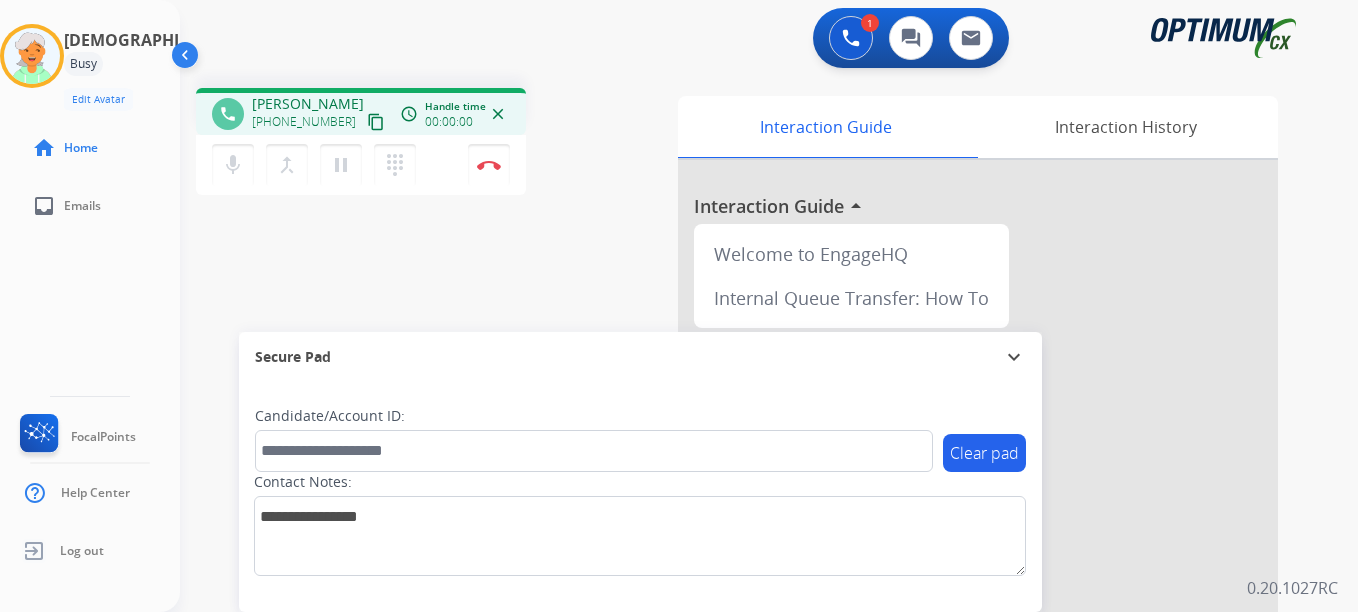 click on "content_copy" at bounding box center (376, 122) 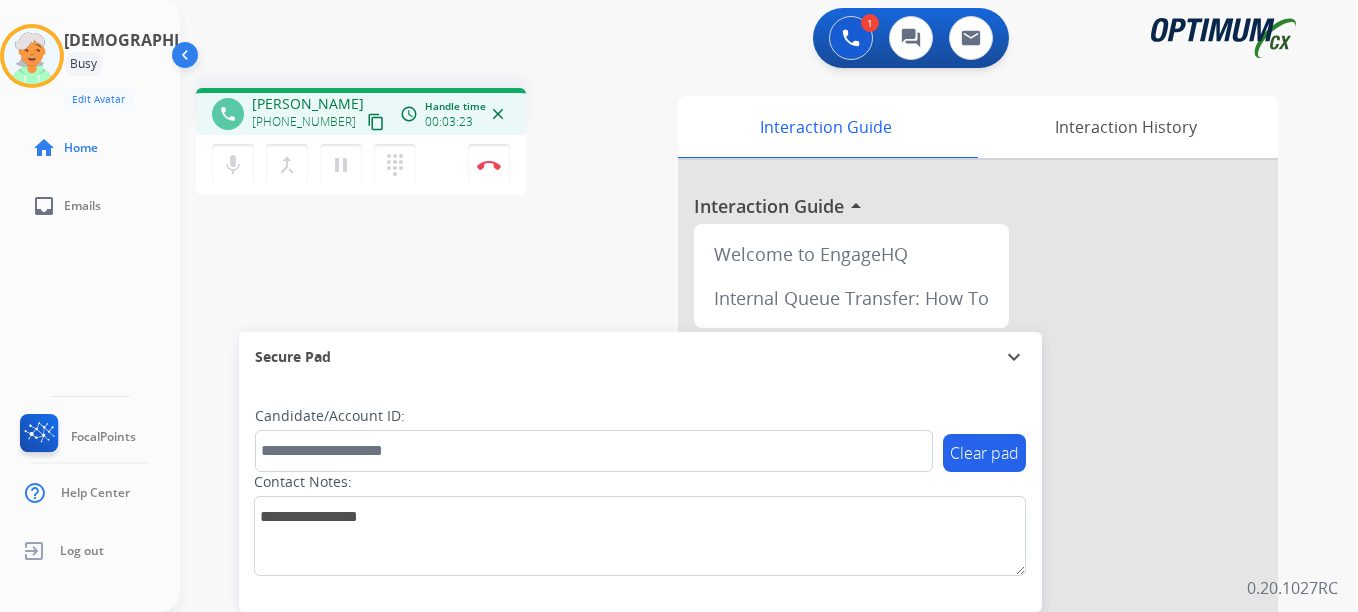 click on "content_copy" at bounding box center (376, 122) 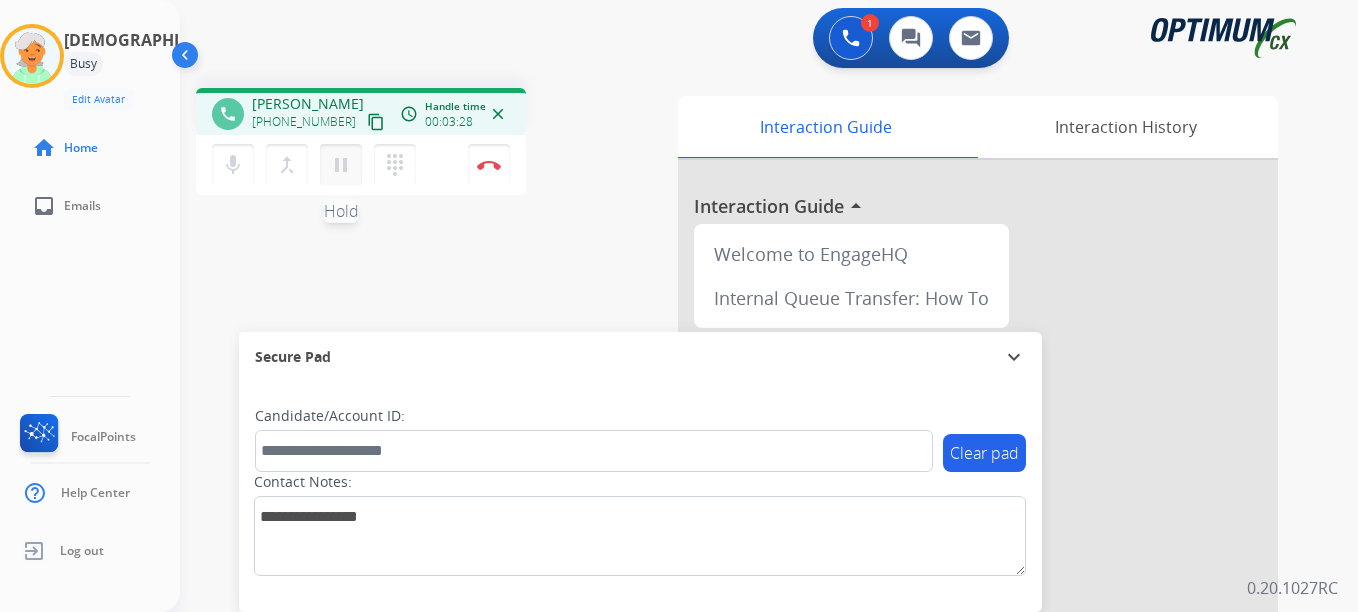 click on "pause" at bounding box center [341, 165] 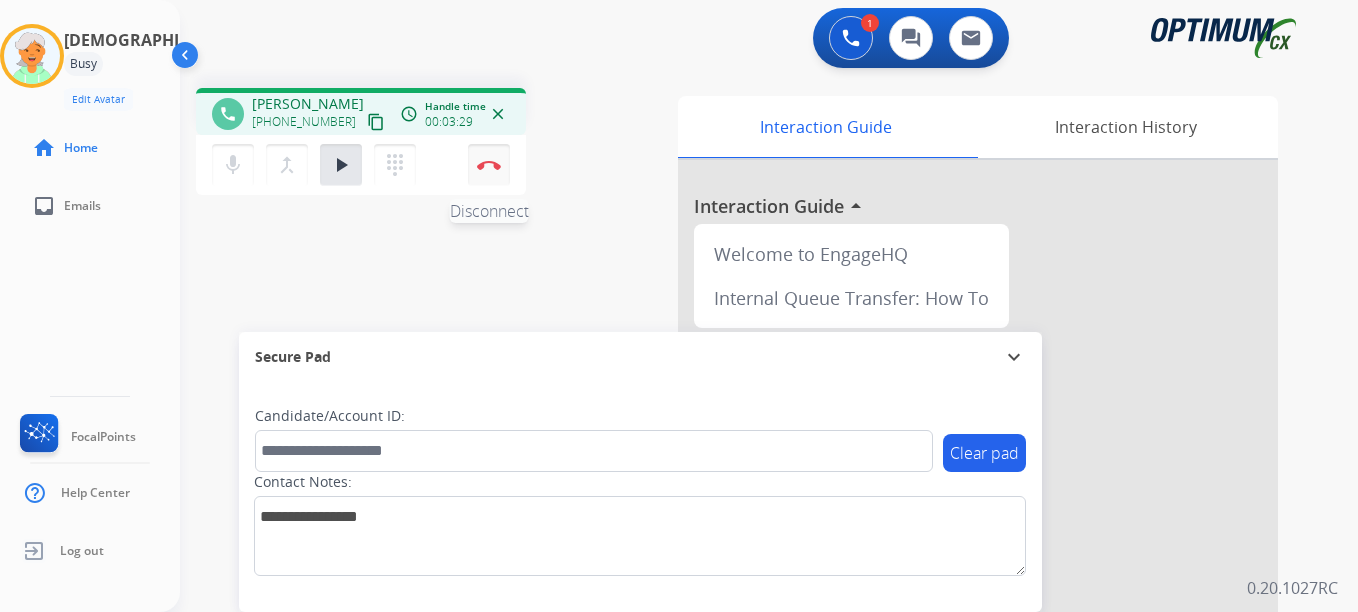 click on "Disconnect" at bounding box center (489, 165) 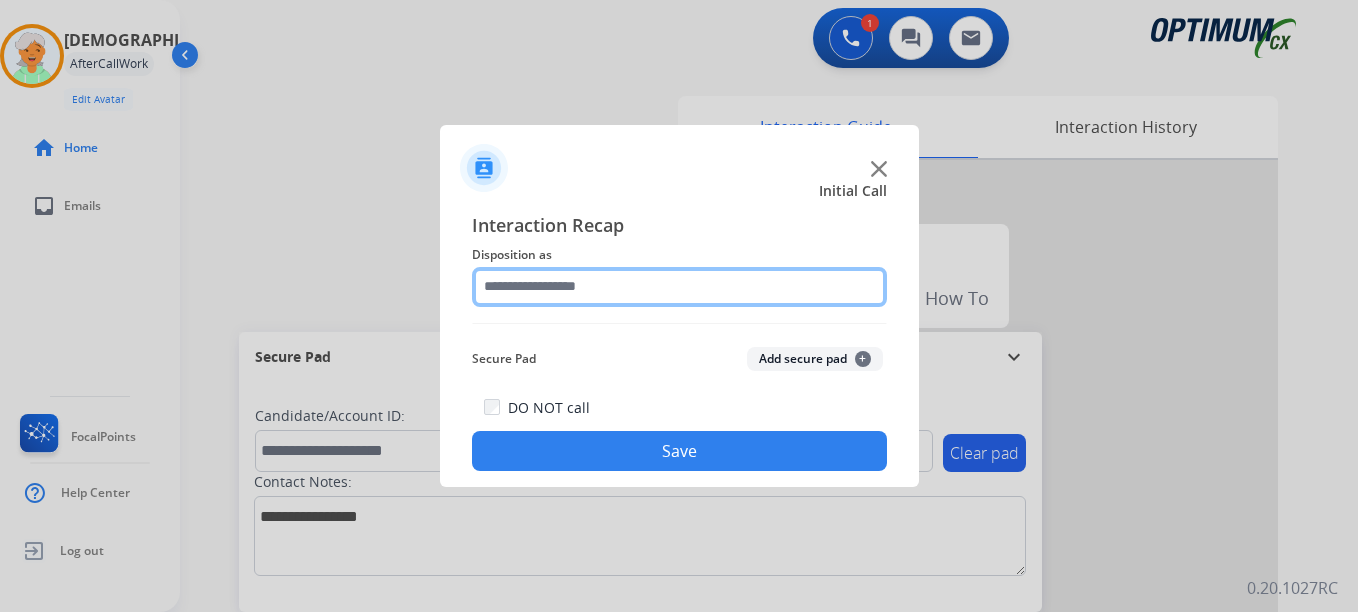 click 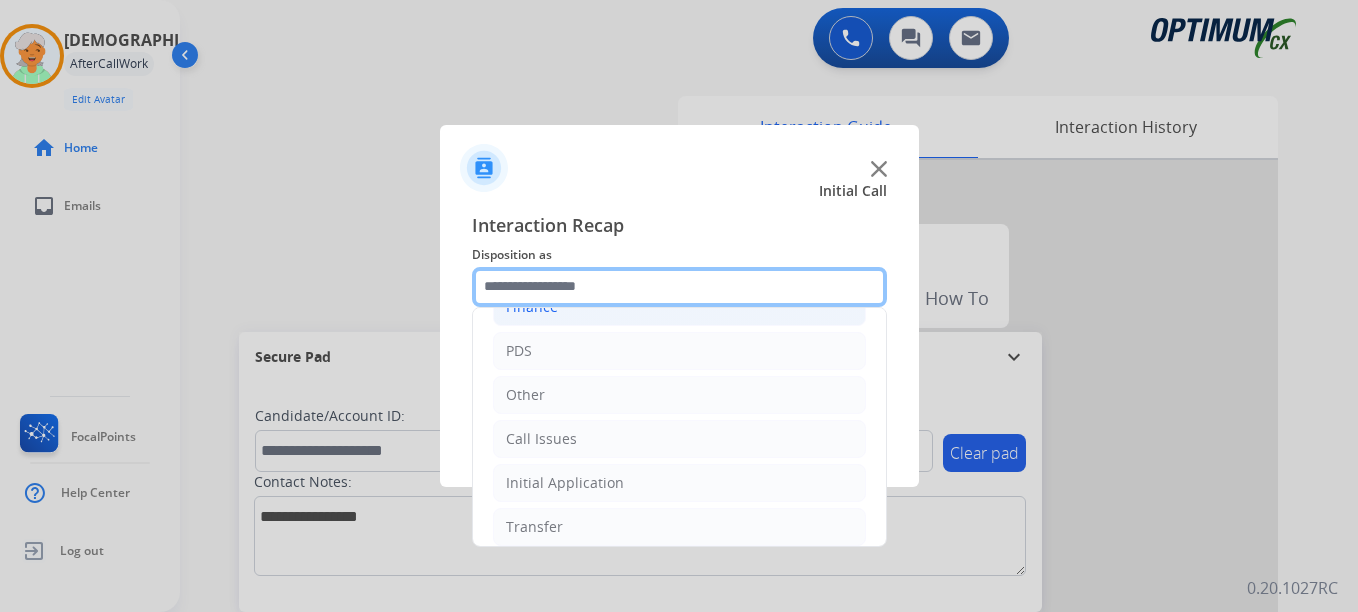 scroll, scrollTop: 136, scrollLeft: 0, axis: vertical 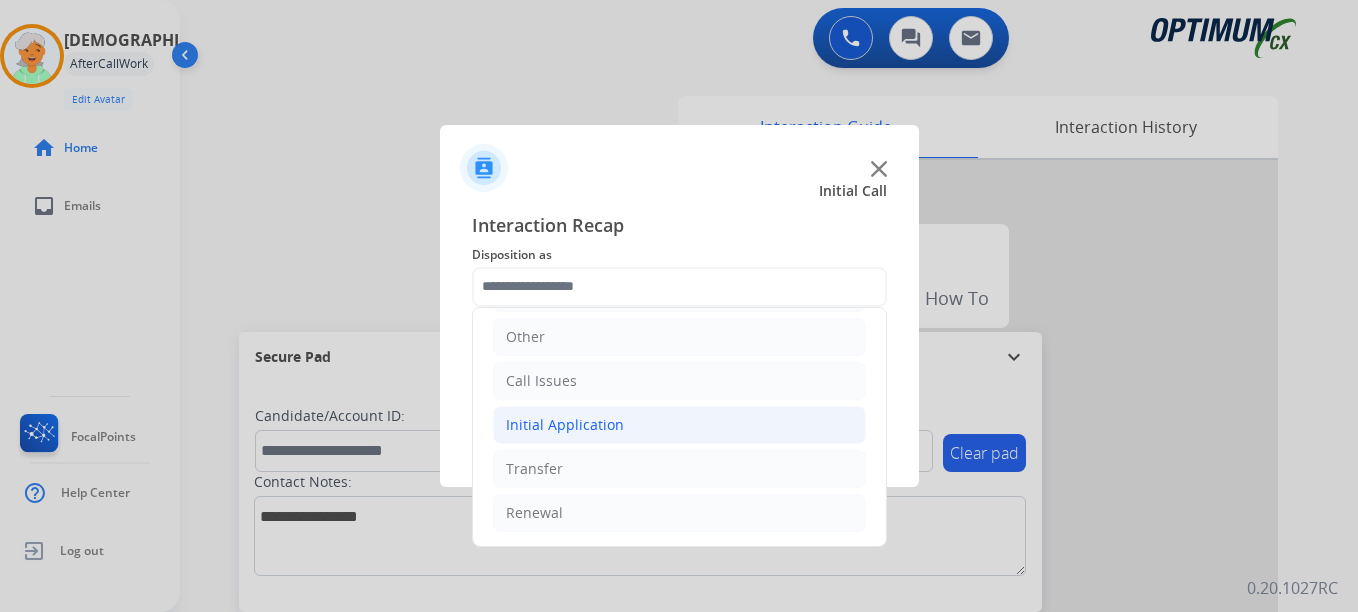 click on "Initial Application" 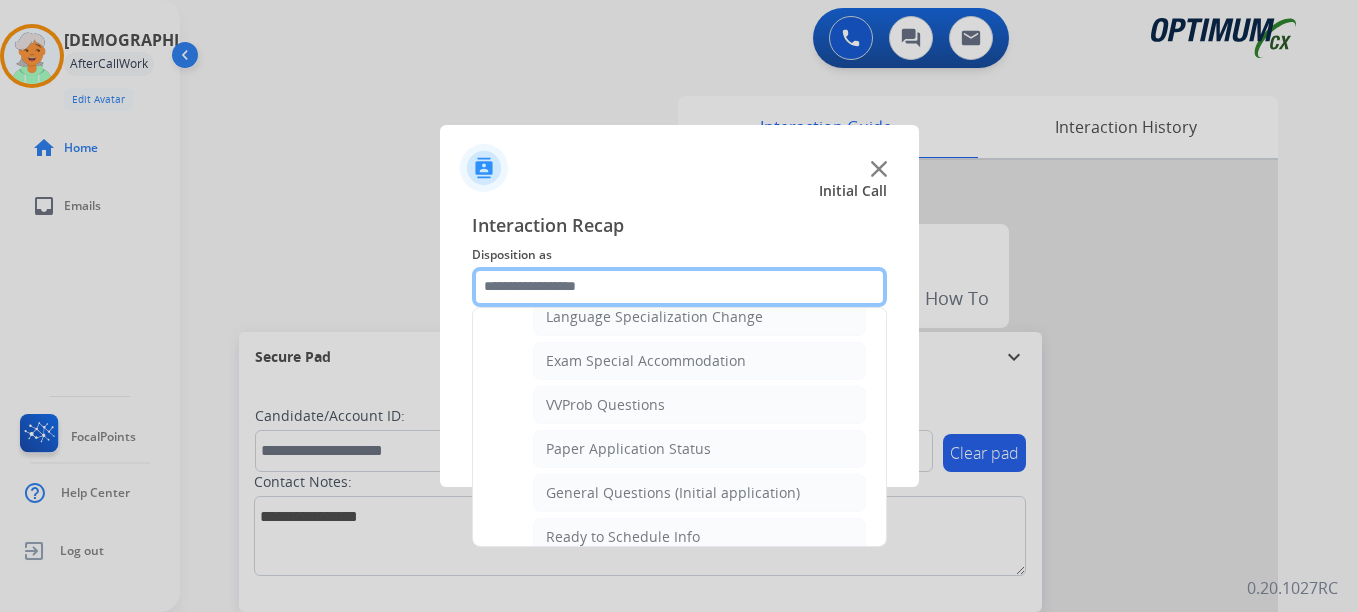 scroll, scrollTop: 1112, scrollLeft: 0, axis: vertical 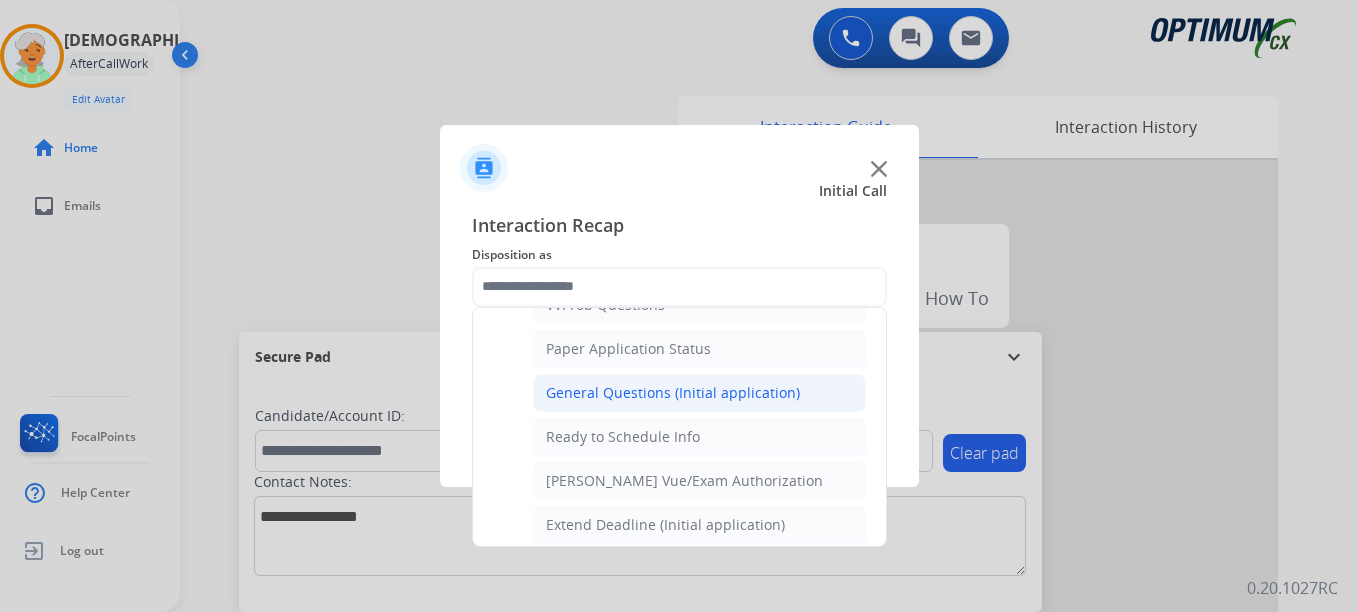 click on "General Questions (Initial application)" 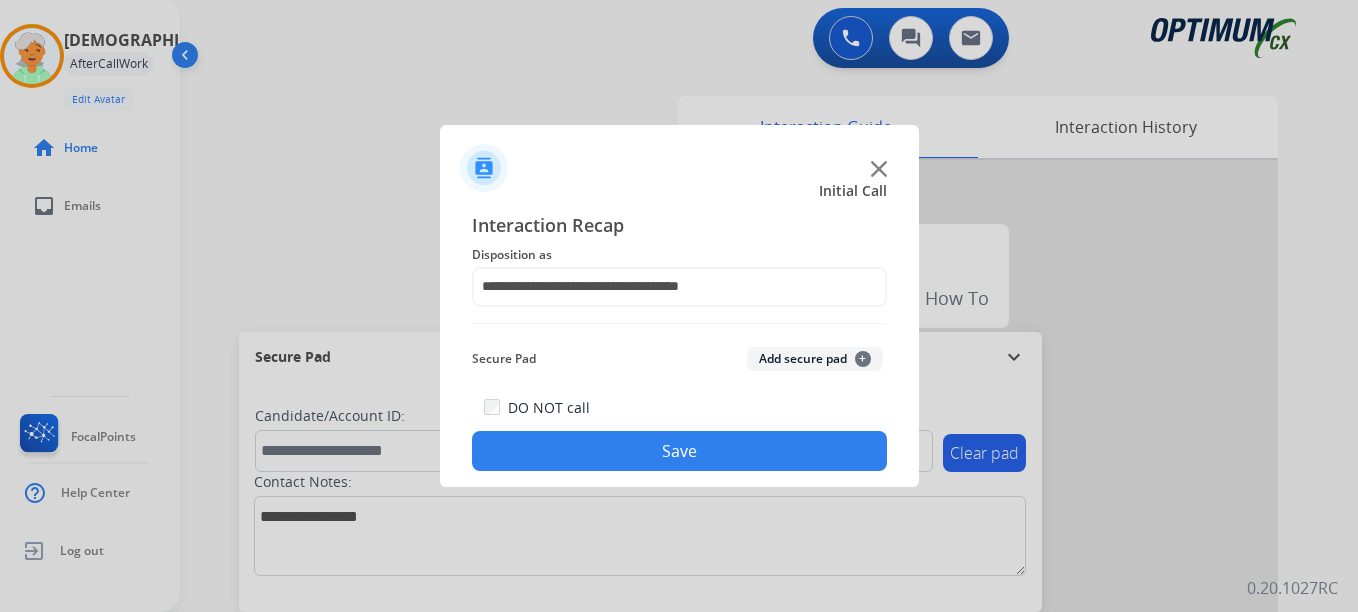 click on "Add secure pad  +" 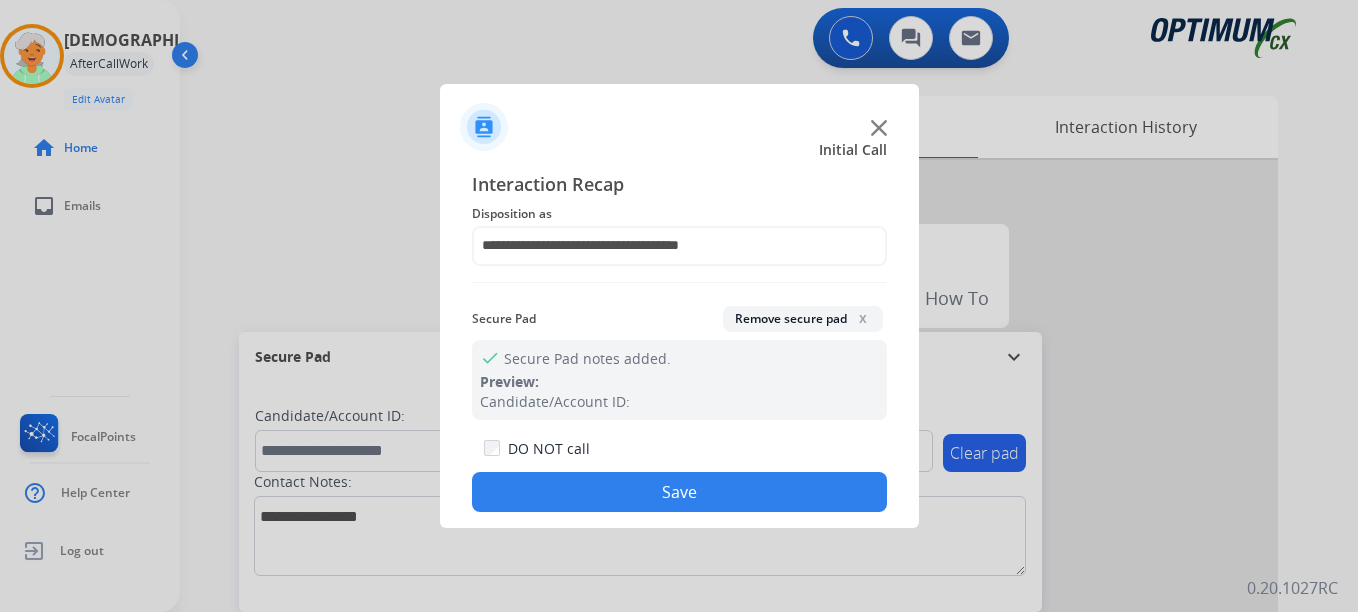 click on "Save" 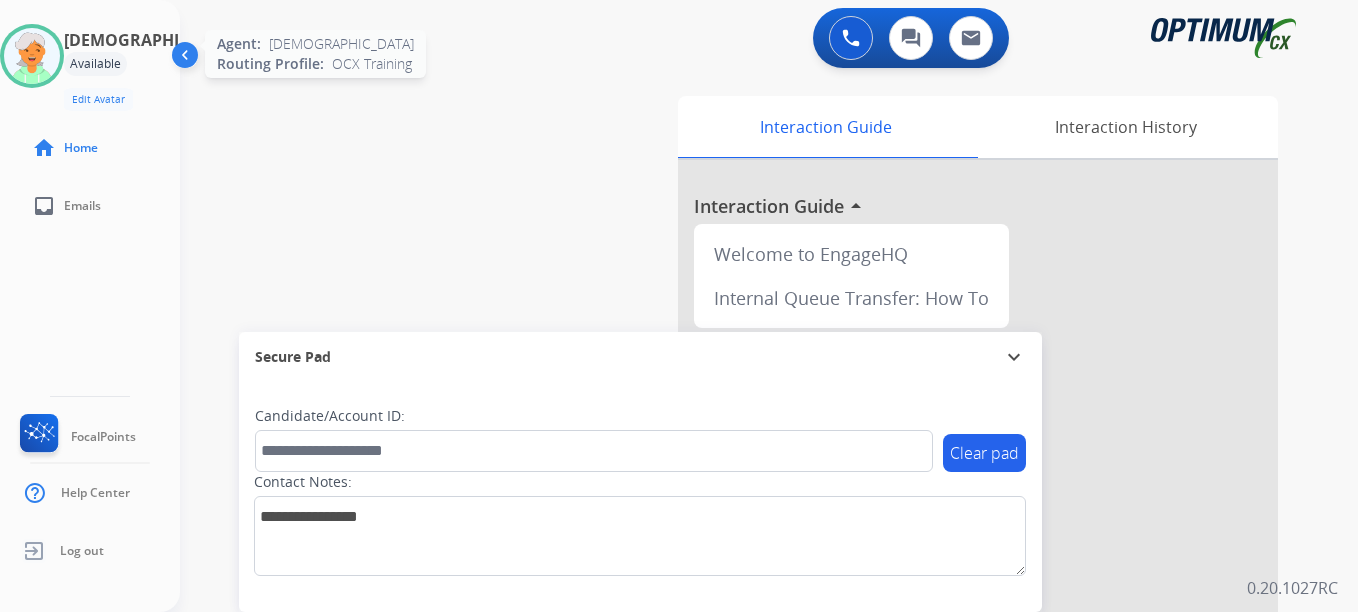 click at bounding box center (32, 56) 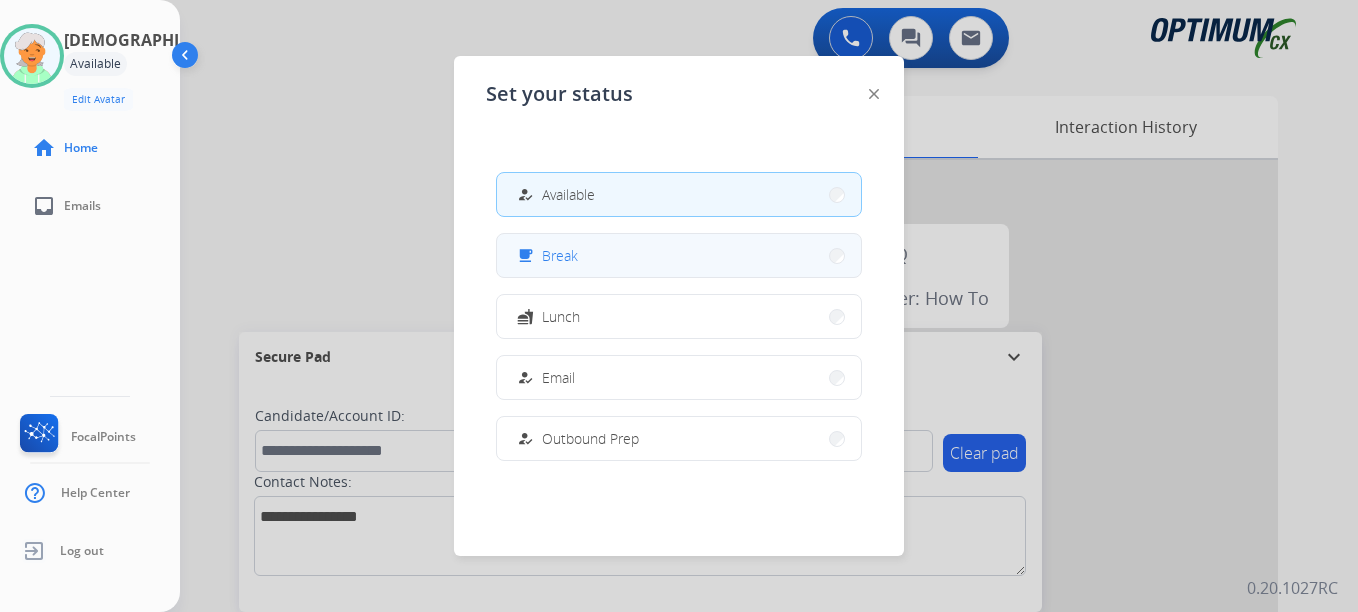 click on "free_breakfast Break" at bounding box center [679, 255] 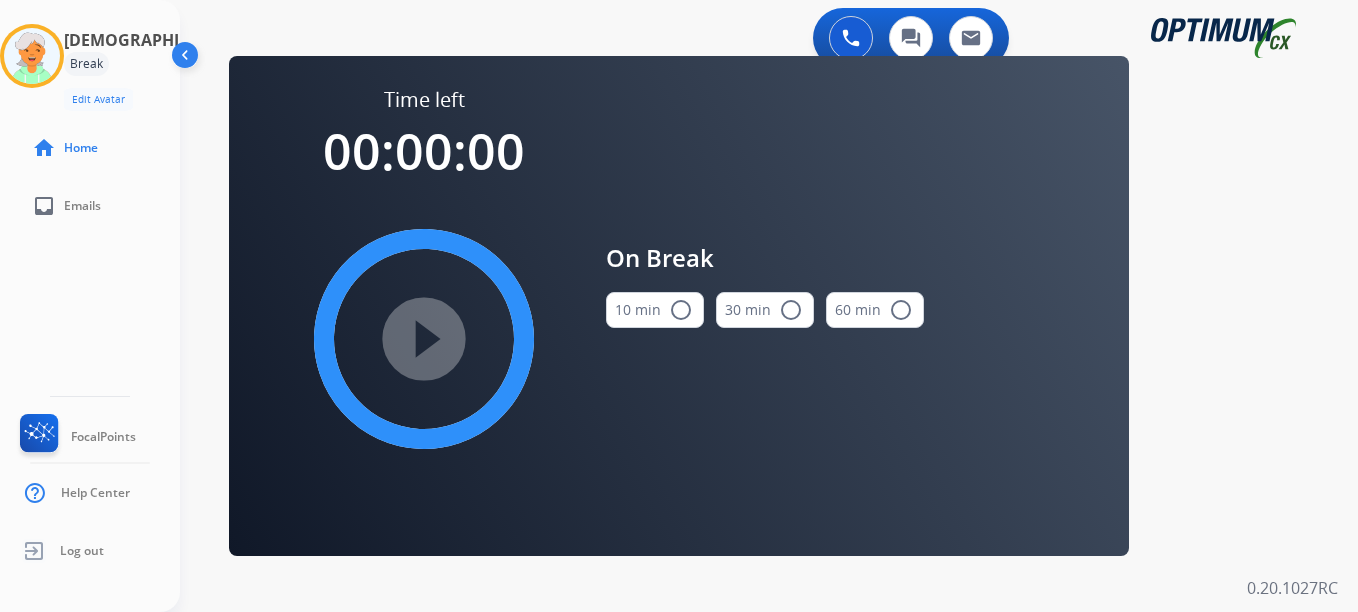 click on "radio_button_unchecked" at bounding box center (681, 310) 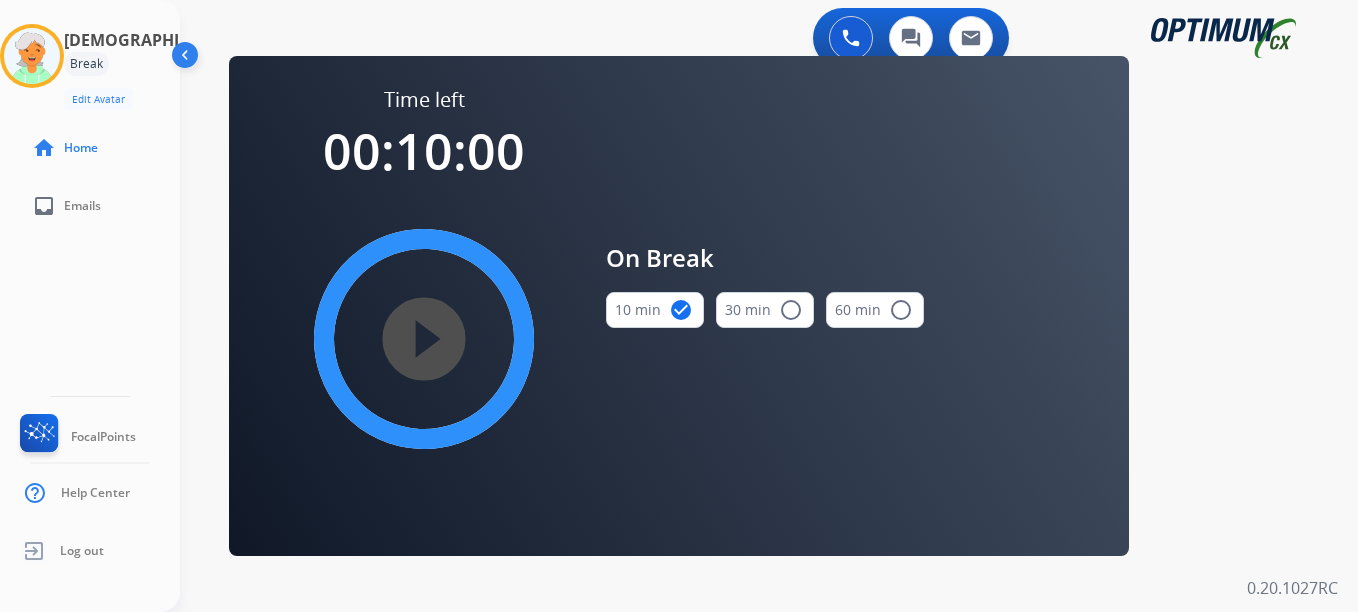 click on "play_circle_filled" at bounding box center [424, 339] 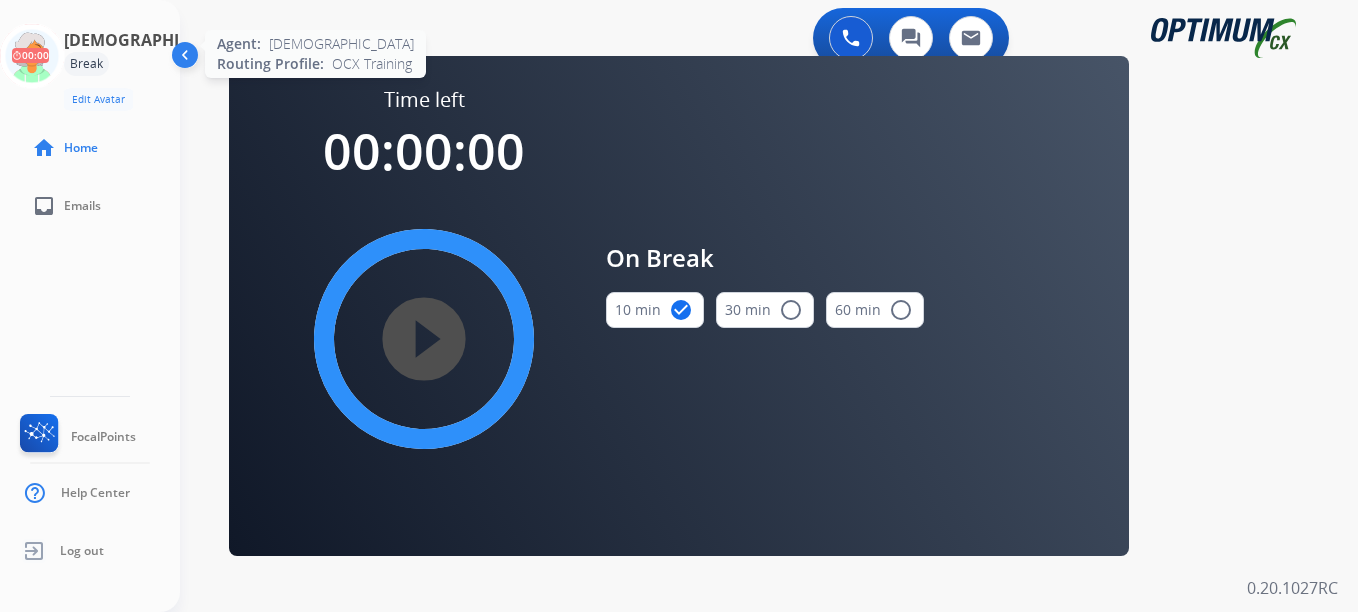 click 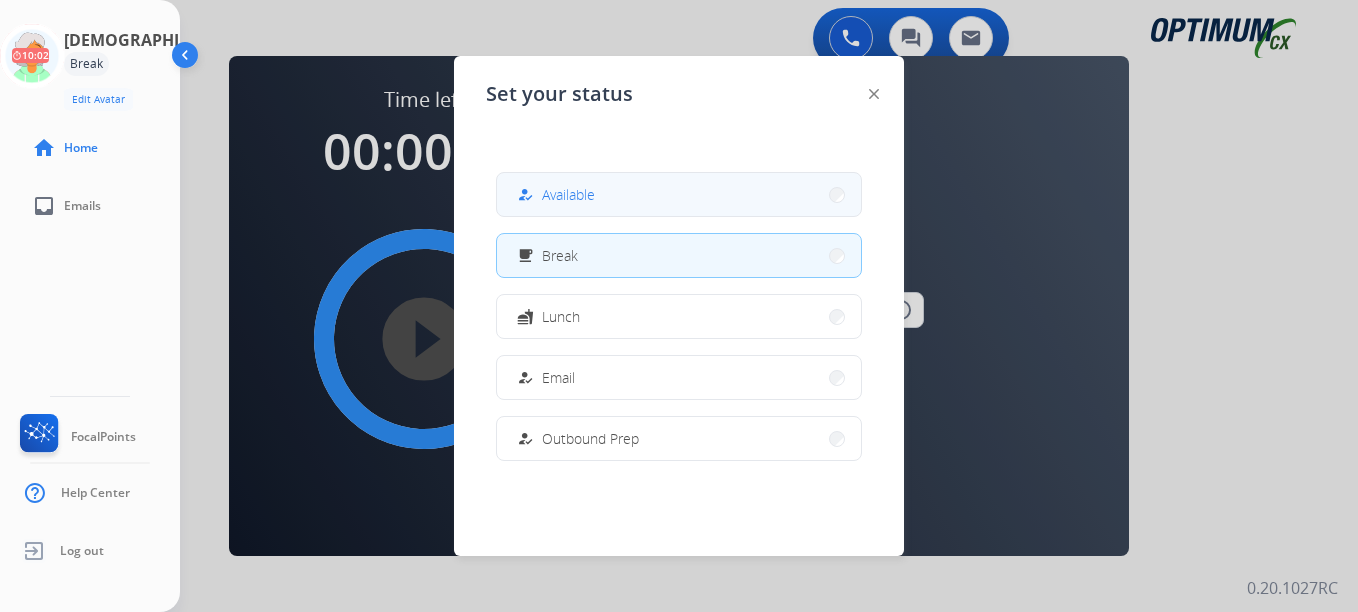 click on "how_to_reg Available" at bounding box center (679, 194) 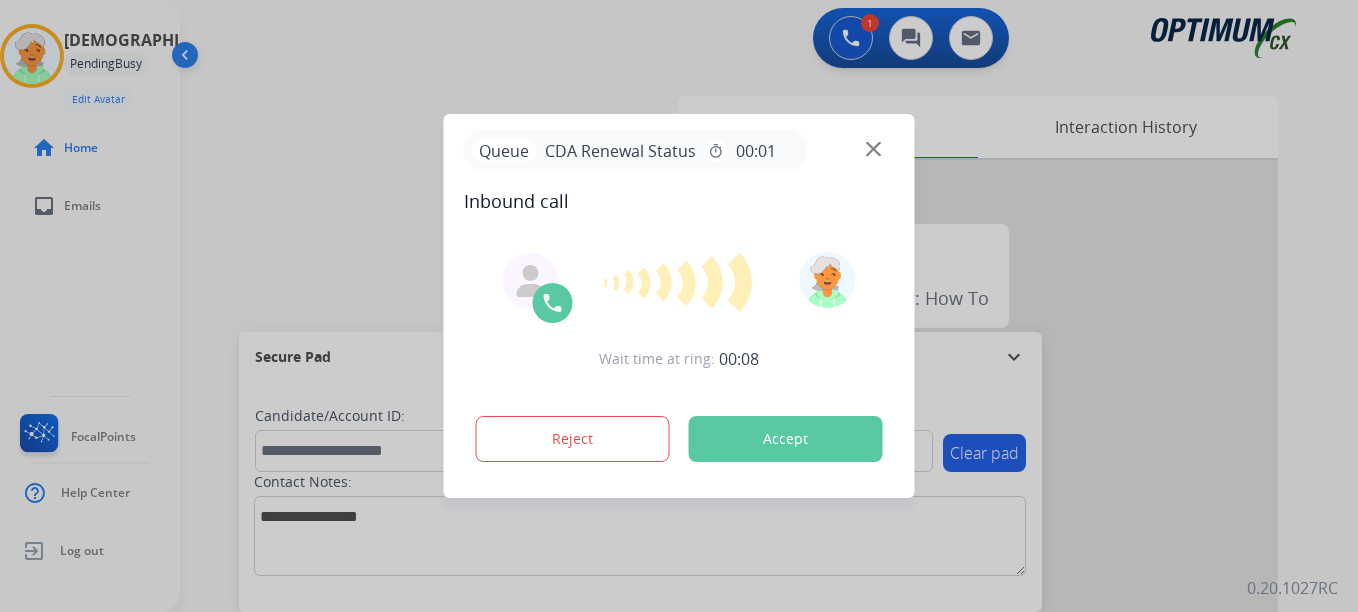 click on "Accept" at bounding box center (786, 439) 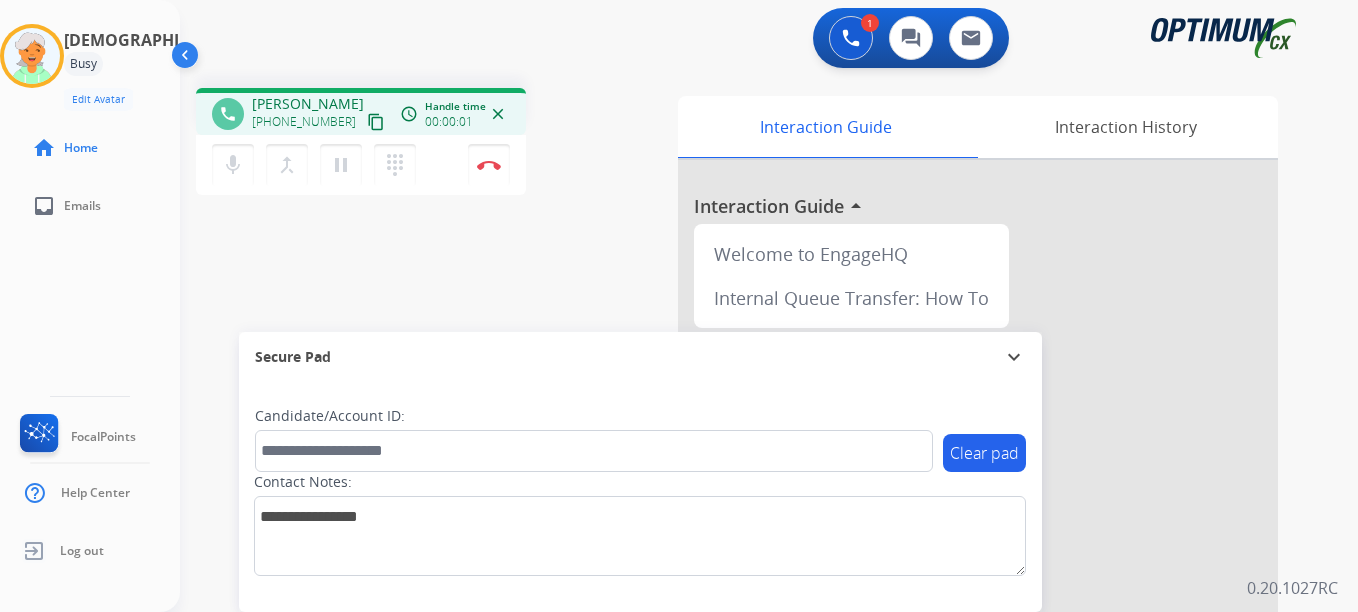 click on "content_copy" at bounding box center (376, 122) 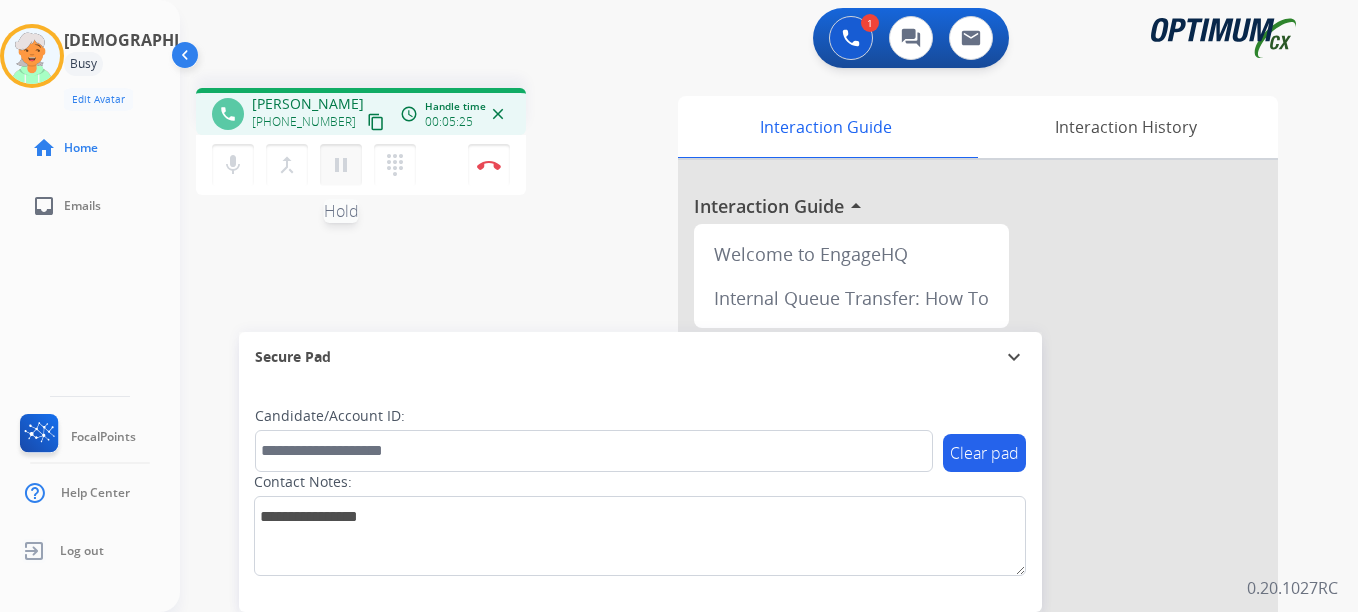 click on "pause" at bounding box center [341, 165] 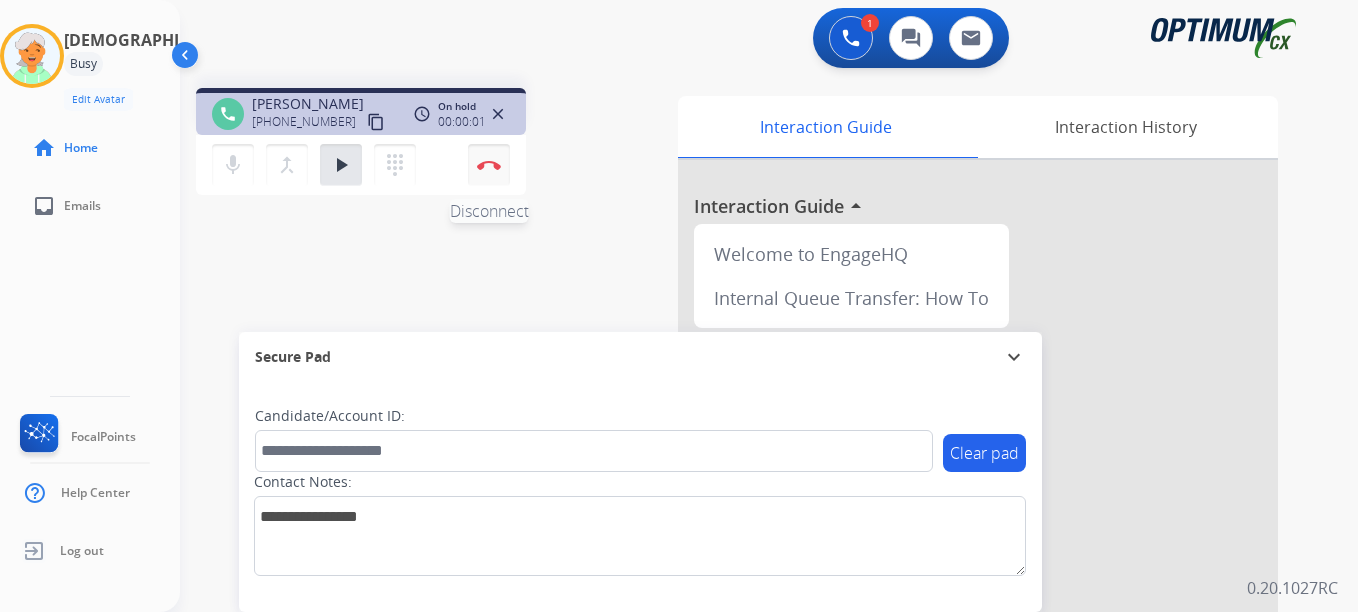 click at bounding box center (489, 165) 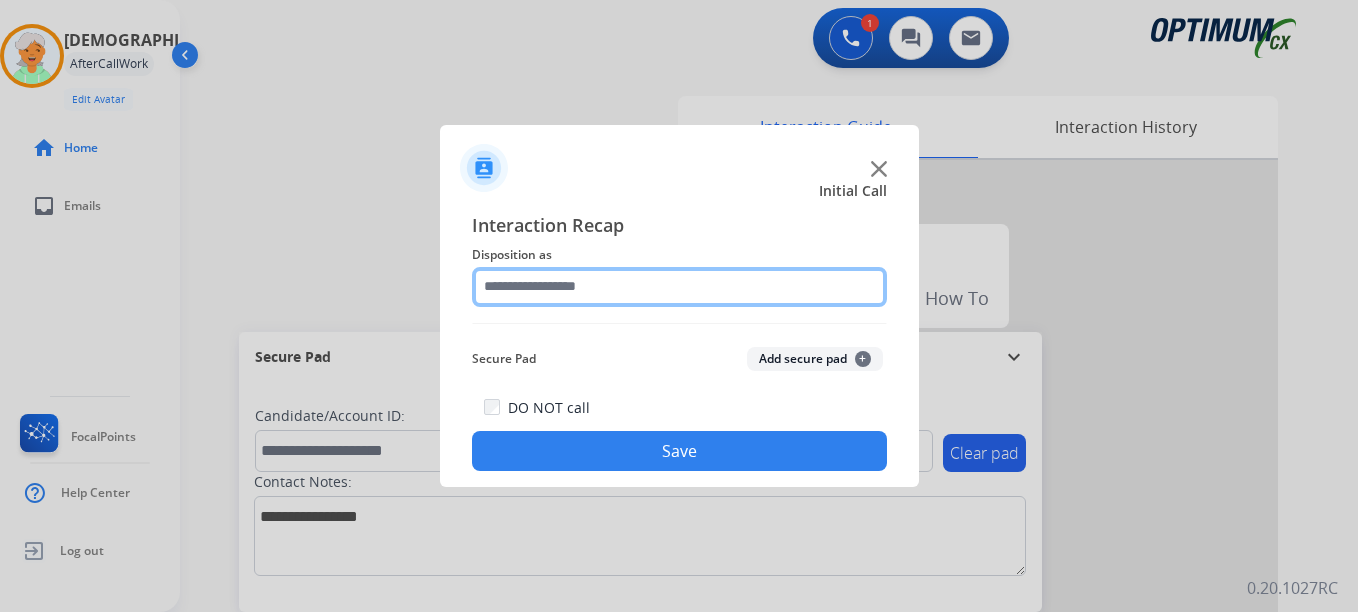click 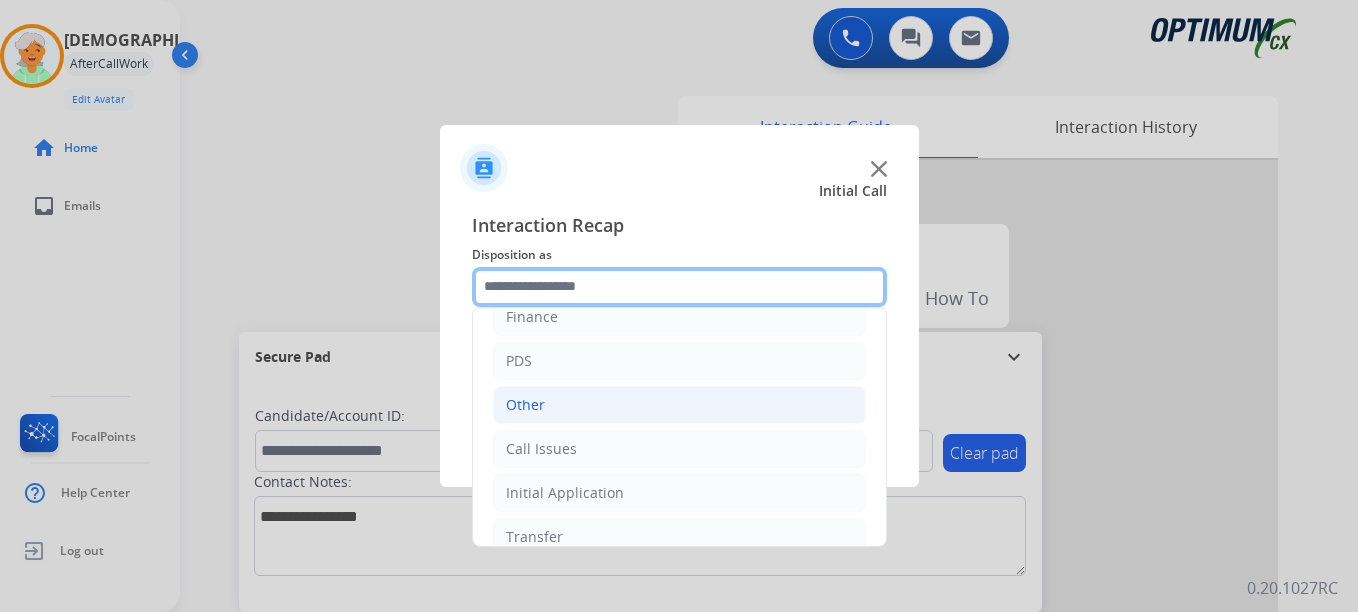 scroll, scrollTop: 0, scrollLeft: 0, axis: both 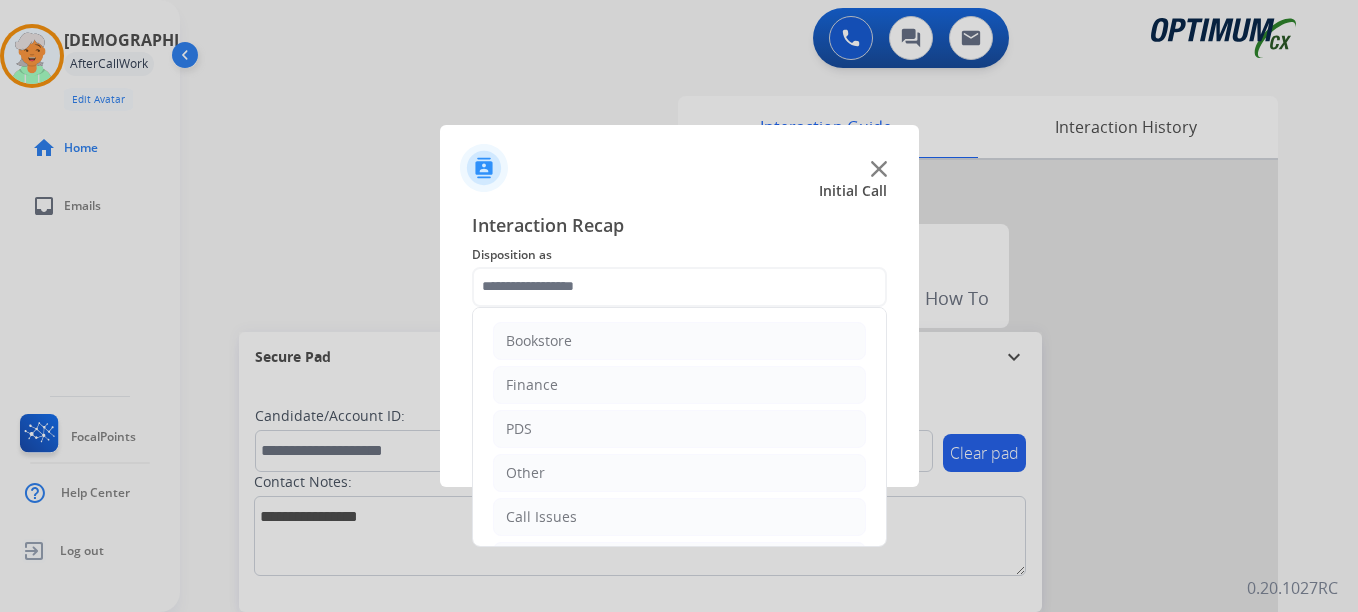 click on "Interaction Recap" 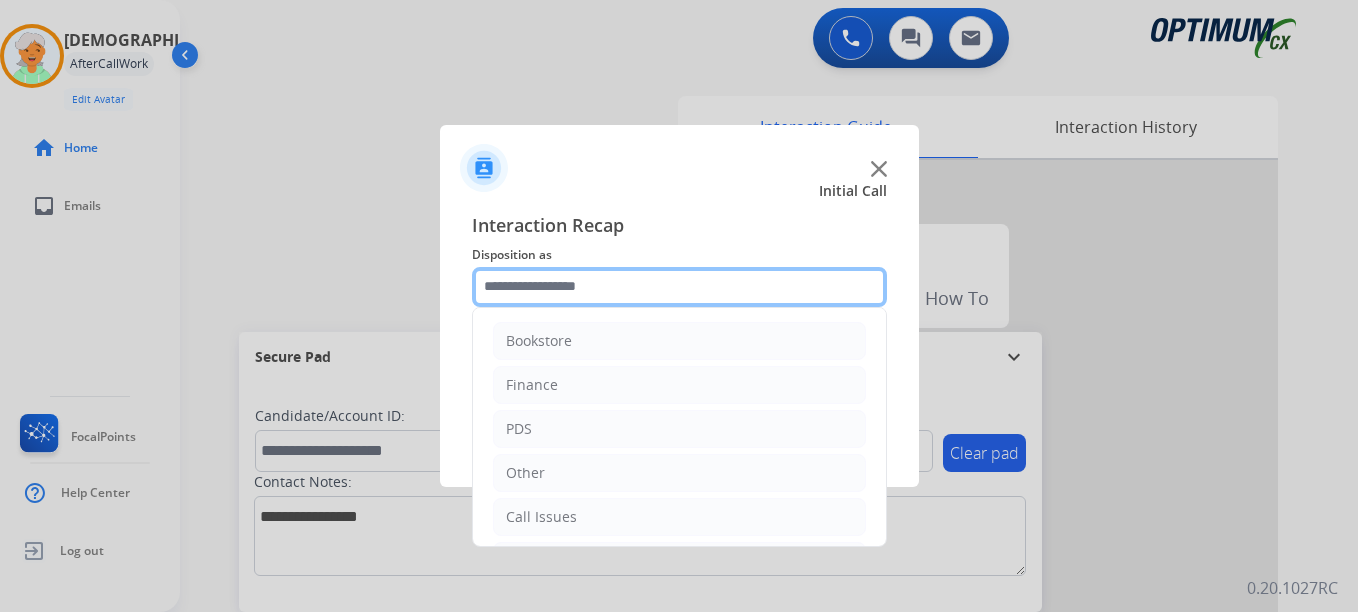 click 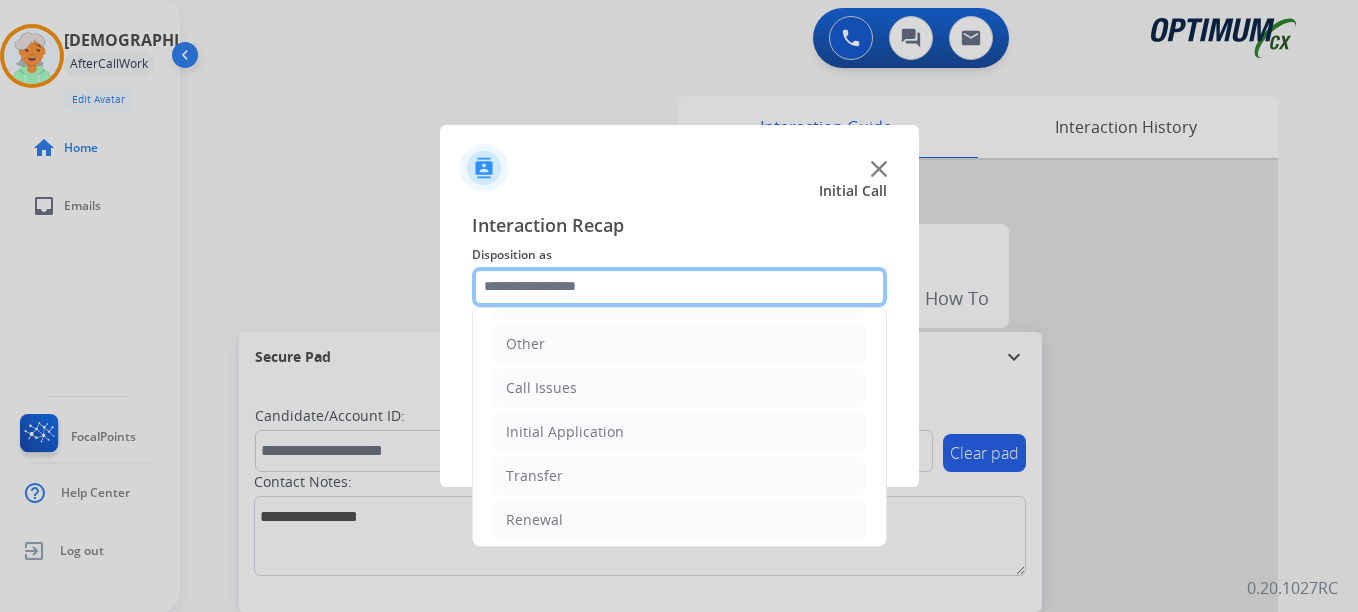 scroll, scrollTop: 136, scrollLeft: 0, axis: vertical 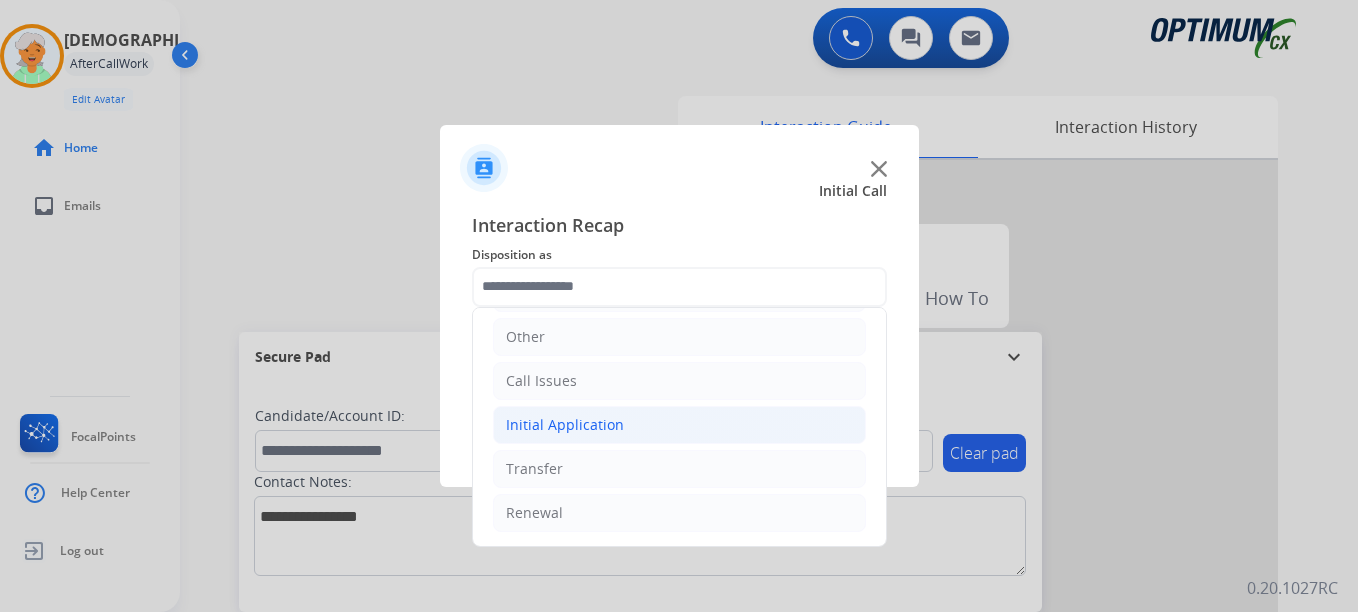 click on "Initial Application" 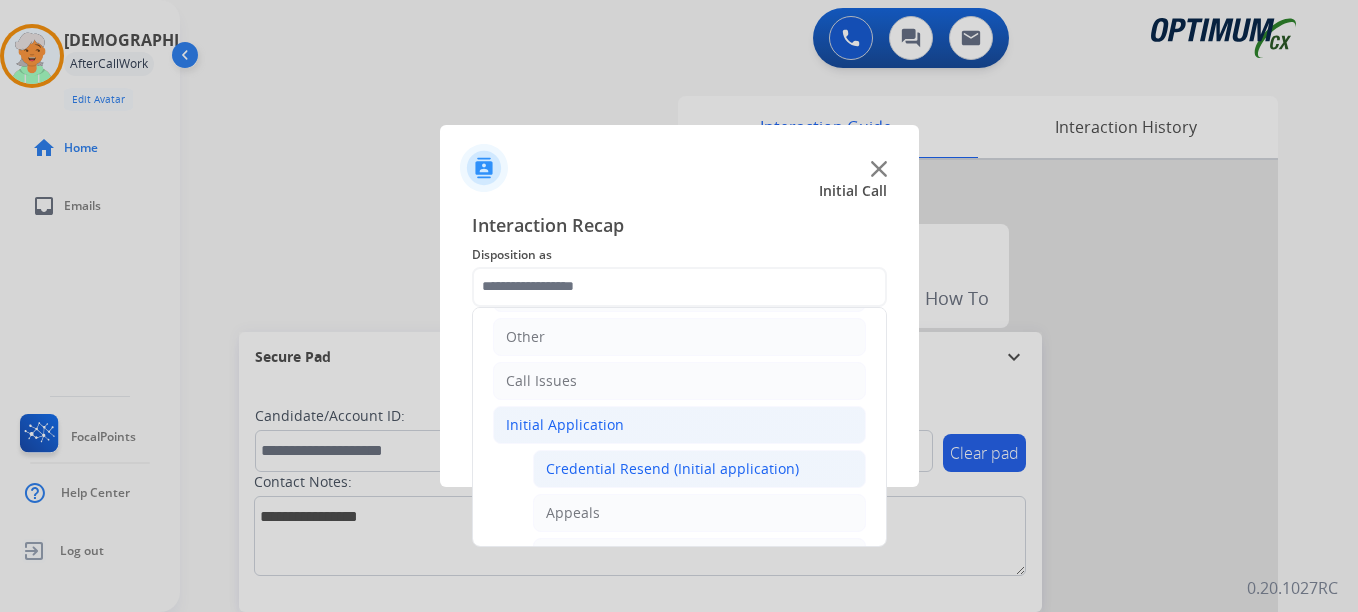 click on "Credential Resend (Initial application)" 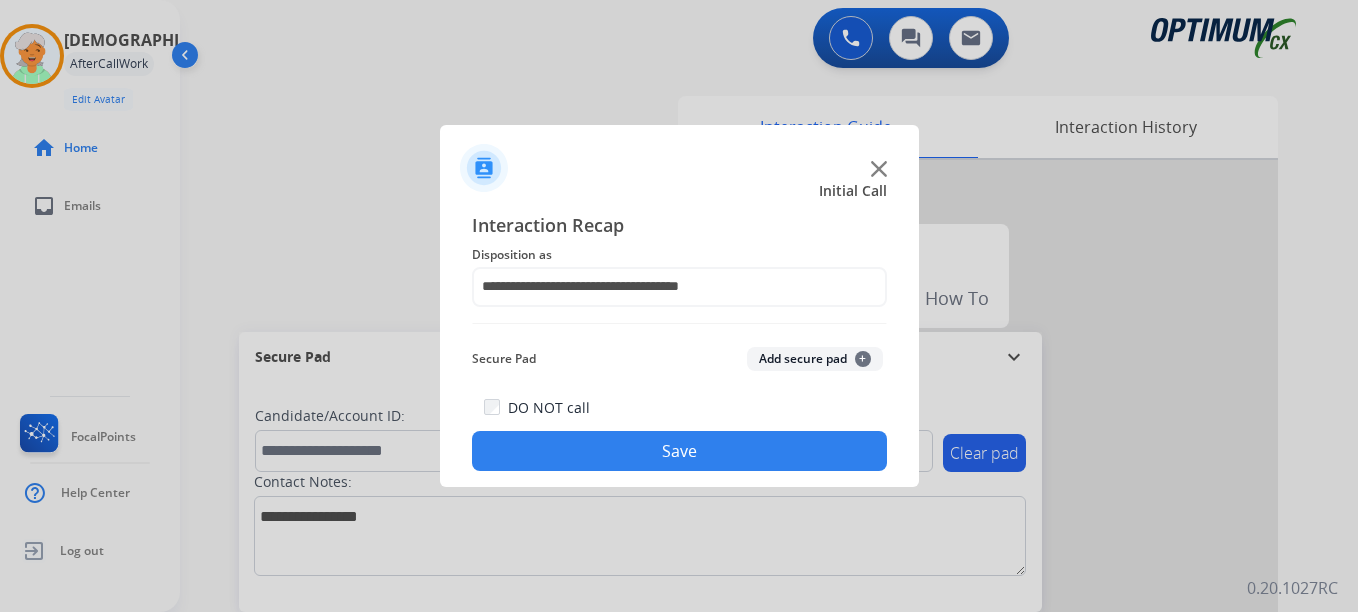 click on "Add secure pad  +" 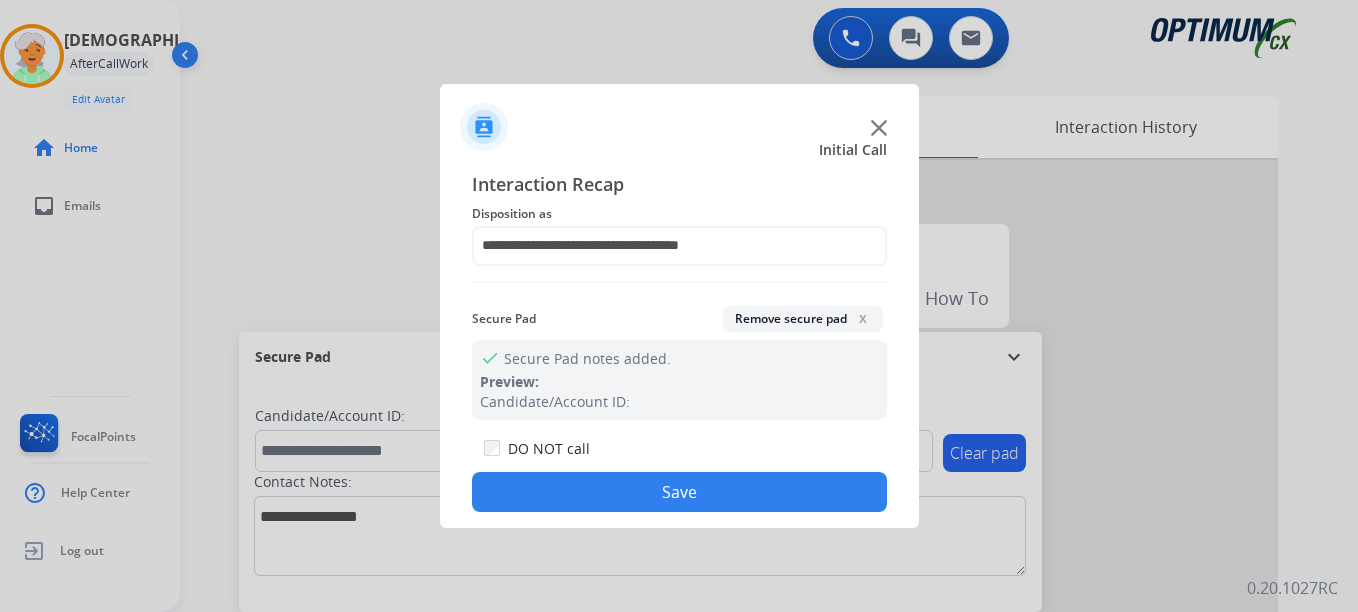 click on "Save" 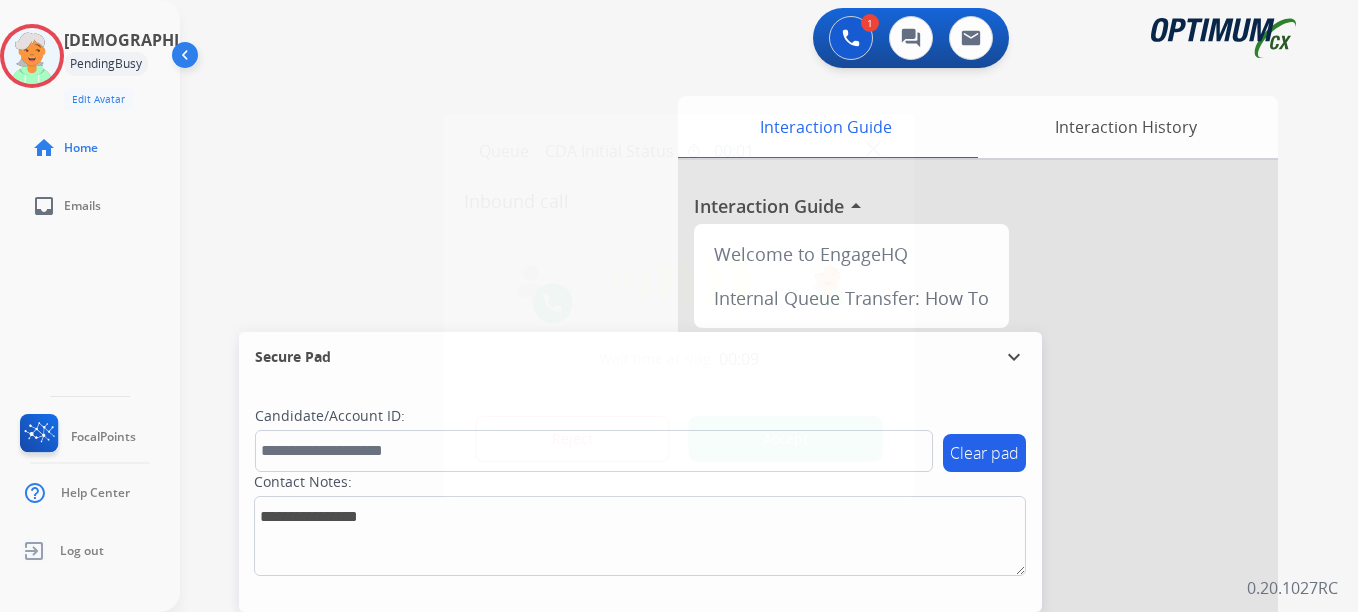 click on "Accept" at bounding box center (786, 439) 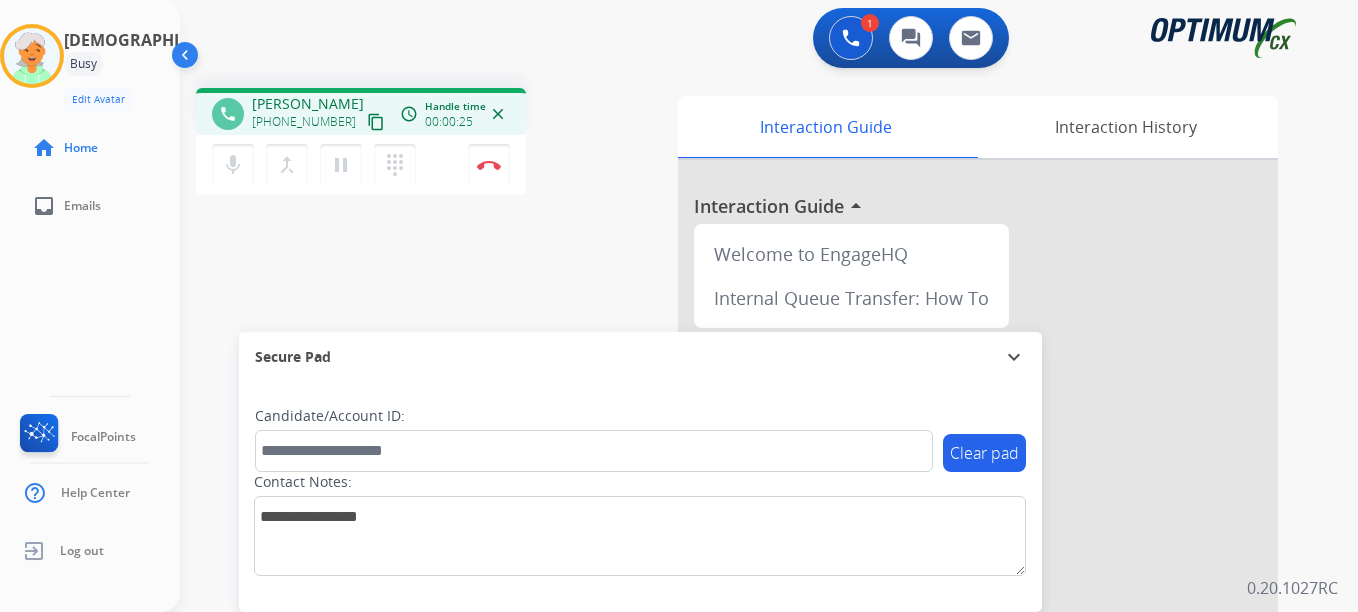 click on "content_copy" at bounding box center [376, 122] 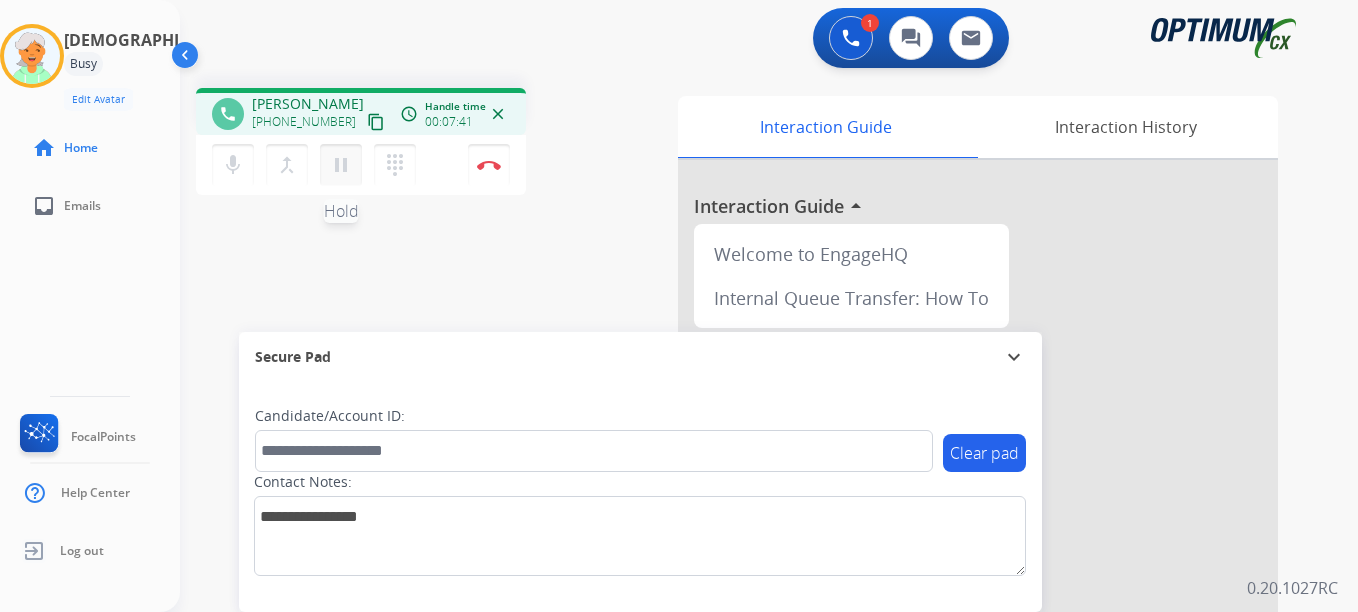 click on "pause" at bounding box center (341, 165) 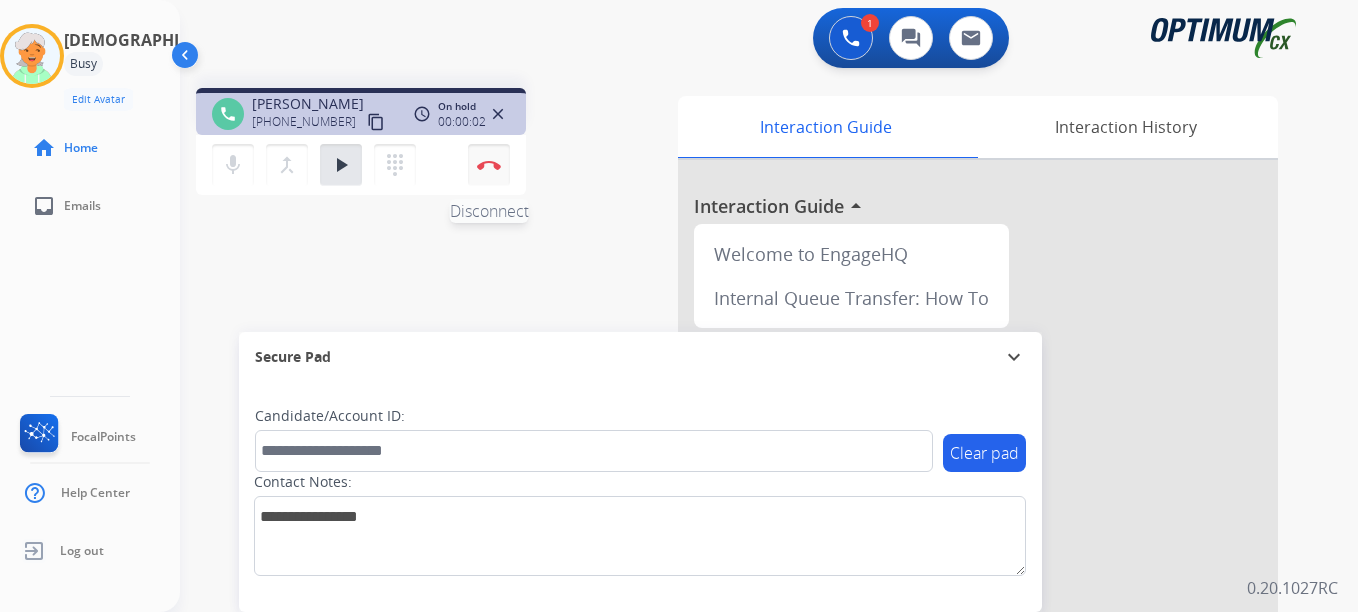 click at bounding box center (489, 165) 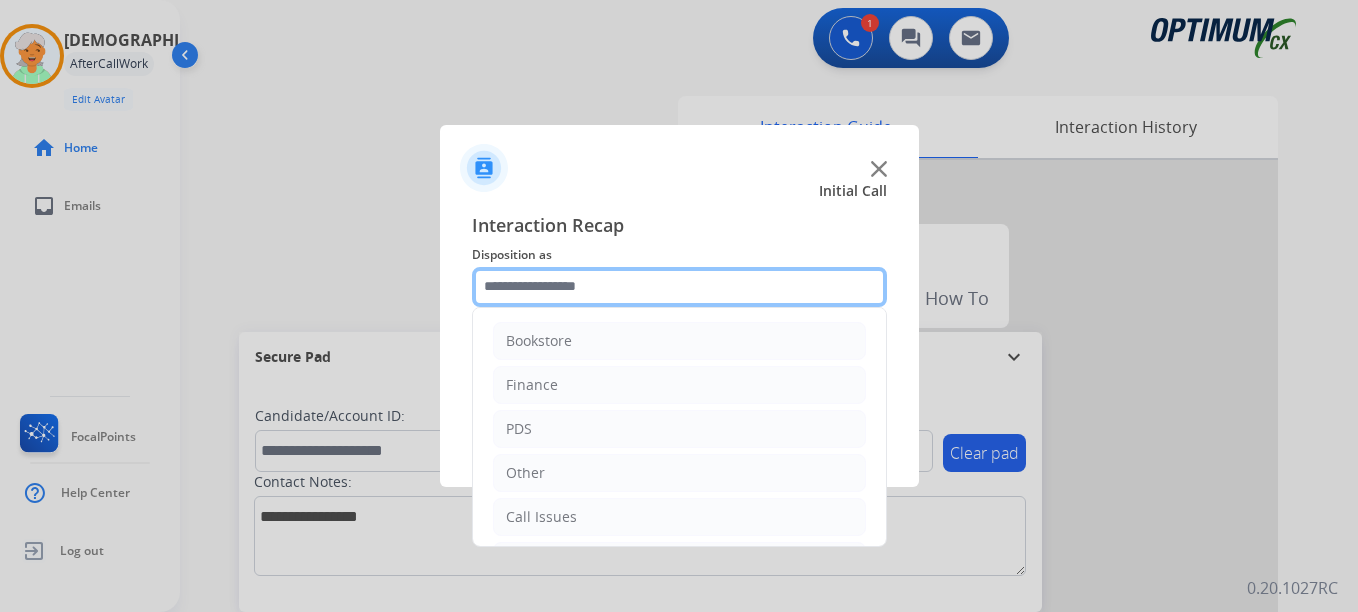 click 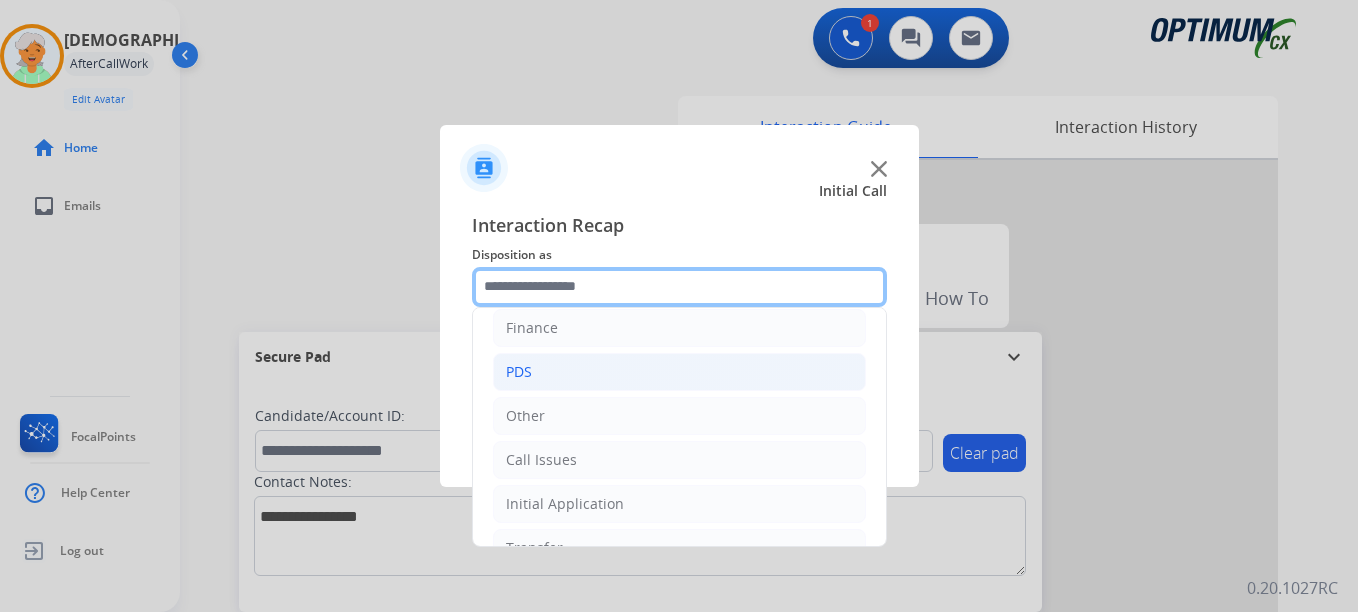 scroll, scrollTop: 136, scrollLeft: 0, axis: vertical 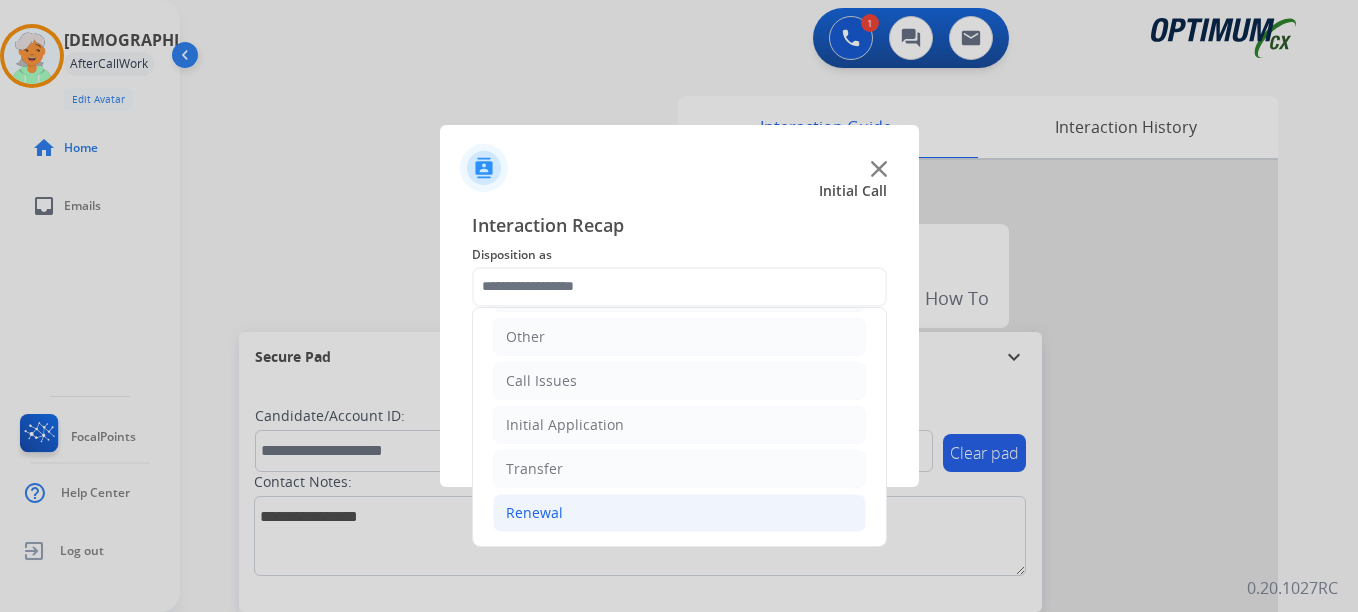 click on "Renewal" 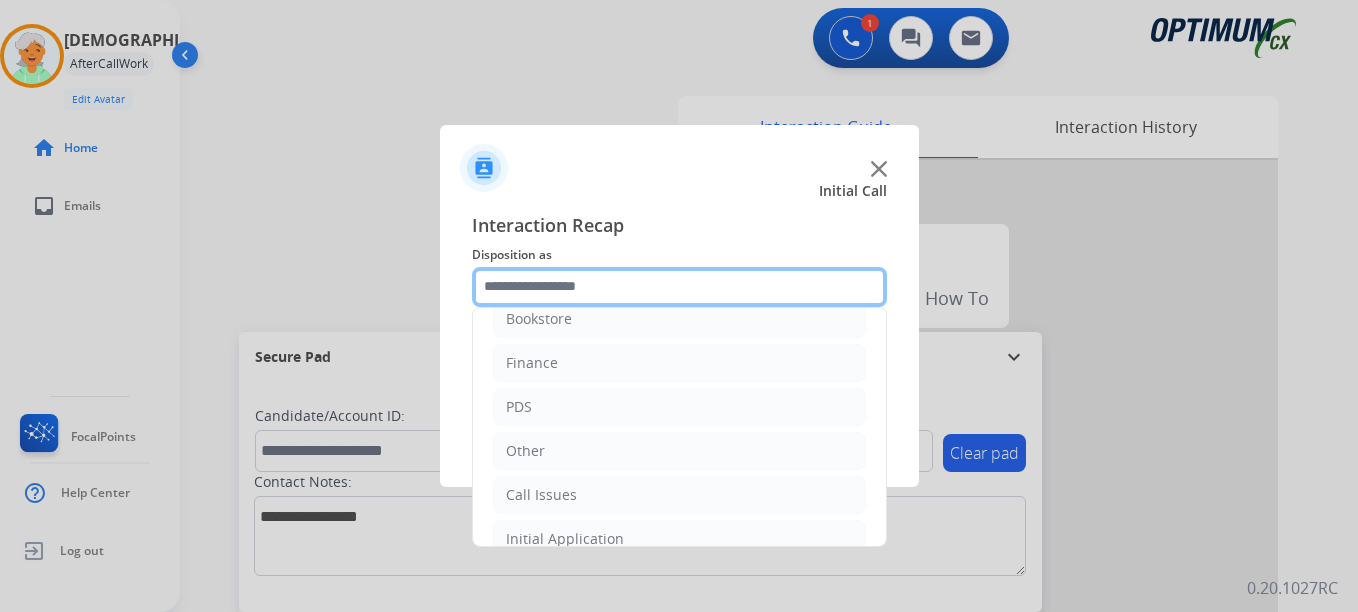 scroll, scrollTop: 0, scrollLeft: 0, axis: both 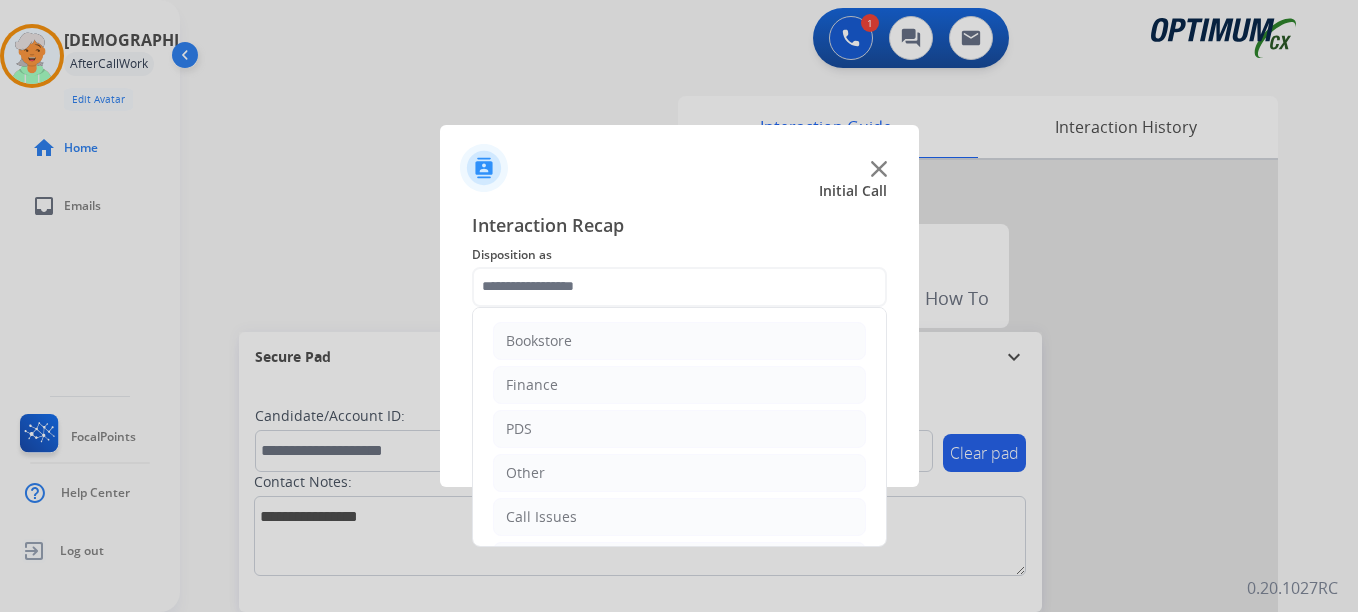 click on "Interaction Recap" 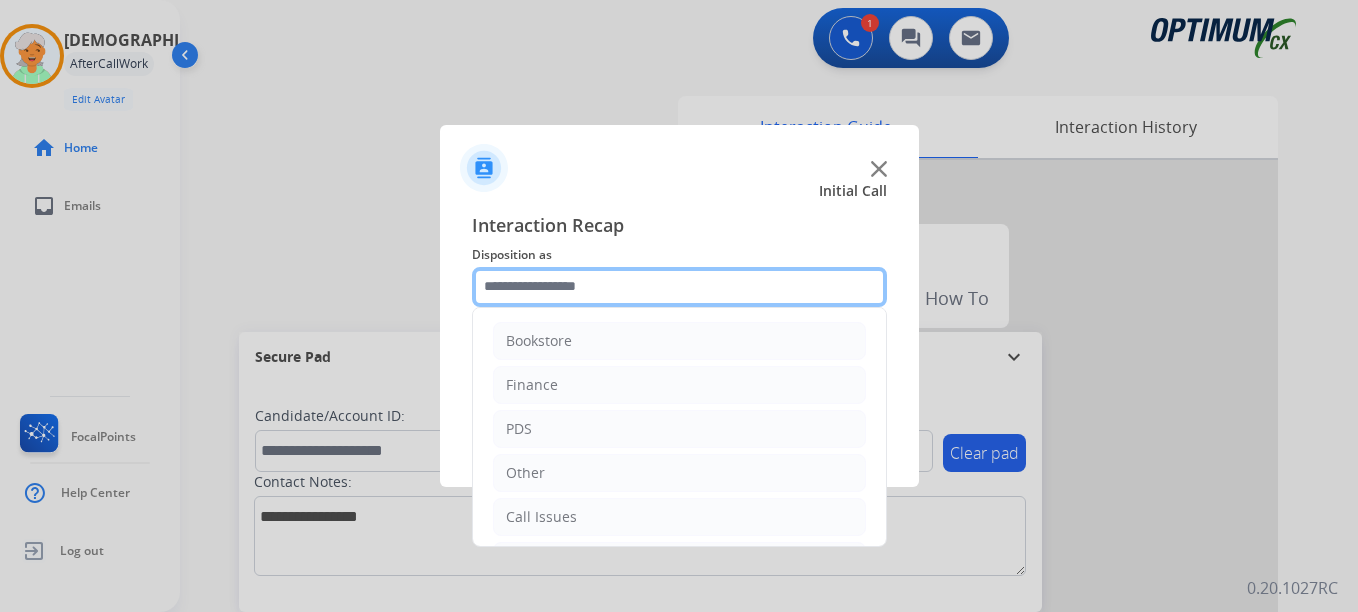 click 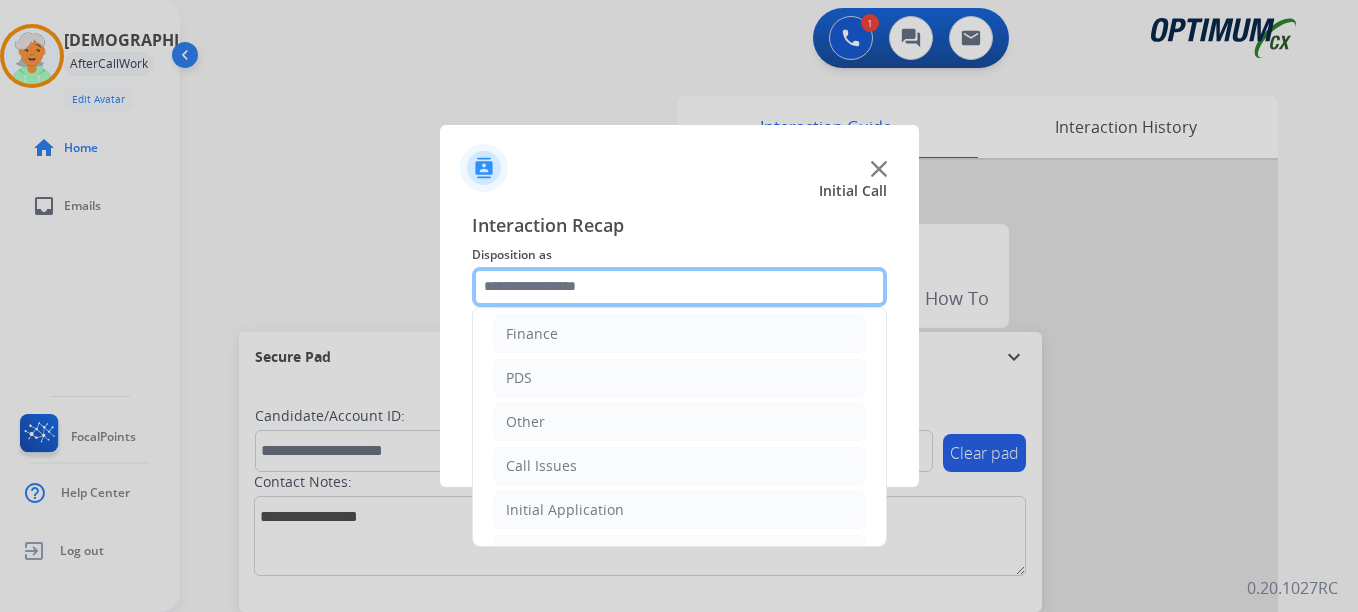 scroll, scrollTop: 200, scrollLeft: 0, axis: vertical 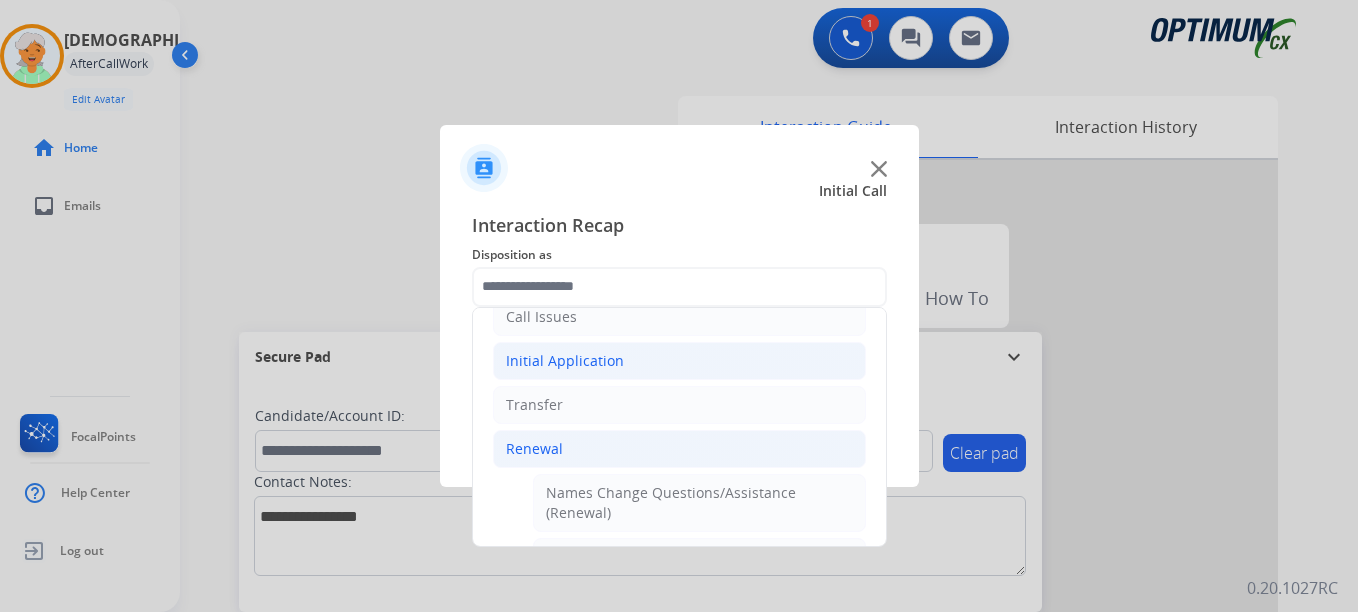 click on "Initial Application" 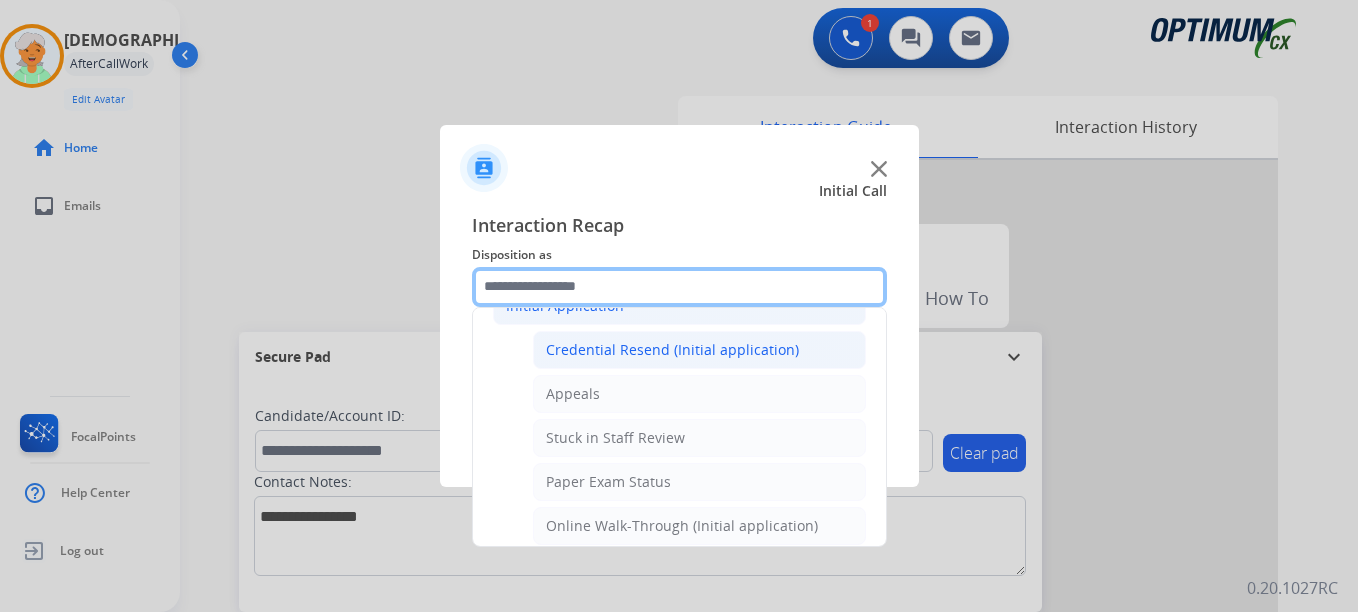 scroll, scrollTop: 300, scrollLeft: 0, axis: vertical 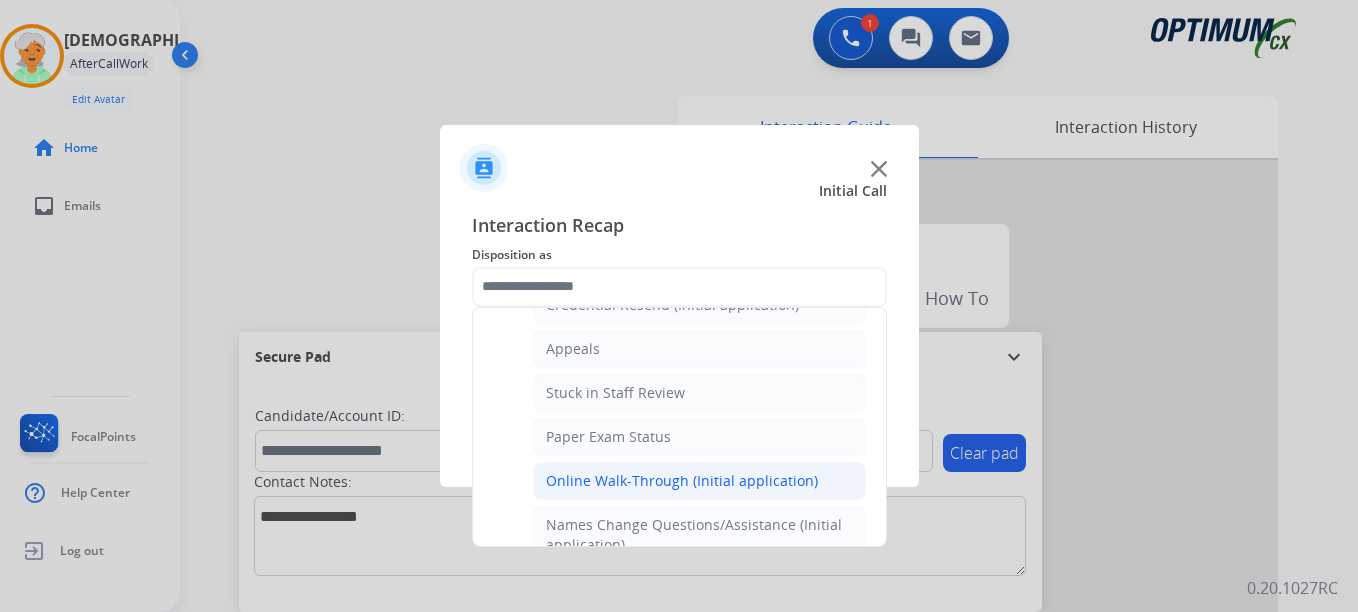 click on "Online Walk-Through (Initial application)" 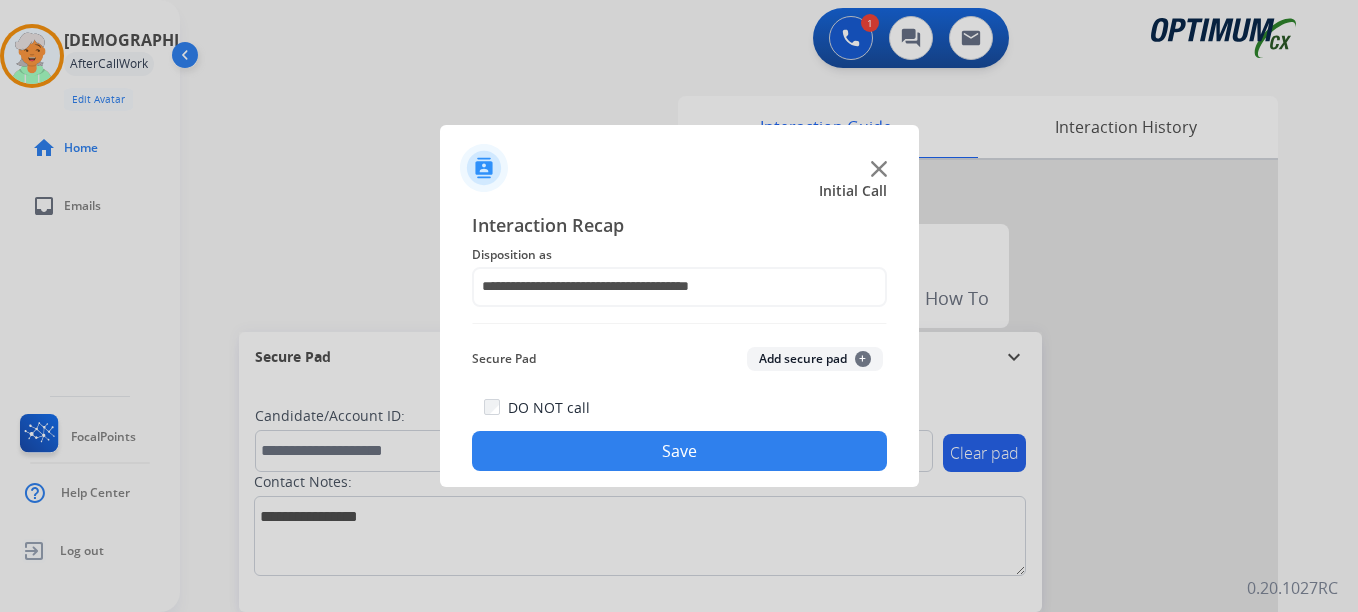 click on "Add secure pad  +" 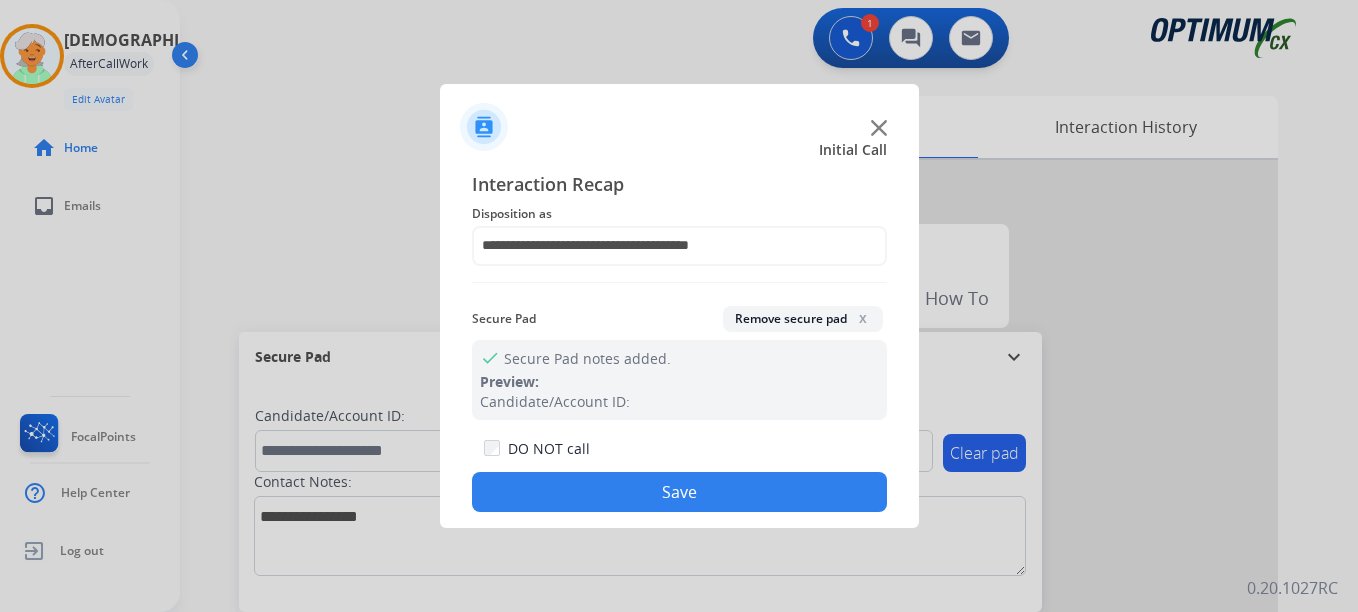 click on "Save" 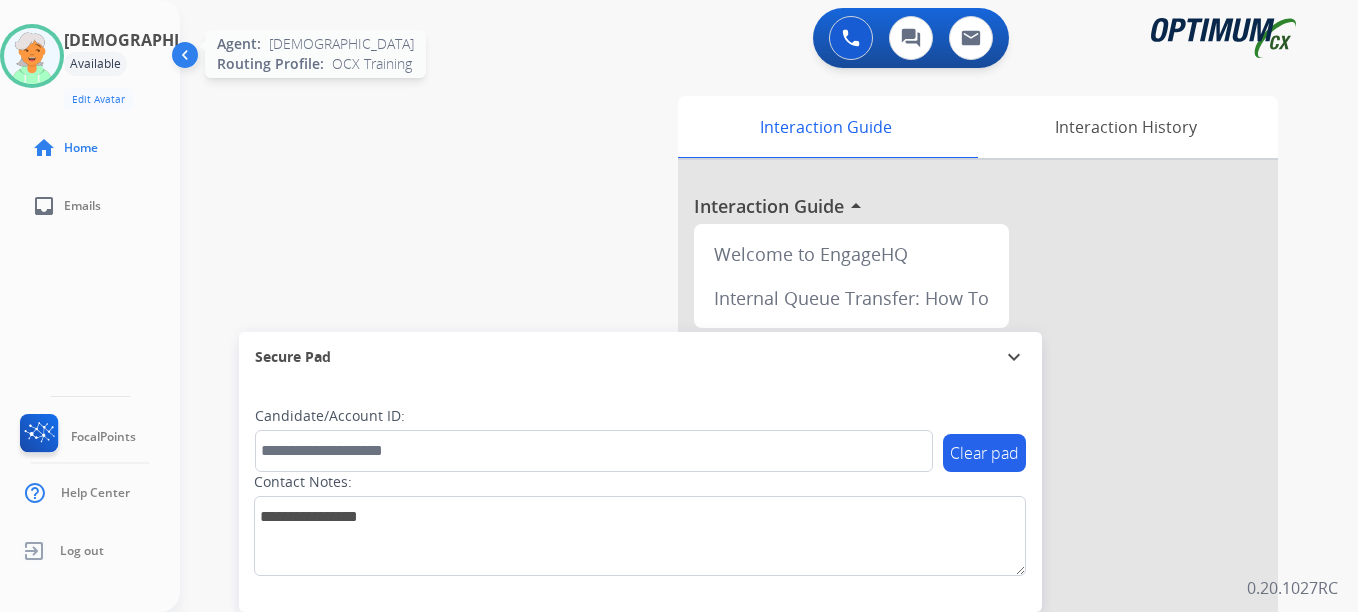 click at bounding box center (32, 56) 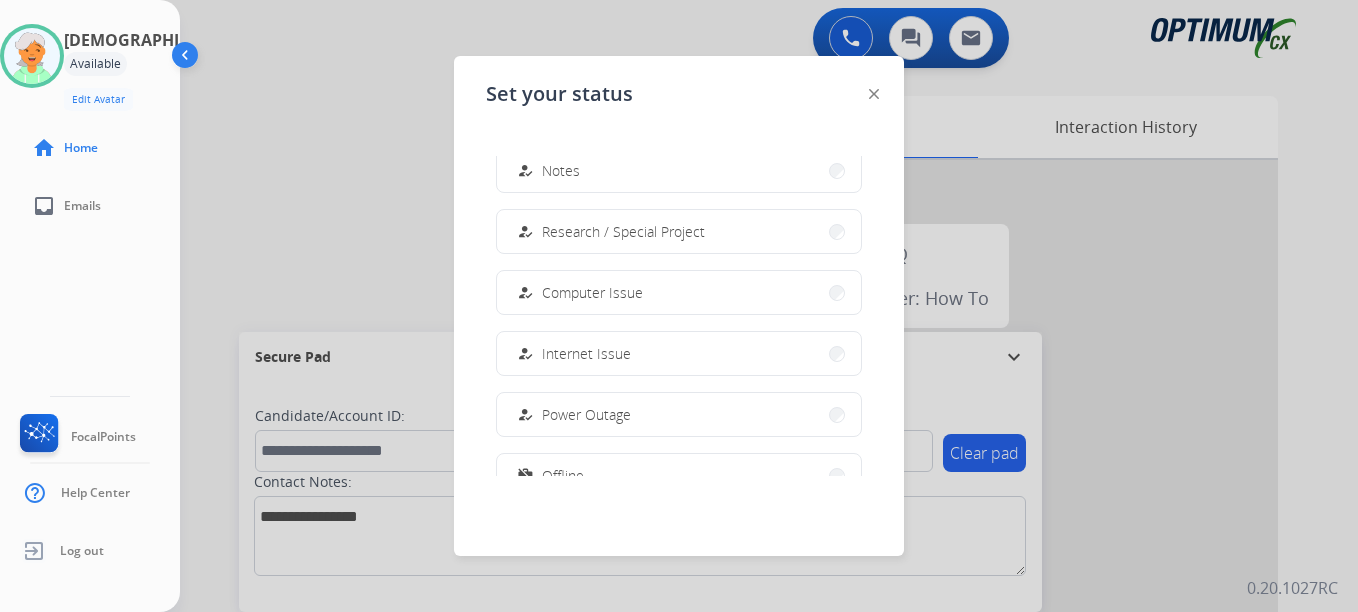 scroll, scrollTop: 499, scrollLeft: 0, axis: vertical 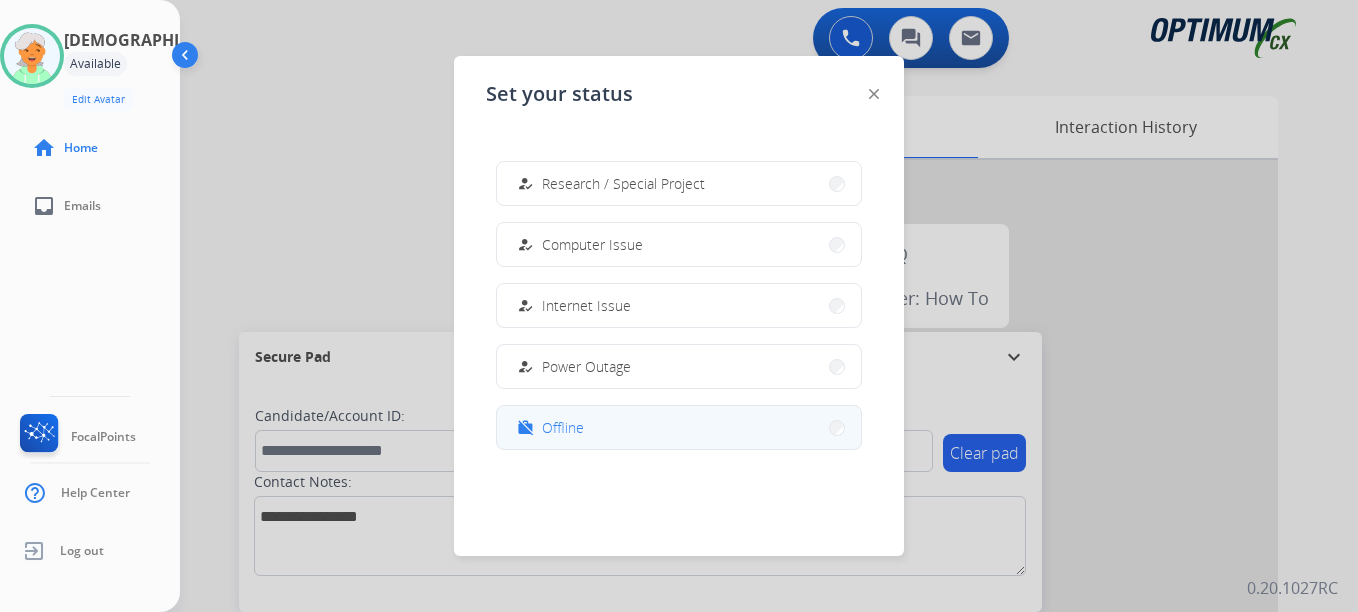 click on "work_off Offline" at bounding box center (679, 427) 